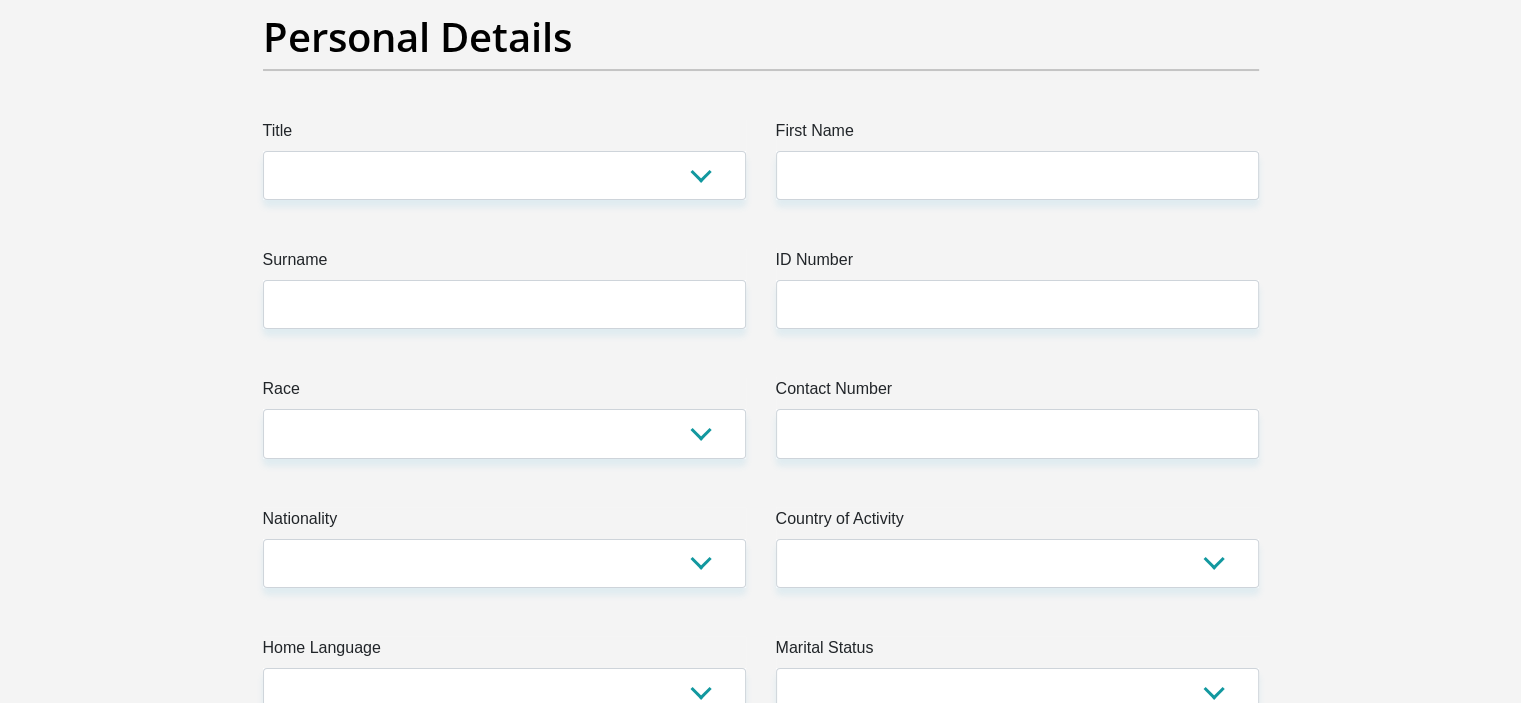 scroll, scrollTop: 200, scrollLeft: 0, axis: vertical 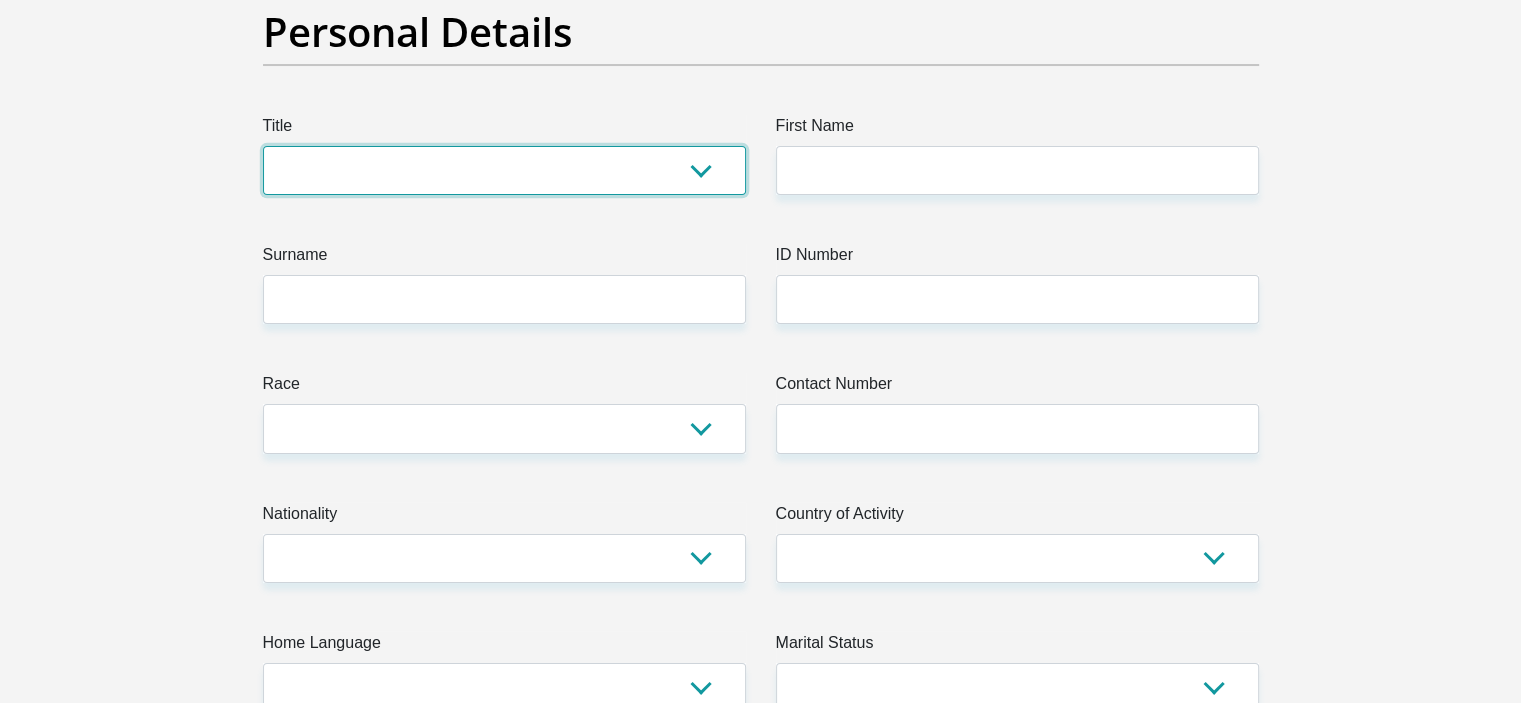 click on "Mr
Ms
Mrs
Dr
Other" at bounding box center [504, 170] 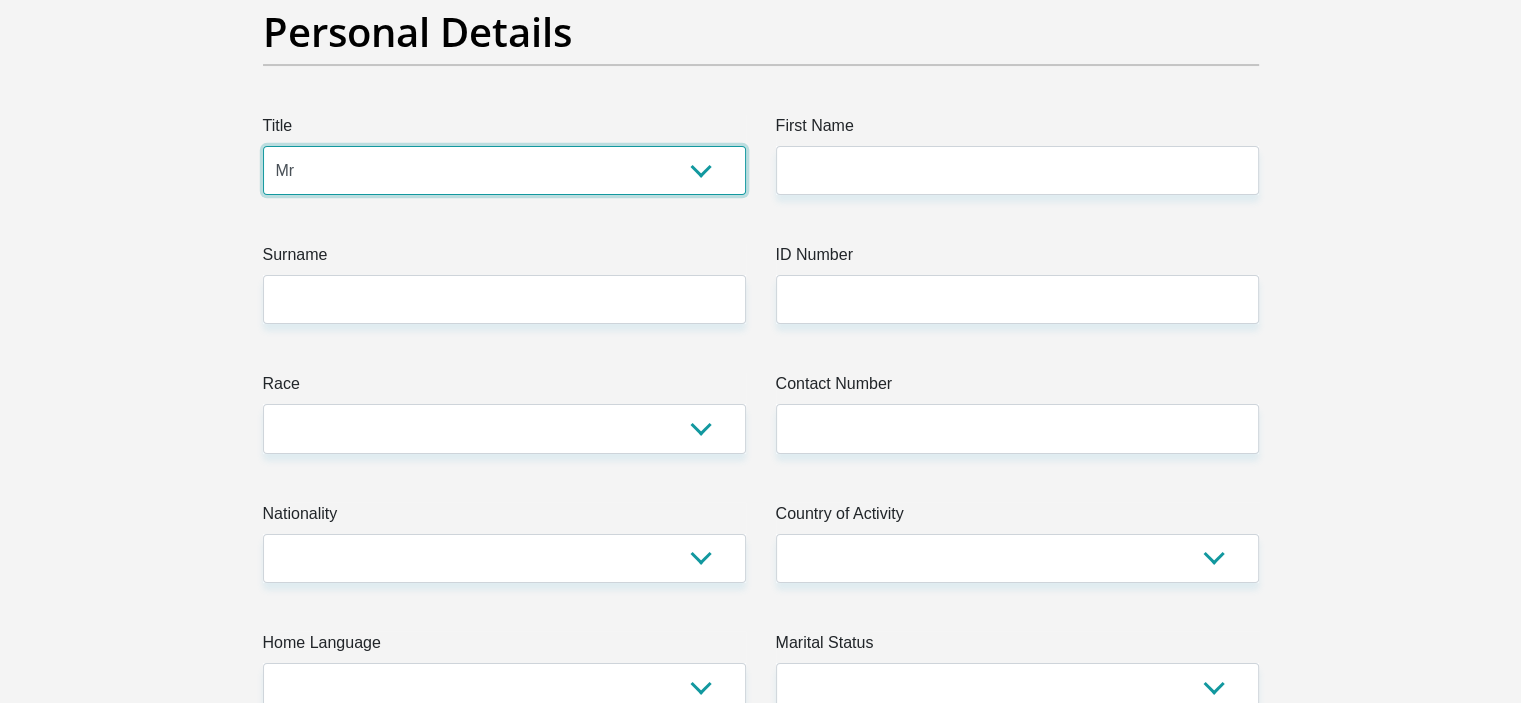 click on "Mr
Ms
Mrs
Dr
Other" at bounding box center (504, 170) 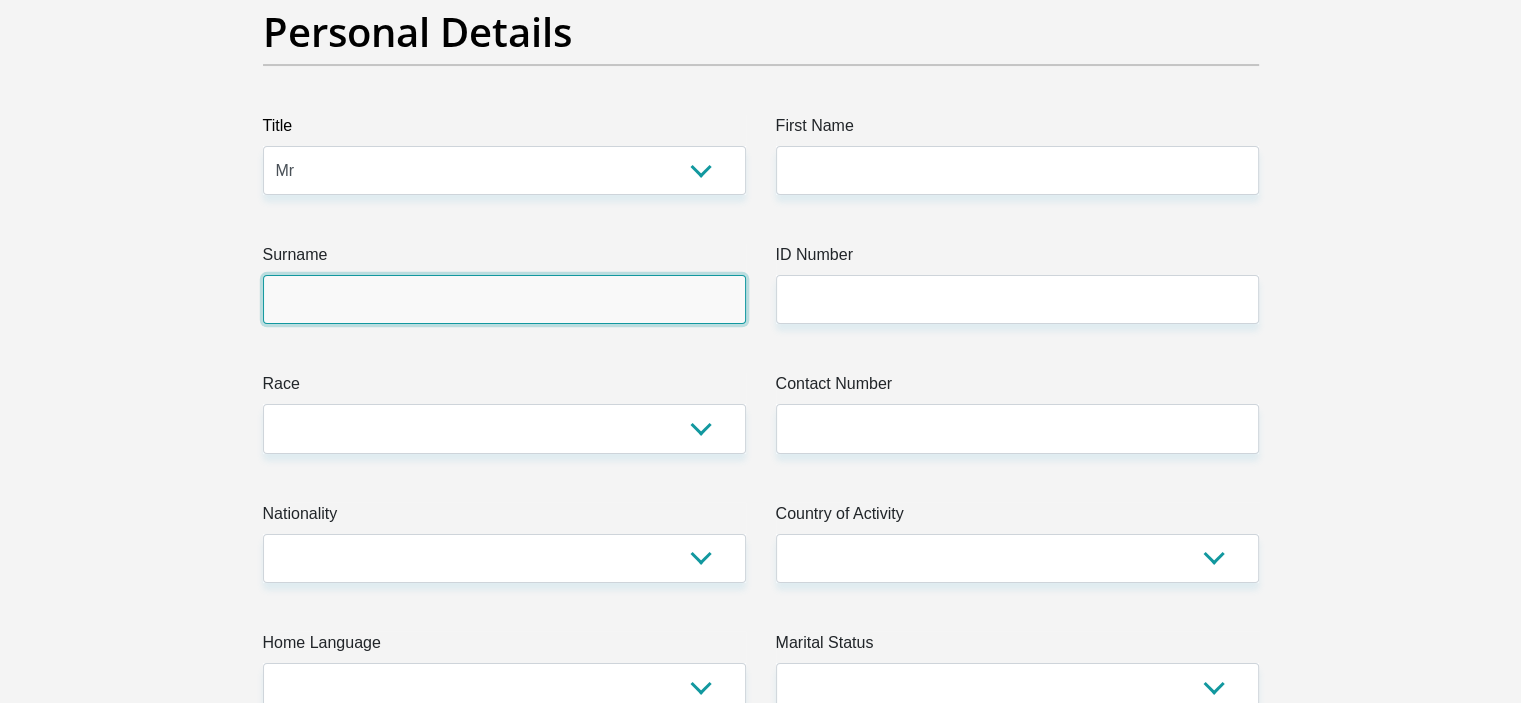 click on "Surname" at bounding box center [504, 299] 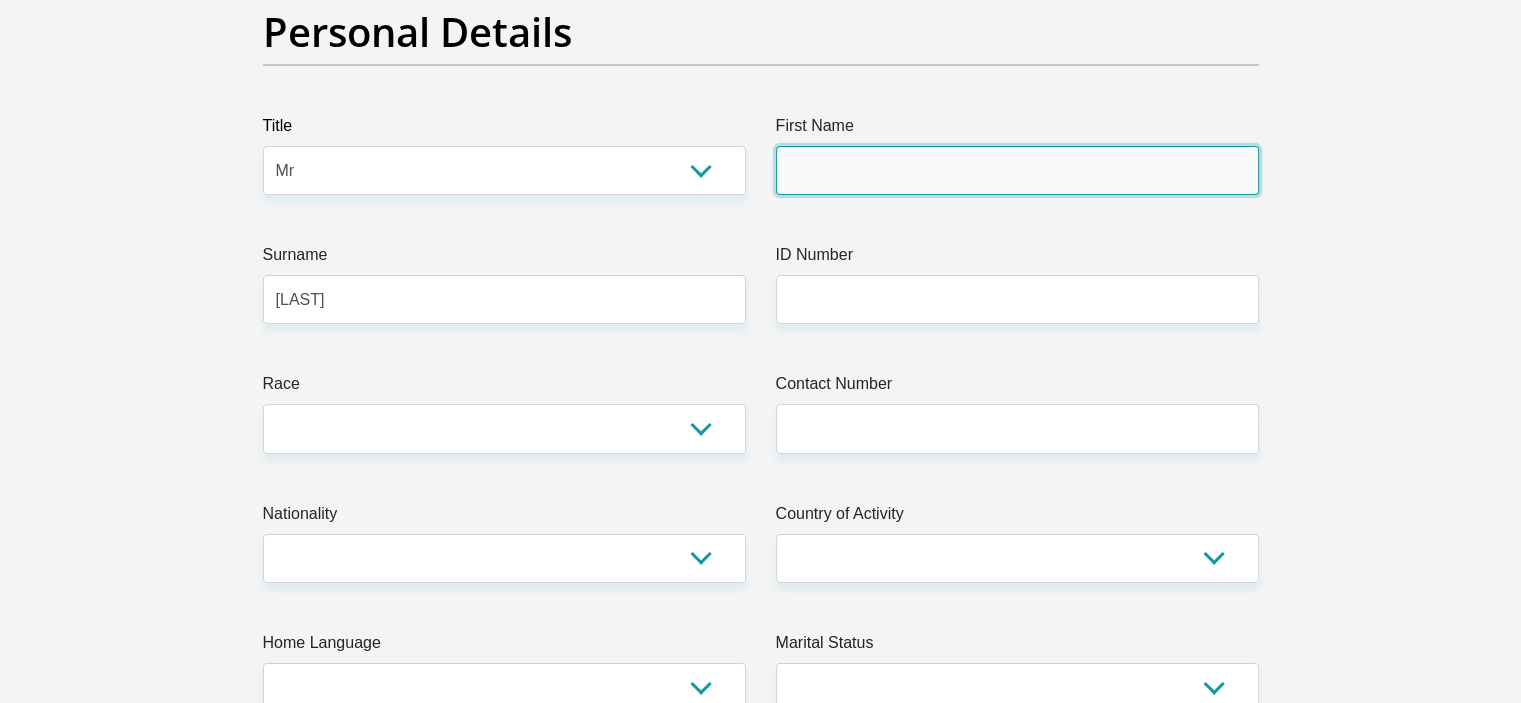 type on "[FIRST]" 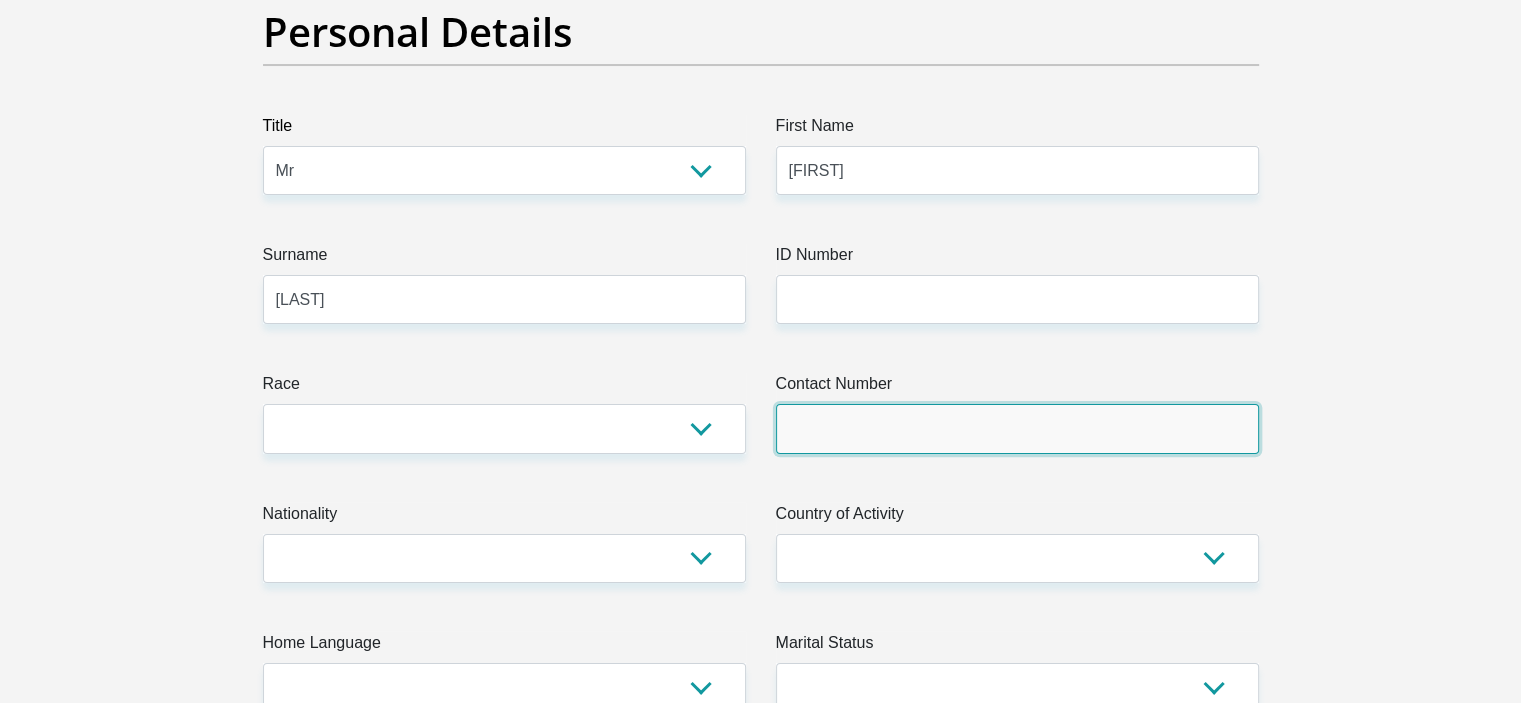 type on "[PHONE]" 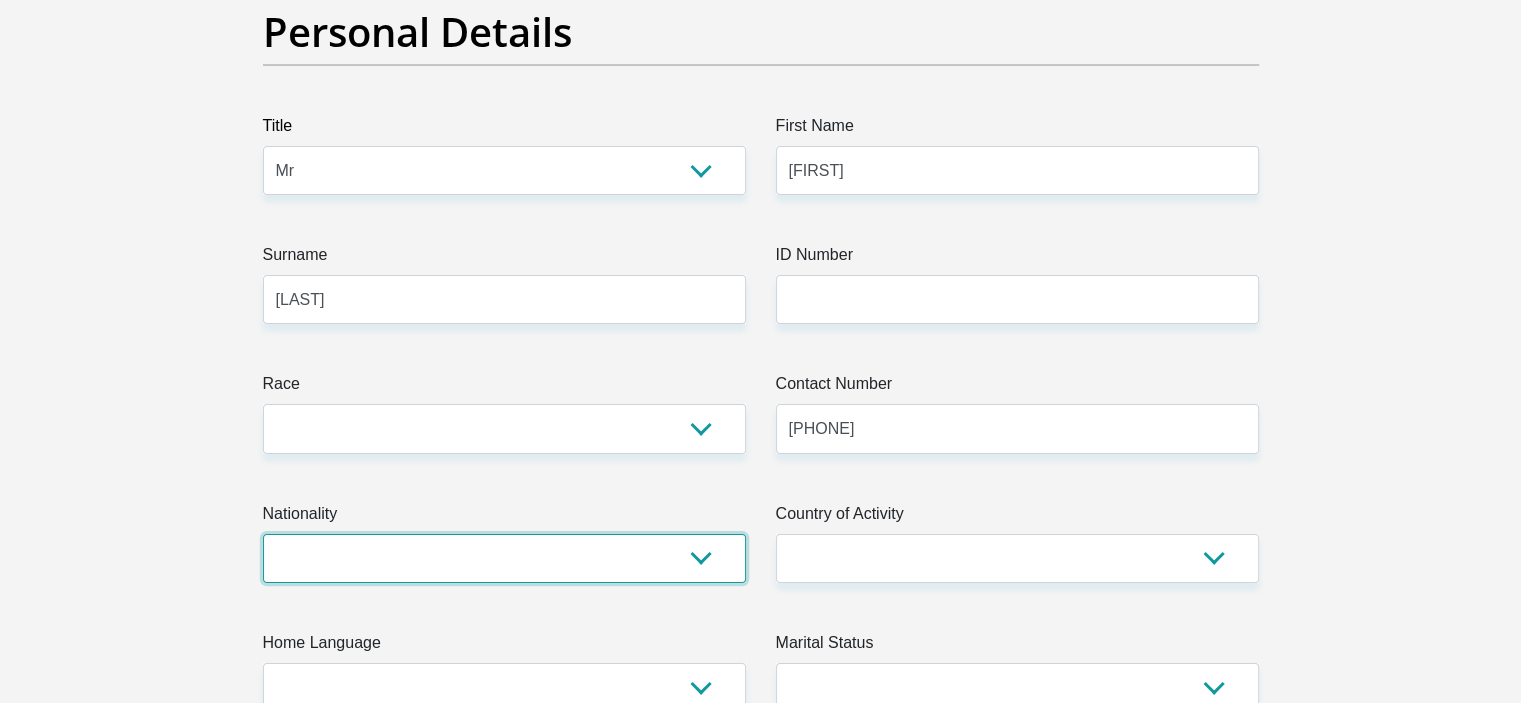 select on "ZAF" 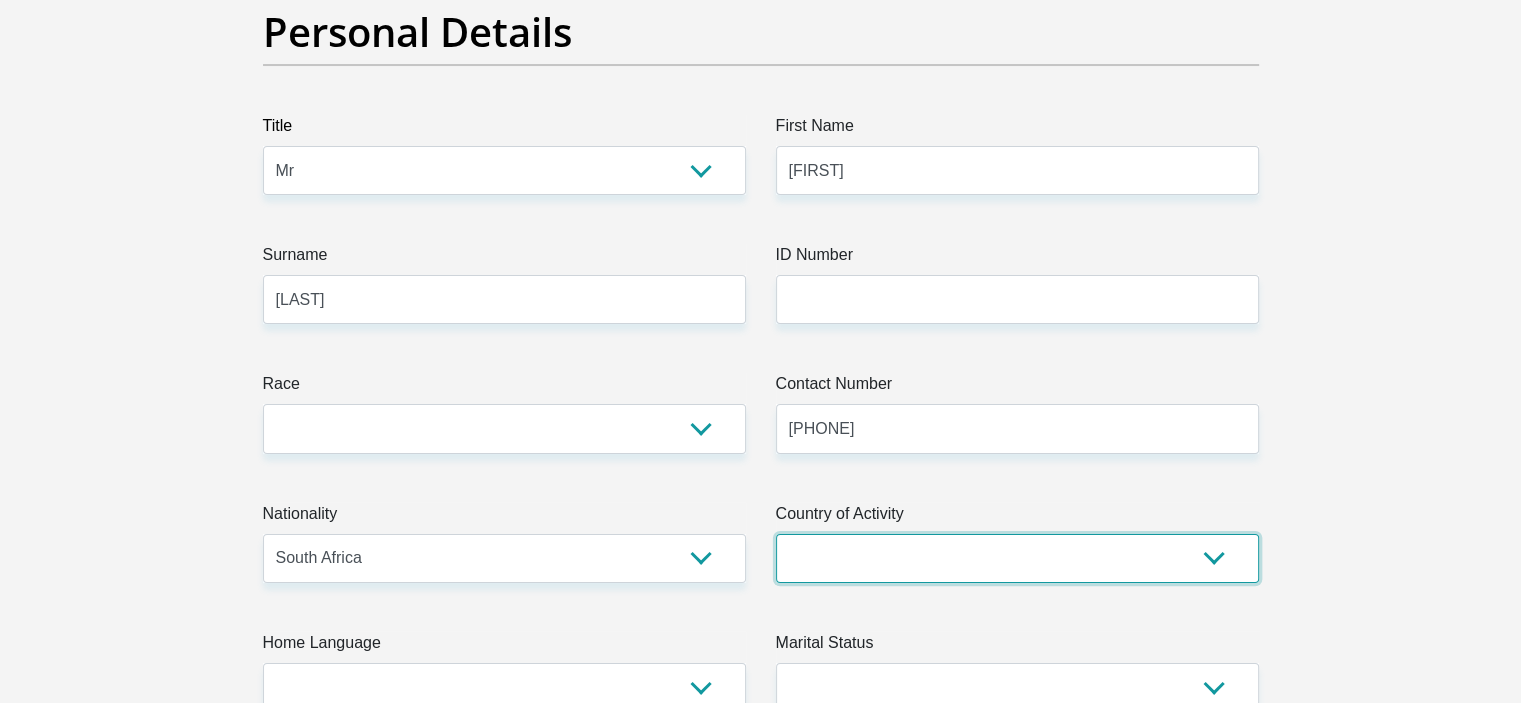 select on "ZAF" 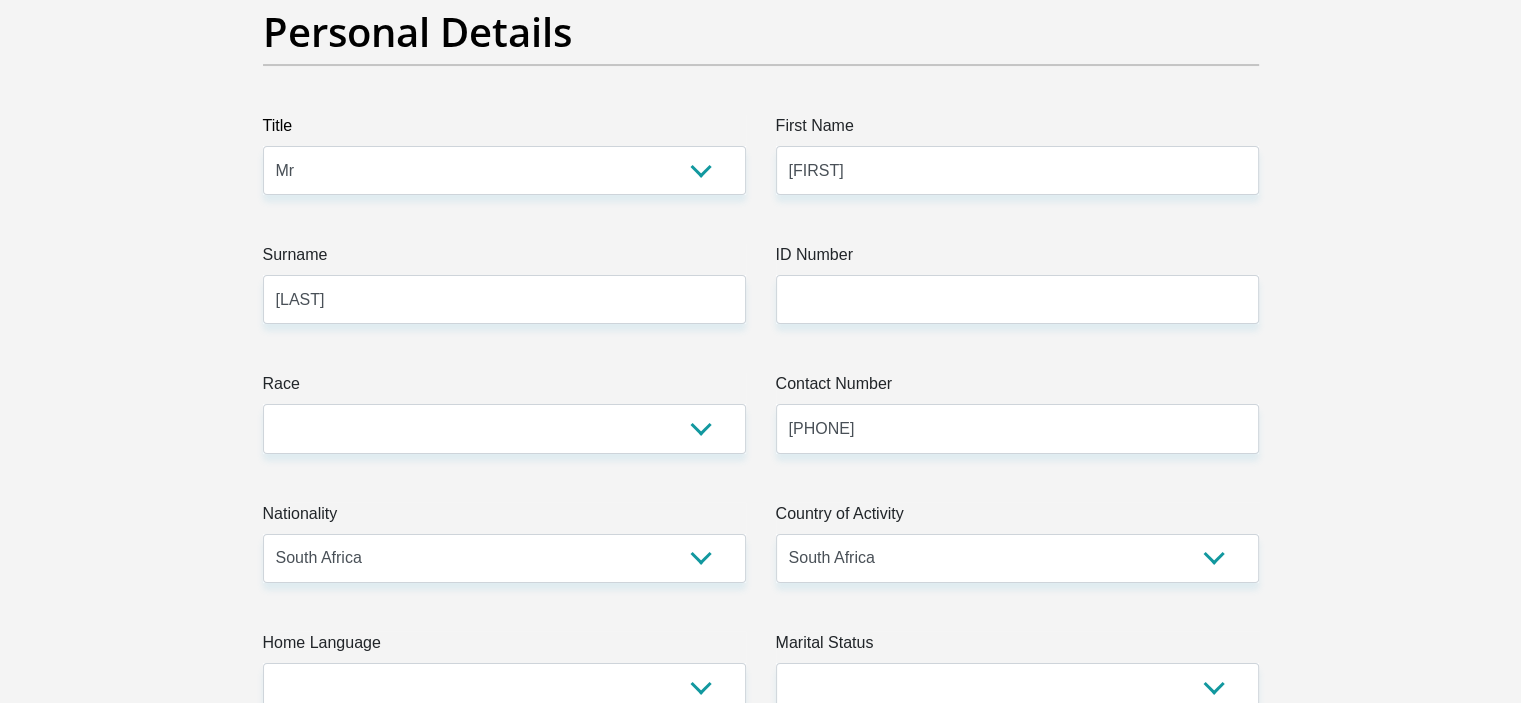type on "[NUMBER] [STREET]" 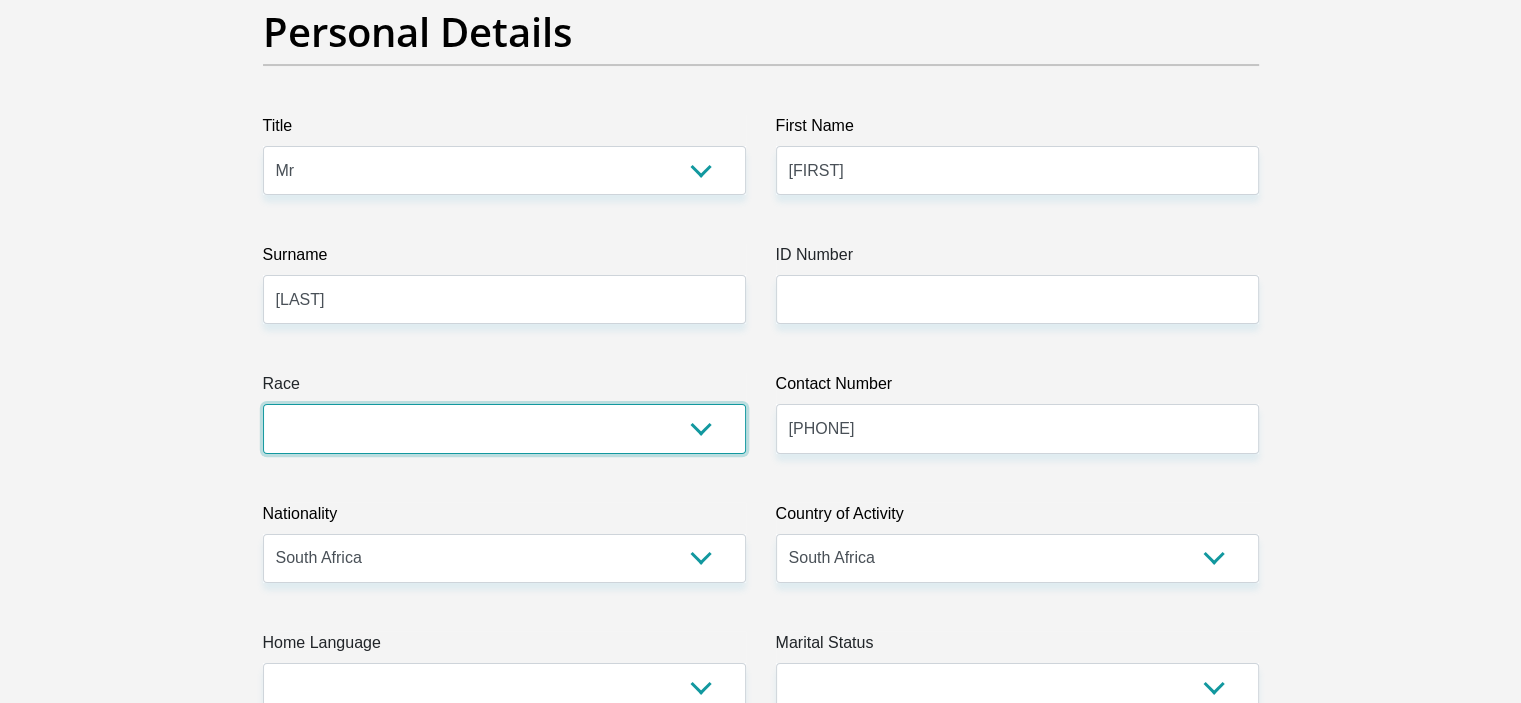 click on "Black
Coloured
Indian
White
Other" at bounding box center (504, 428) 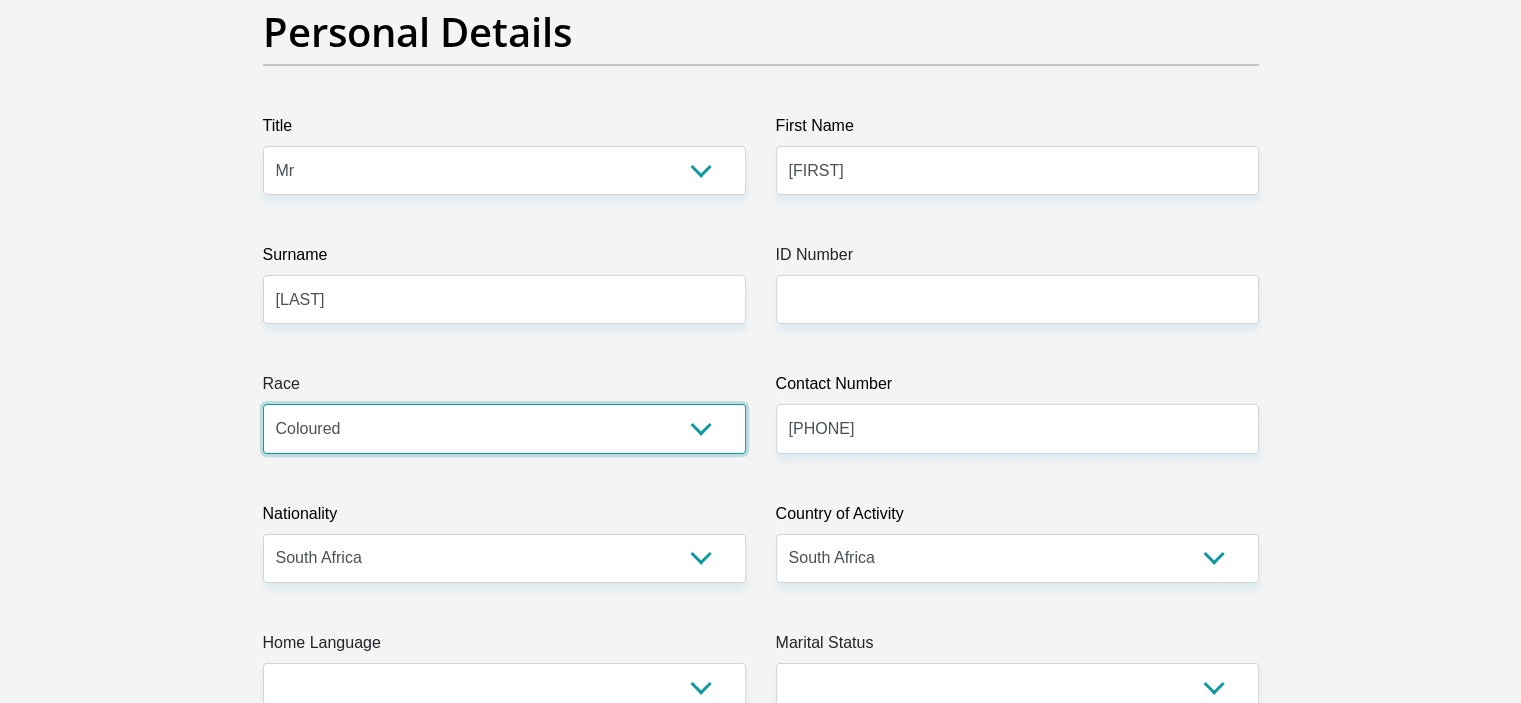 click on "Black
Coloured
Indian
White
Other" at bounding box center [504, 428] 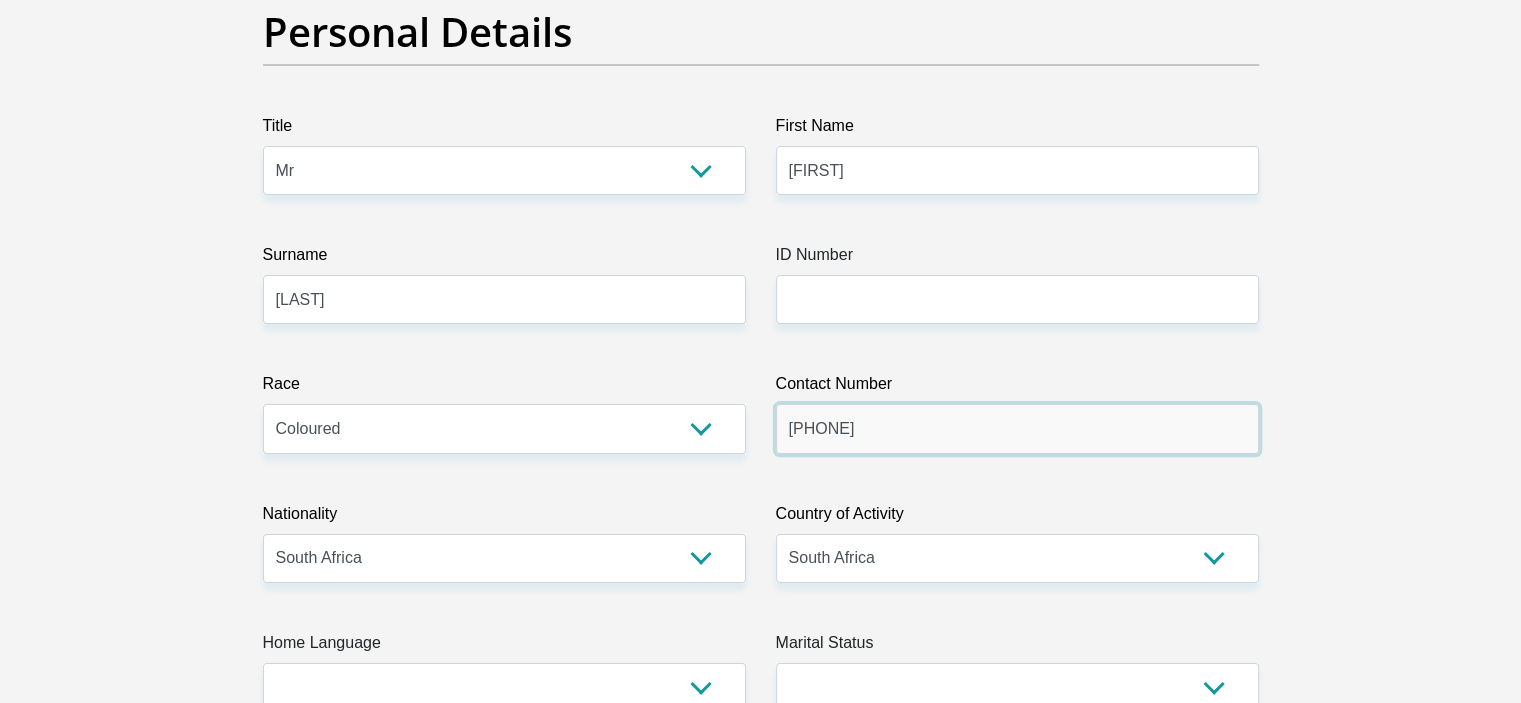 click on "[PHONE]" at bounding box center (1017, 428) 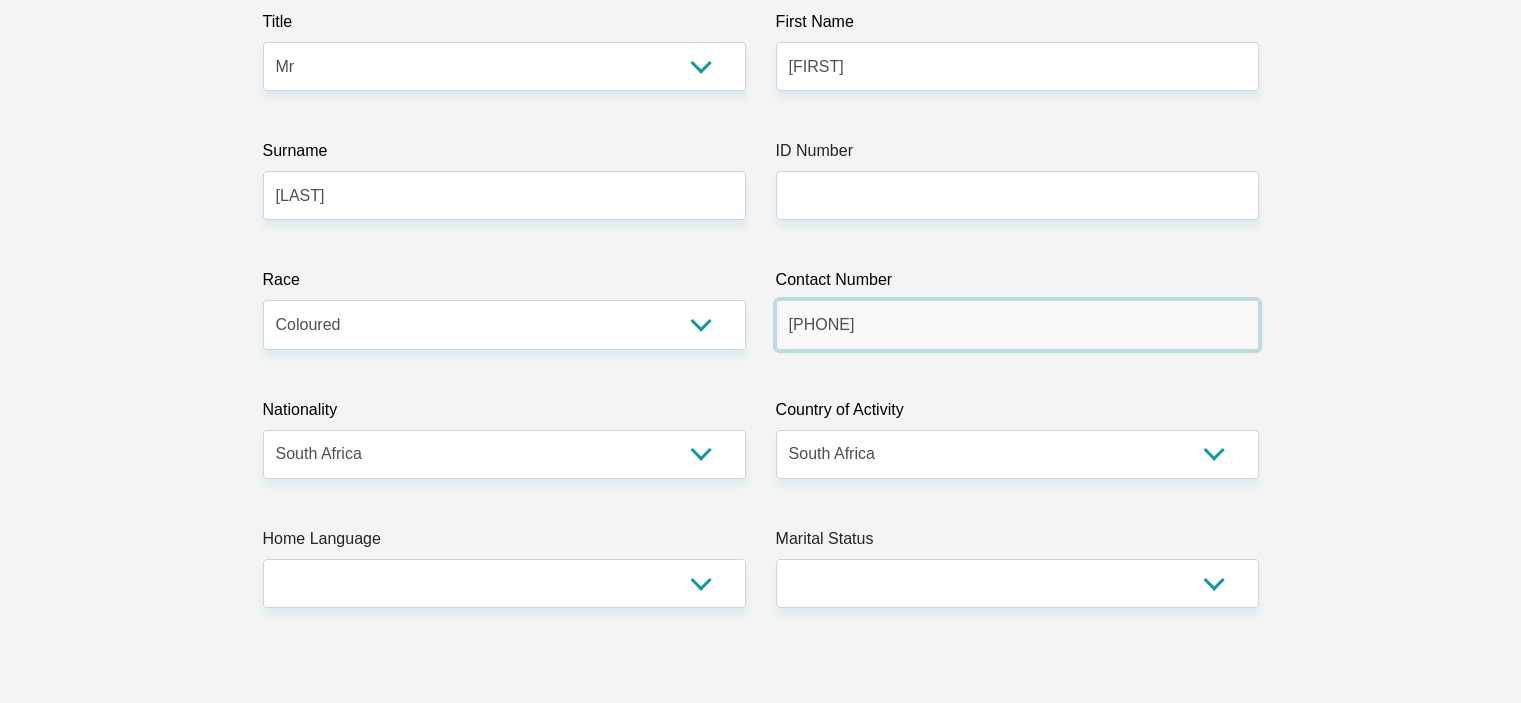 scroll, scrollTop: 400, scrollLeft: 0, axis: vertical 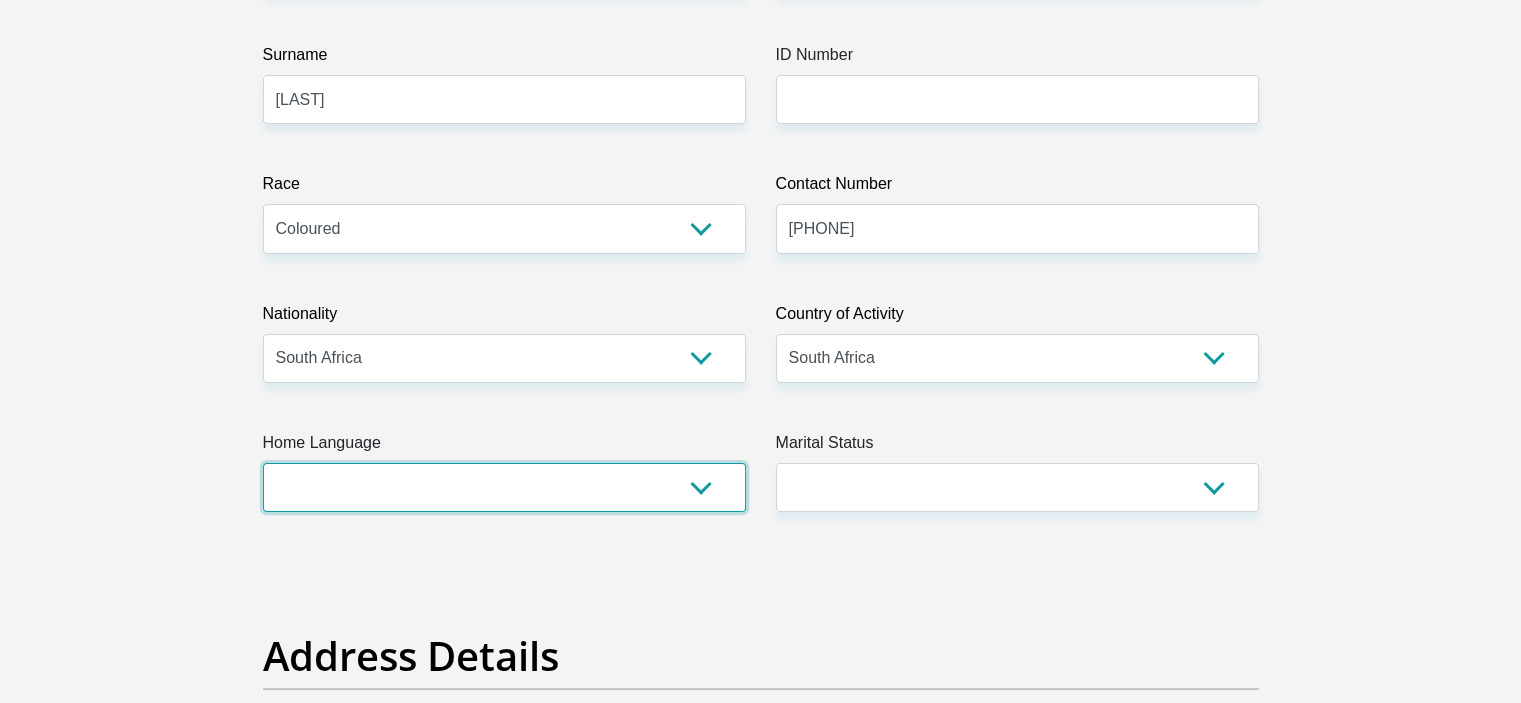 click on "Afrikaans
English
Sepedi
South Ndebele
Southern Sotho
Swati
Tsonga
Tswana
Venda
Xhosa
Zulu
Other" at bounding box center (504, 487) 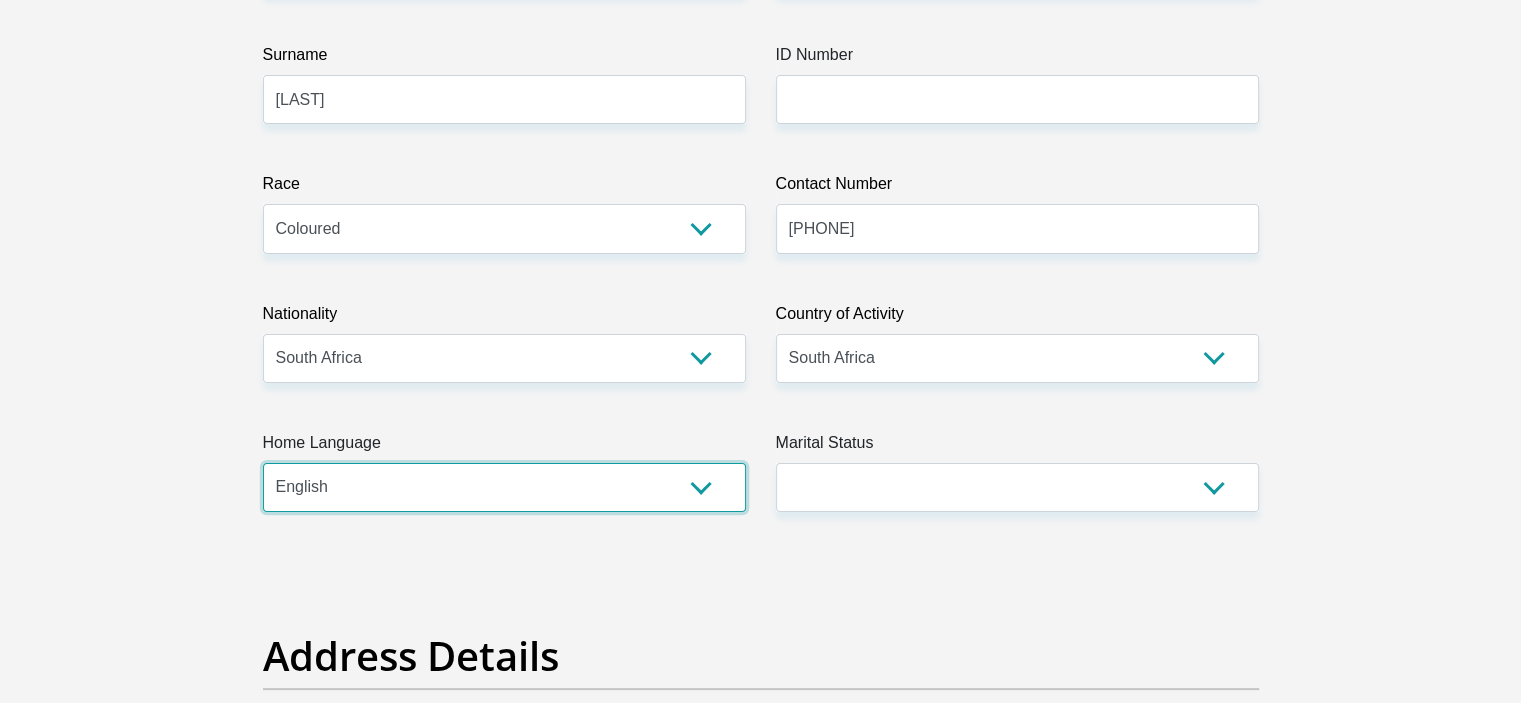 click on "Afrikaans
English
Sepedi
South Ndebele
Southern Sotho
Swati
Tsonga
Tswana
Venda
Xhosa
Zulu
Other" at bounding box center (504, 487) 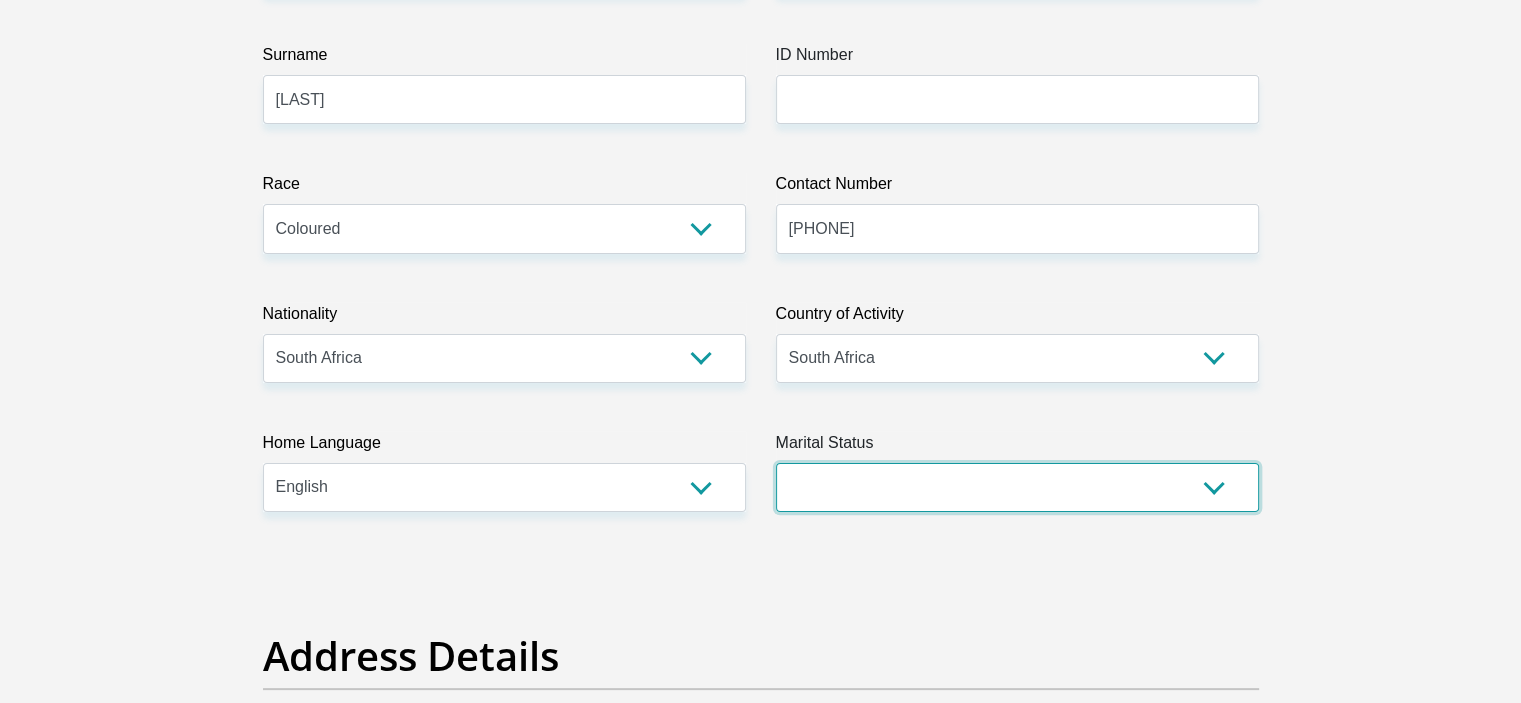 click on "Married ANC
Single
Divorced
Widowed
Married COP or Customary Law" at bounding box center [1017, 487] 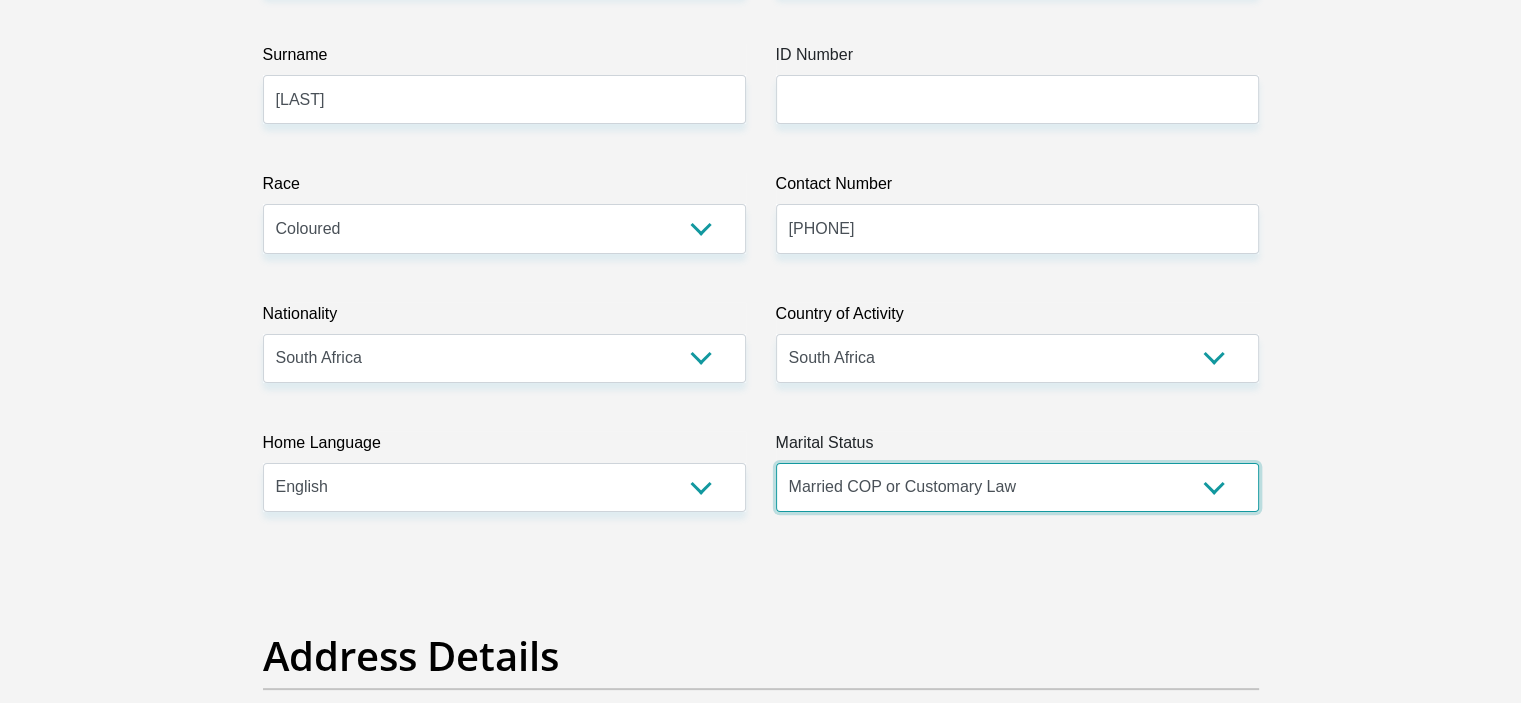 click on "Married ANC
Single
Divorced
Widowed
Married COP or Customary Law" at bounding box center [1017, 487] 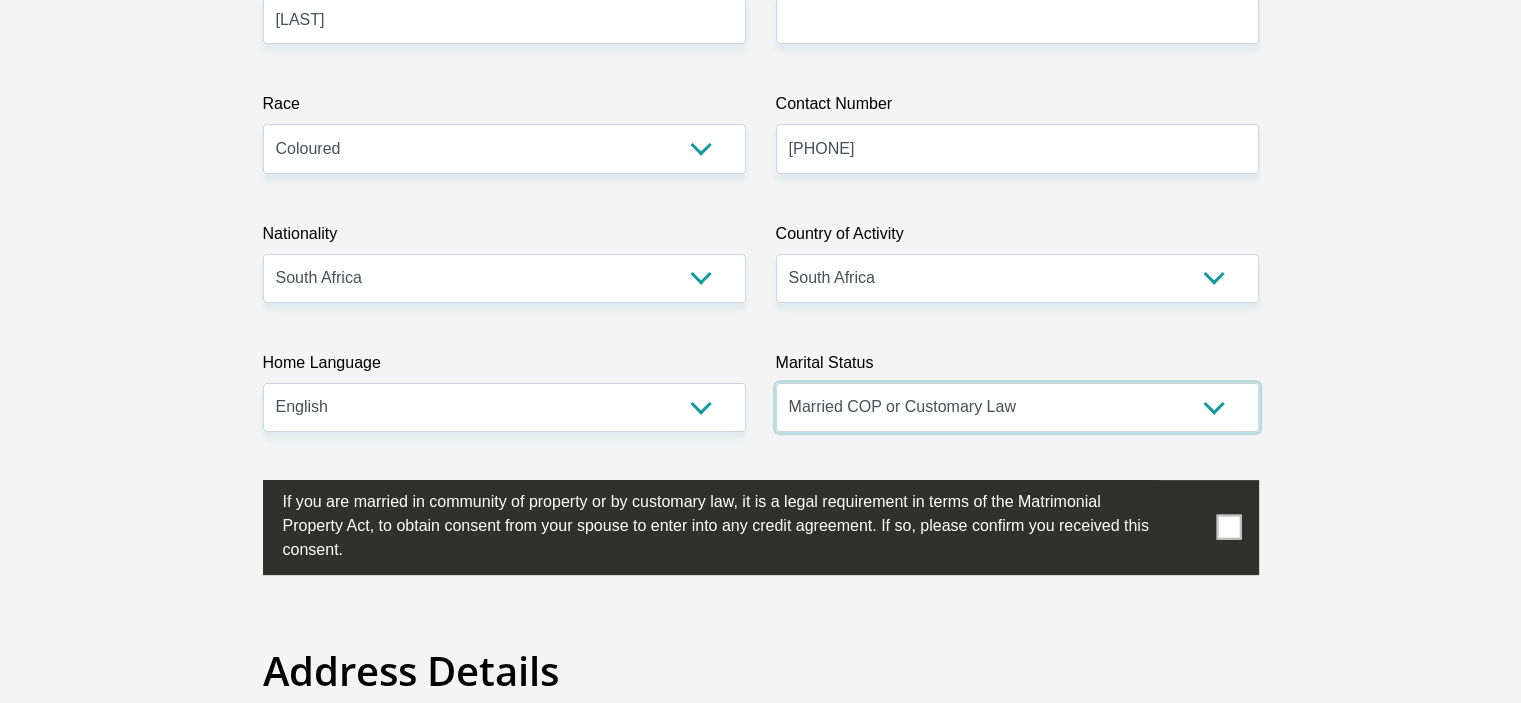 scroll, scrollTop: 600, scrollLeft: 0, axis: vertical 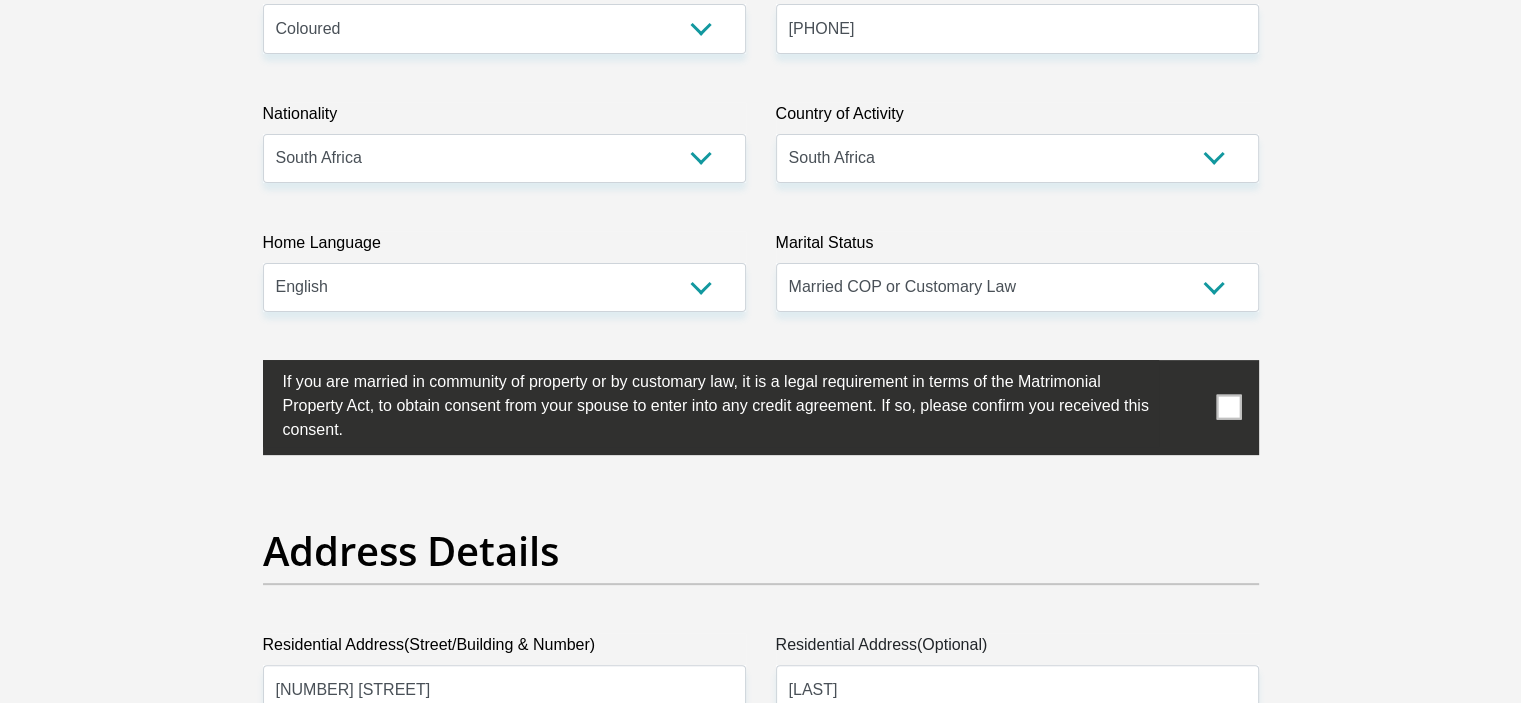 click at bounding box center (1228, 407) 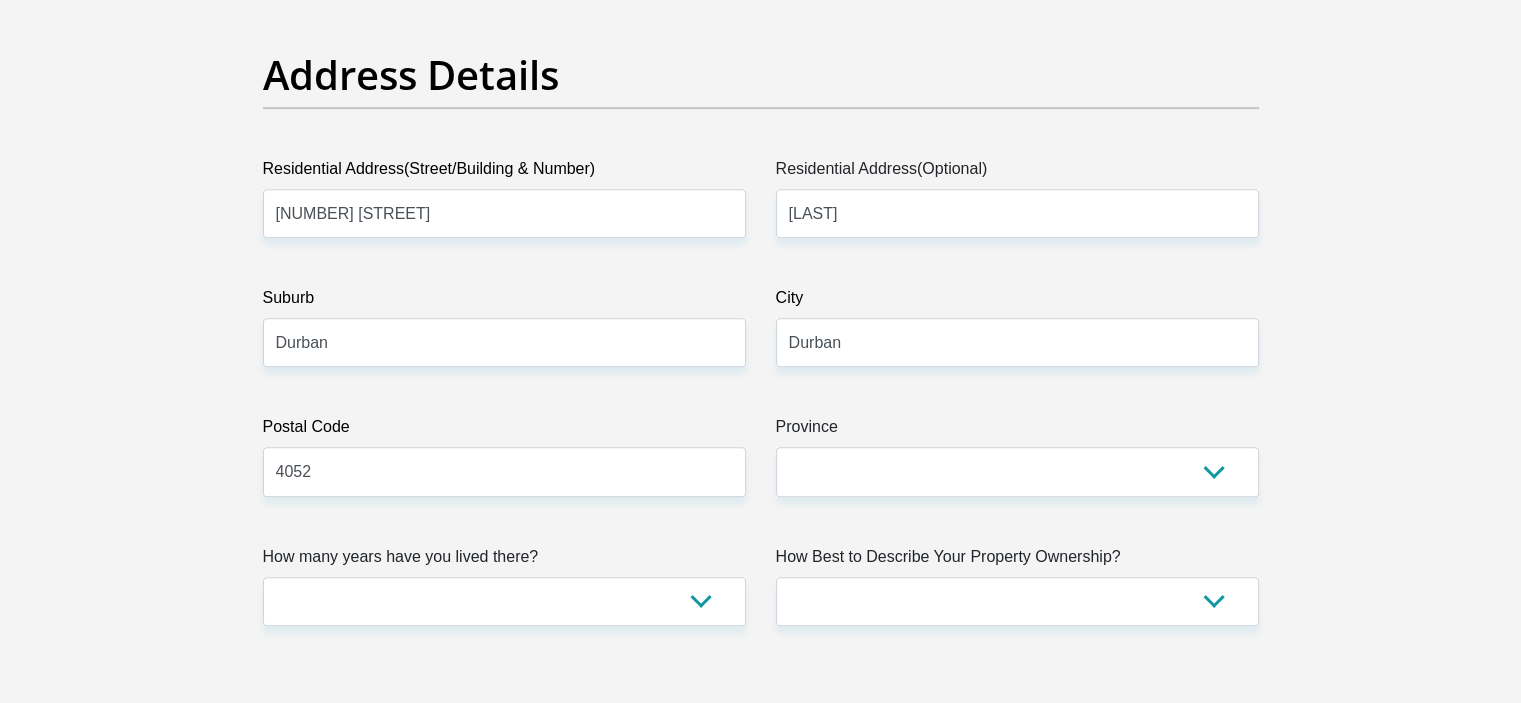 scroll, scrollTop: 1100, scrollLeft: 0, axis: vertical 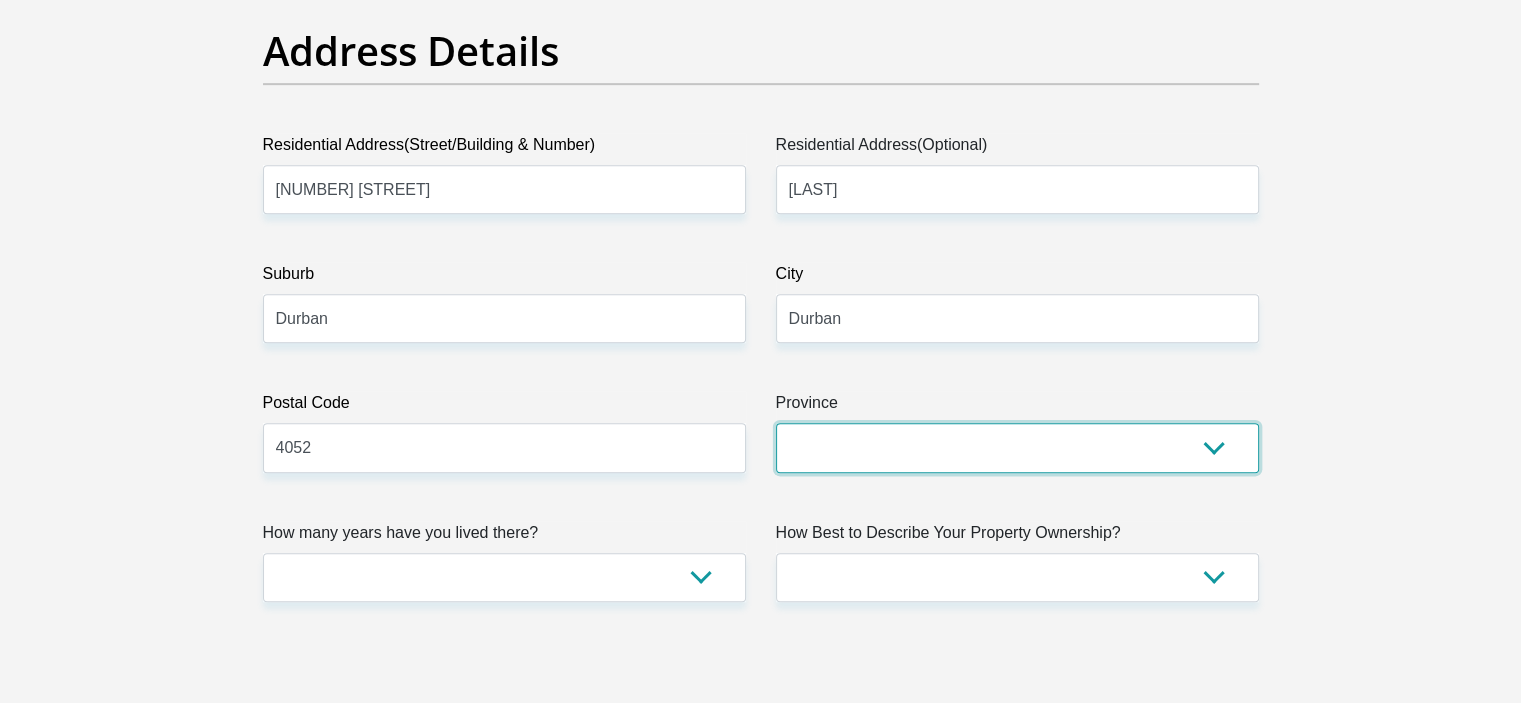 click on "Eastern Cape
Free State
Gauteng
KwaZulu-Natal
Limpopo
Mpumalanga
Northern Cape
North West
Western Cape" at bounding box center (1017, 447) 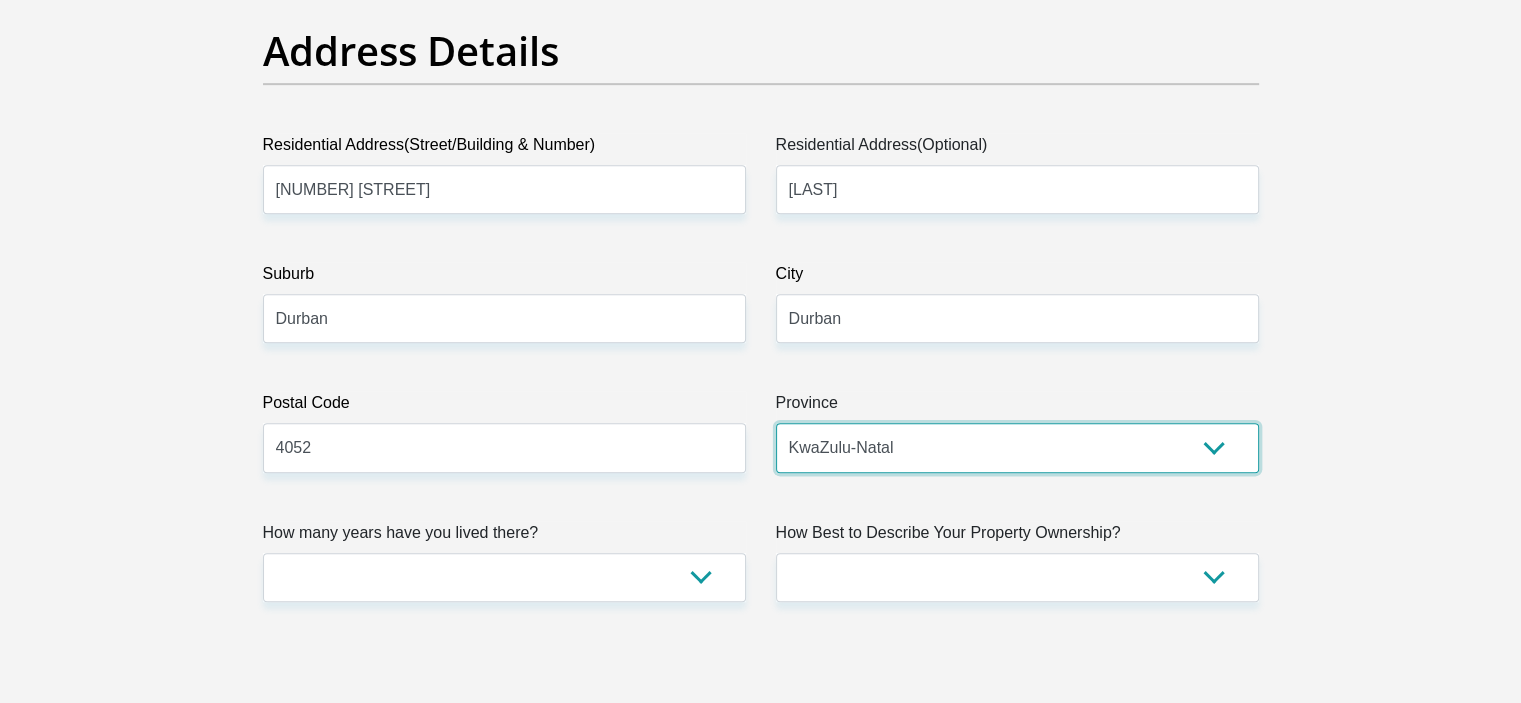 click on "Eastern Cape
Free State
Gauteng
KwaZulu-Natal
Limpopo
Mpumalanga
Northern Cape
North West
Western Cape" at bounding box center [1017, 447] 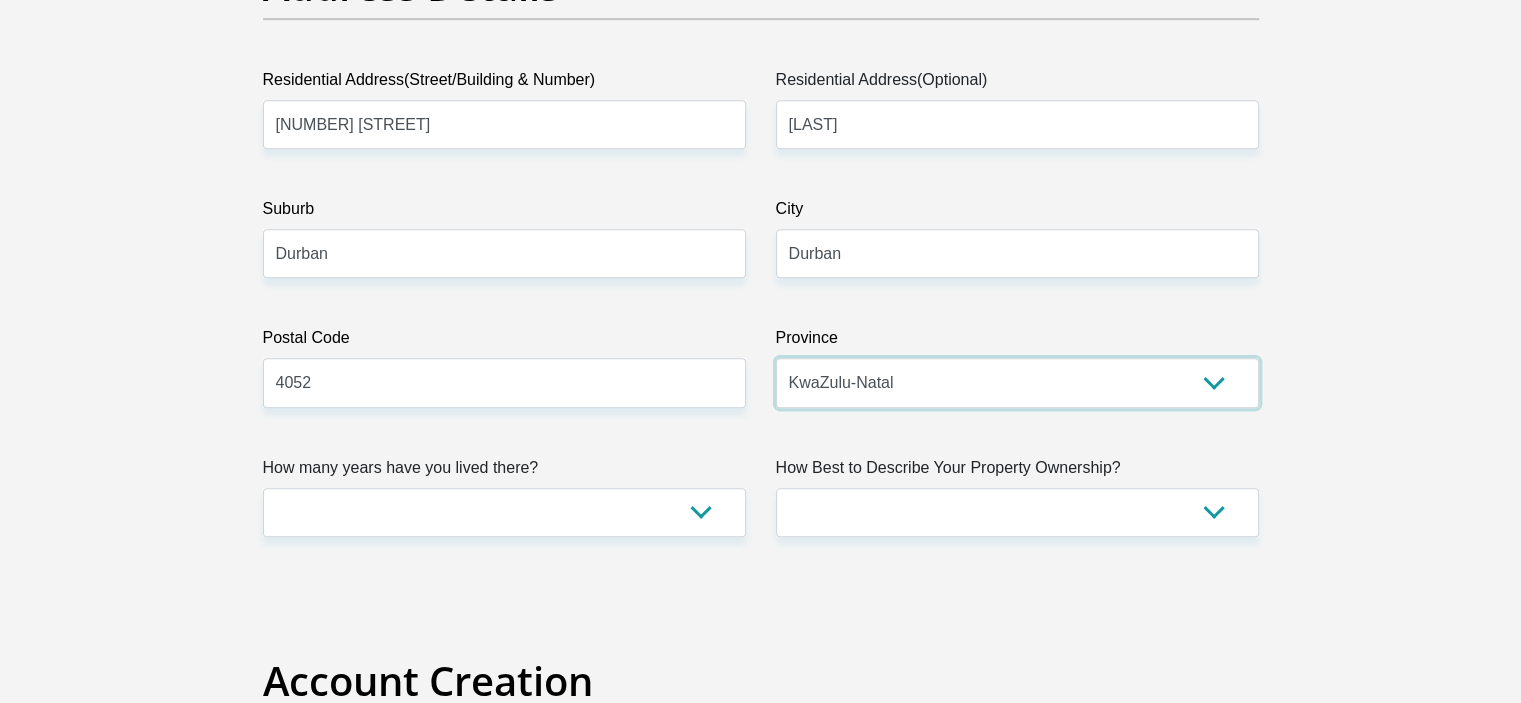scroll, scrollTop: 1200, scrollLeft: 0, axis: vertical 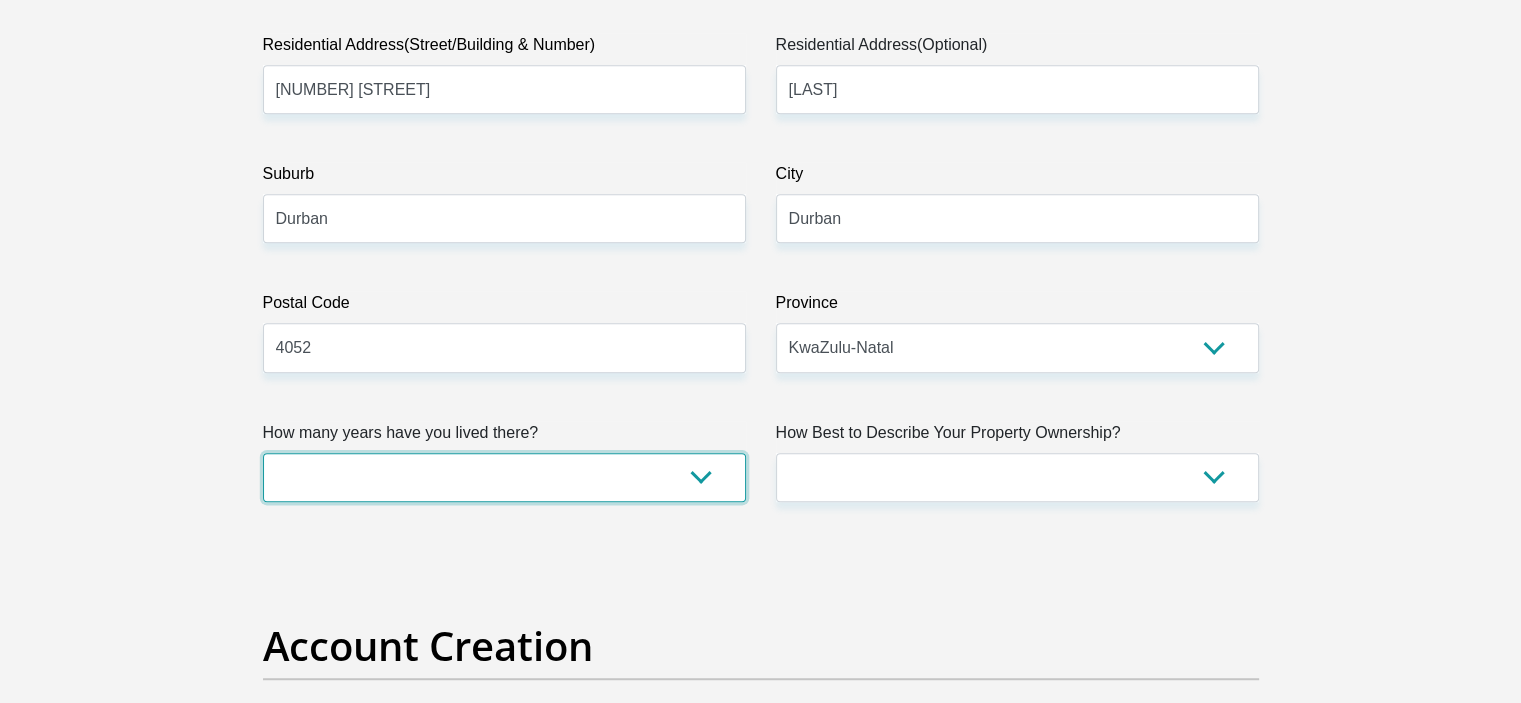 click on "less than 1 year
1-3 years
3-5 years
5+ years" at bounding box center [504, 477] 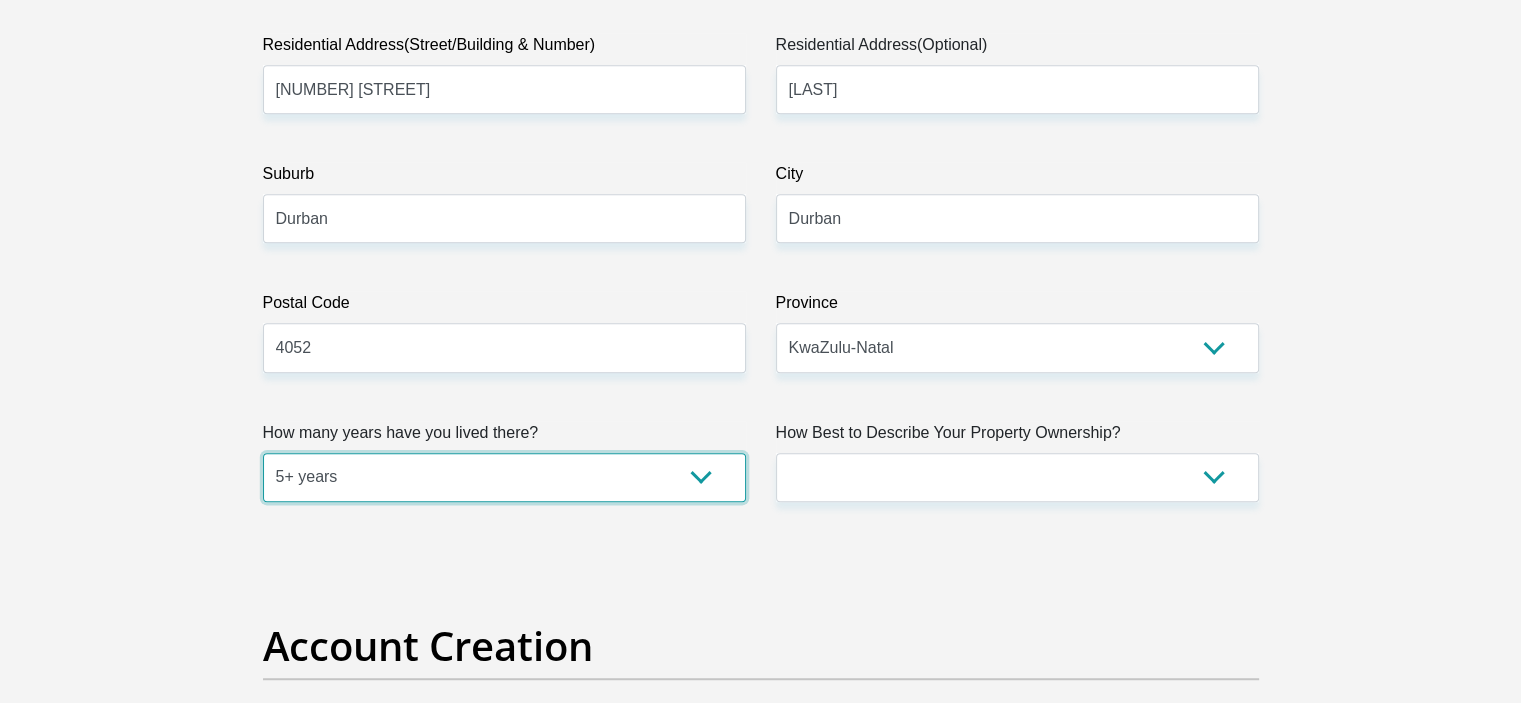 click on "less than 1 year
1-3 years
3-5 years
5+ years" at bounding box center (504, 477) 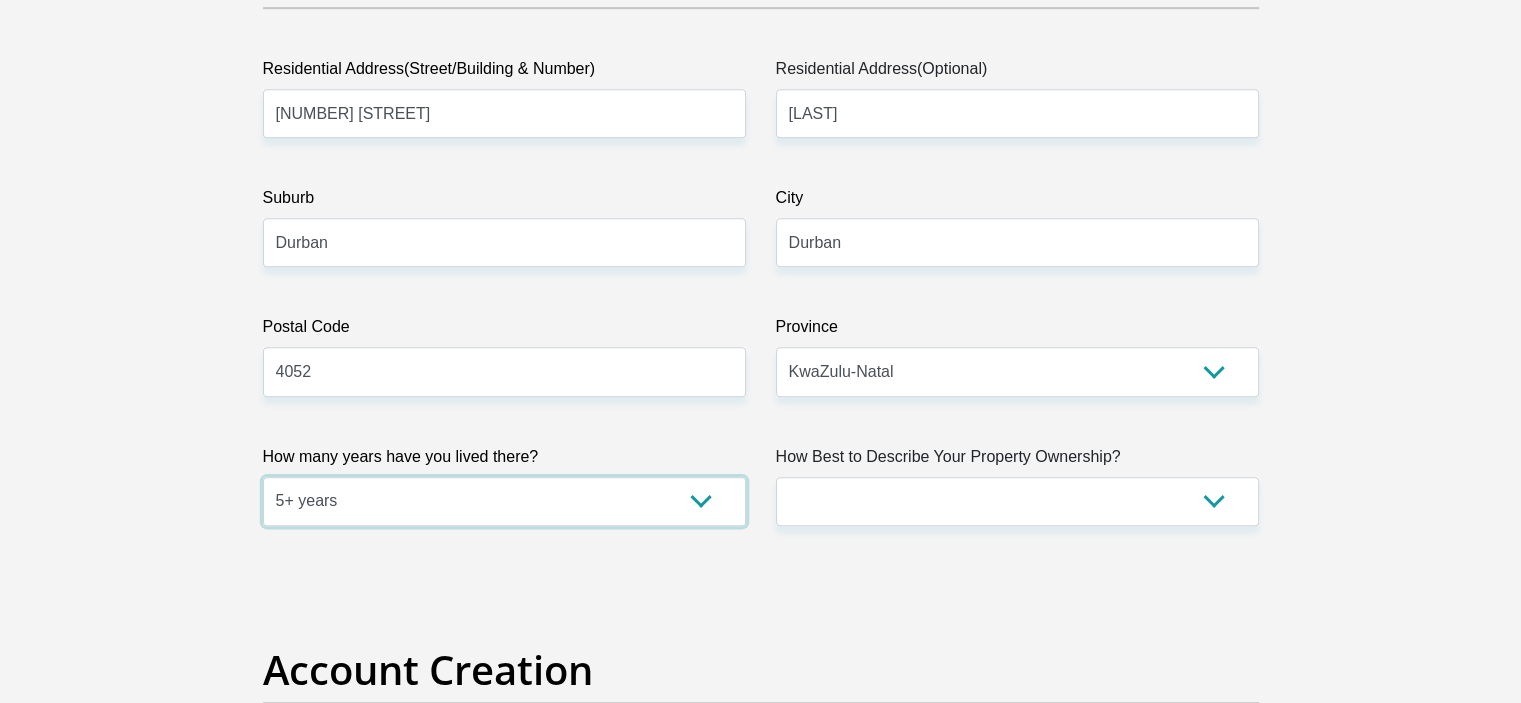 scroll, scrollTop: 1200, scrollLeft: 0, axis: vertical 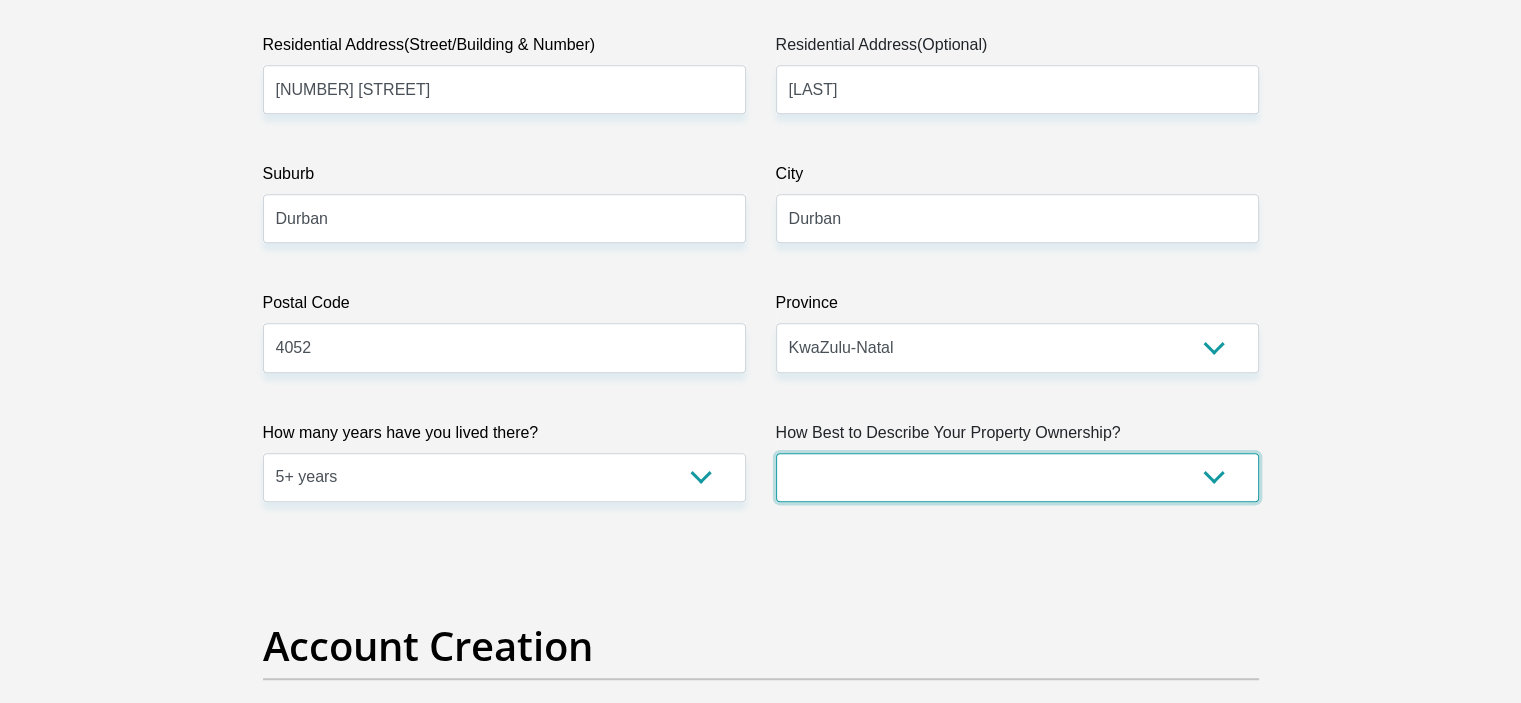 click on "Owned
Rented
Family Owned
Company Dwelling" at bounding box center [1017, 477] 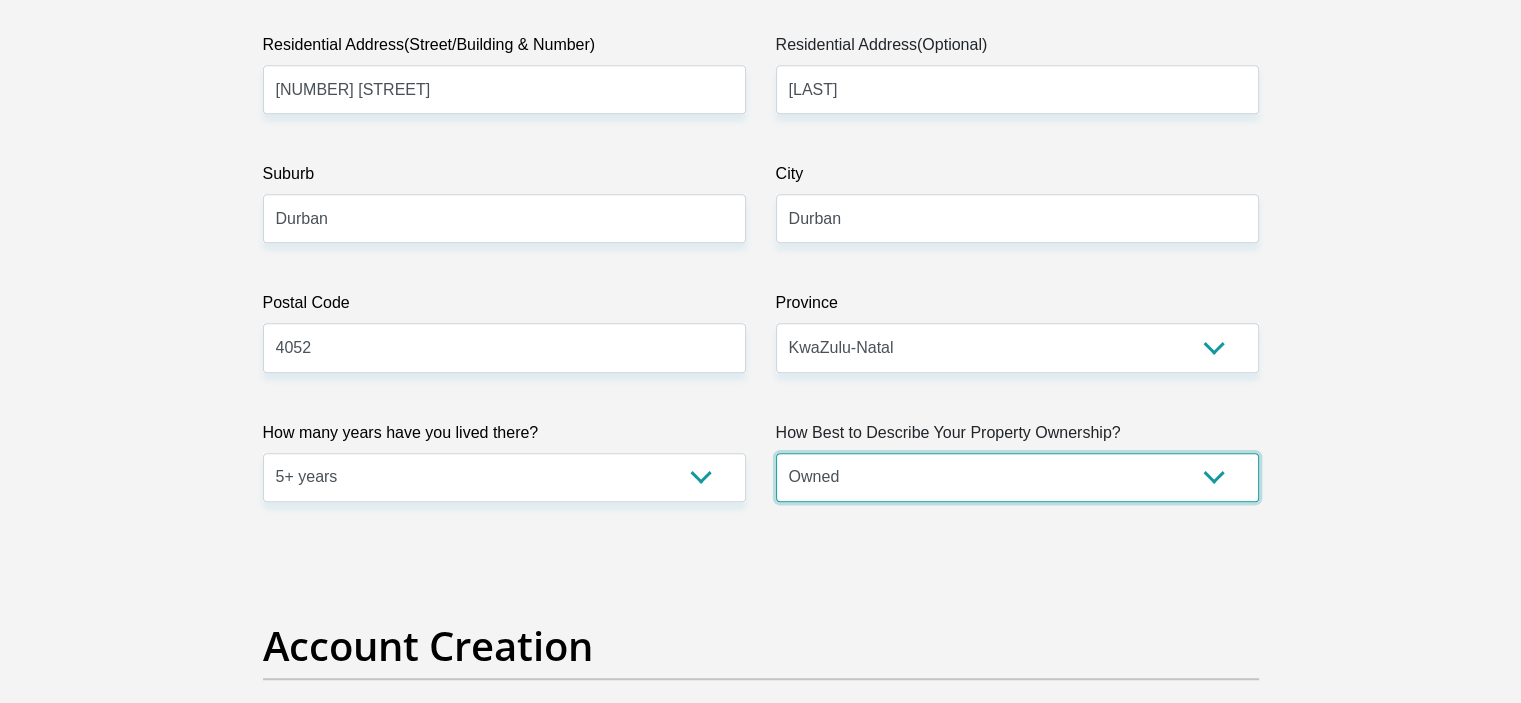 click on "Owned
Rented
Family Owned
Company Dwelling" at bounding box center [1017, 477] 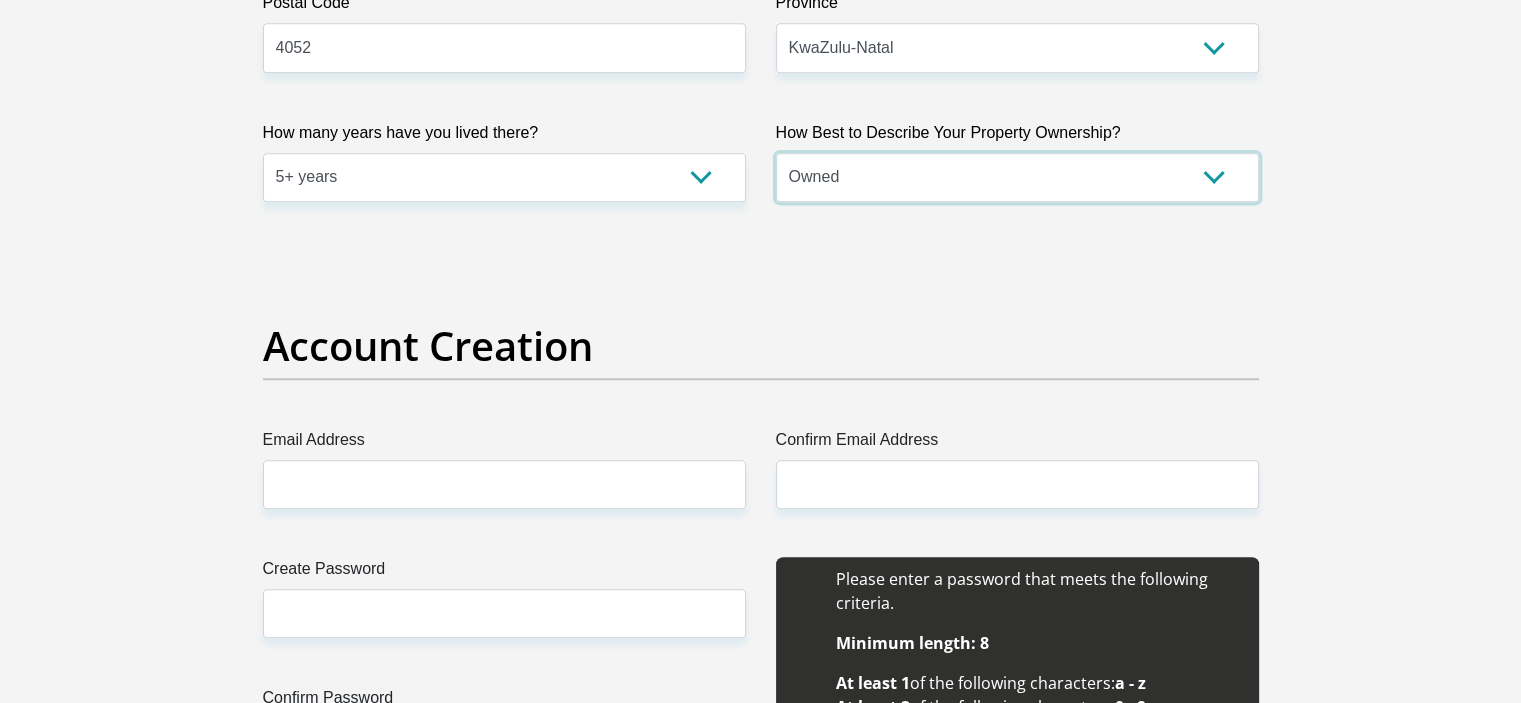 scroll, scrollTop: 1600, scrollLeft: 0, axis: vertical 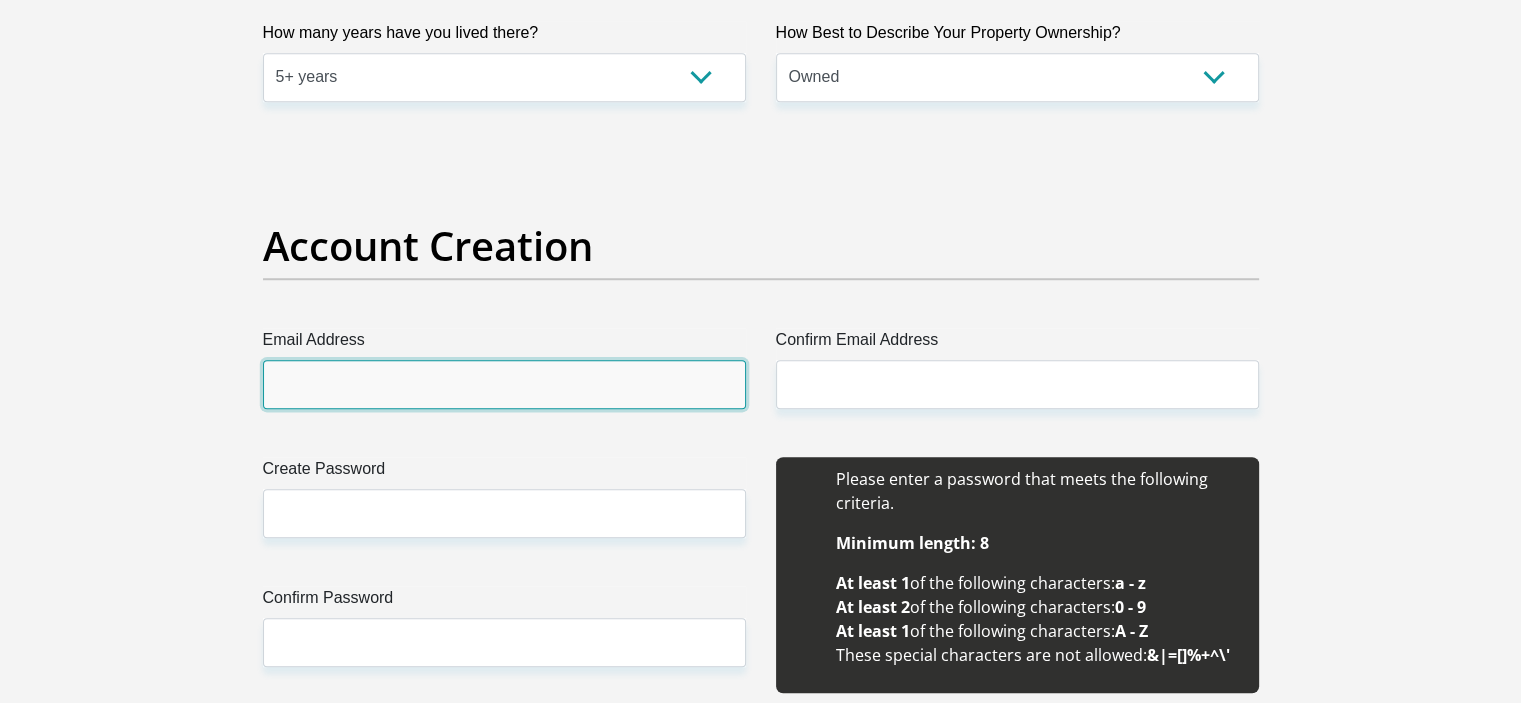 click on "Email Address" at bounding box center (504, 384) 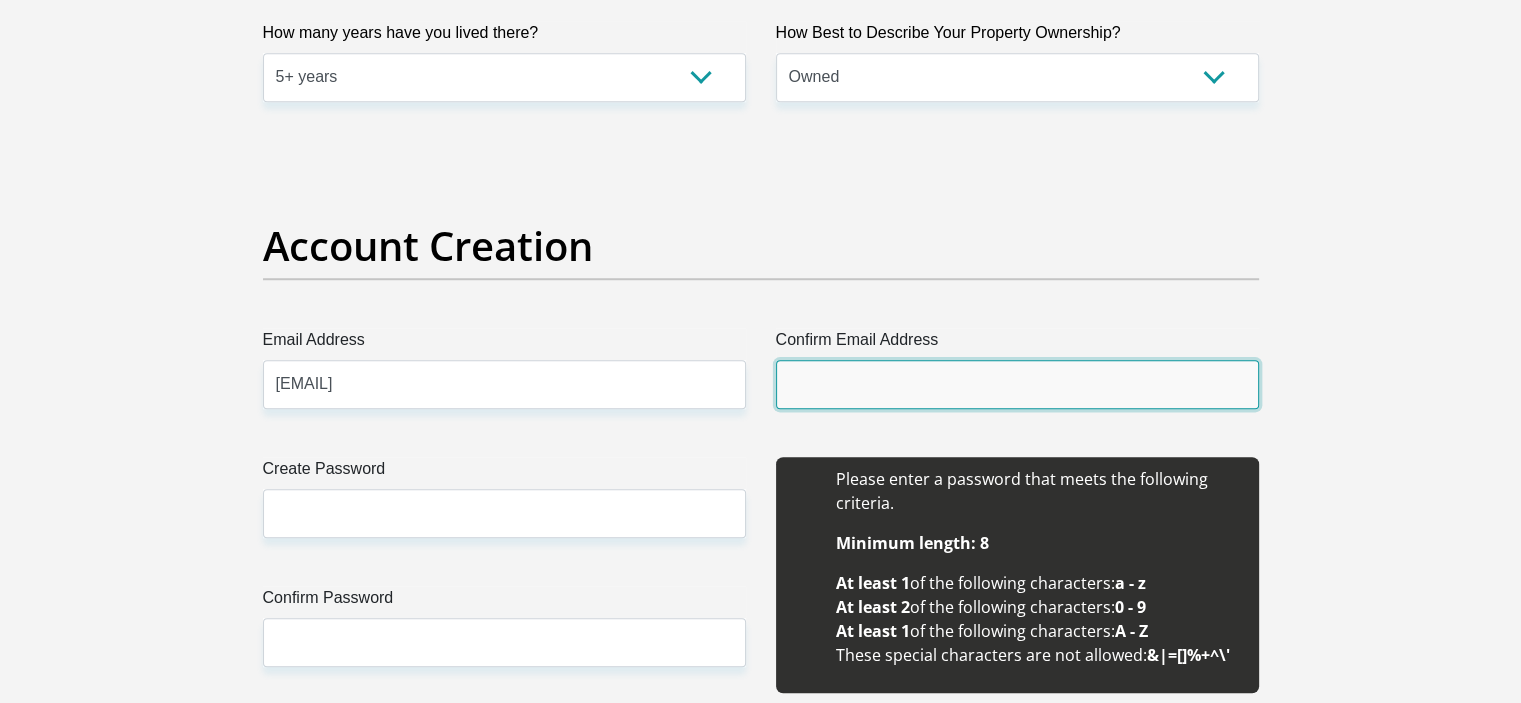 type on "[EMAIL]" 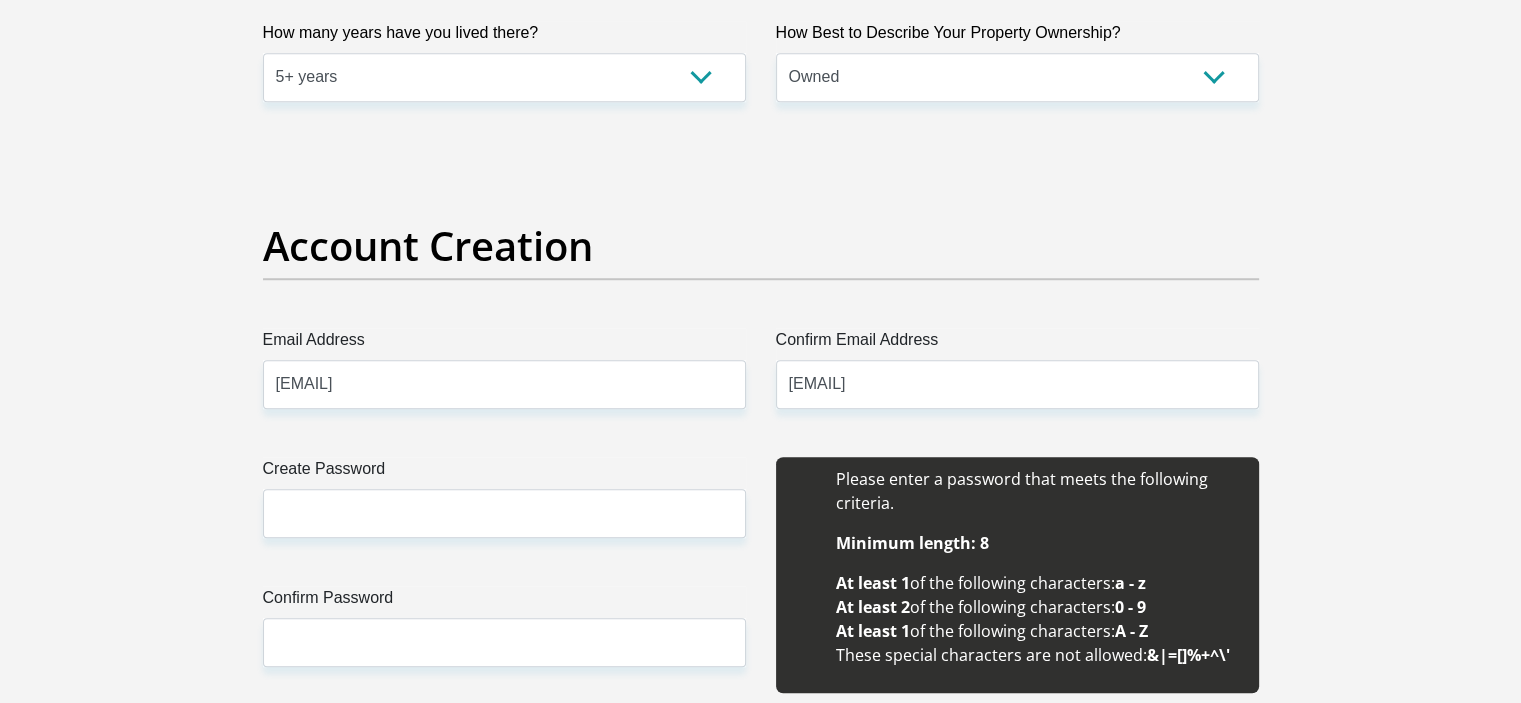 type 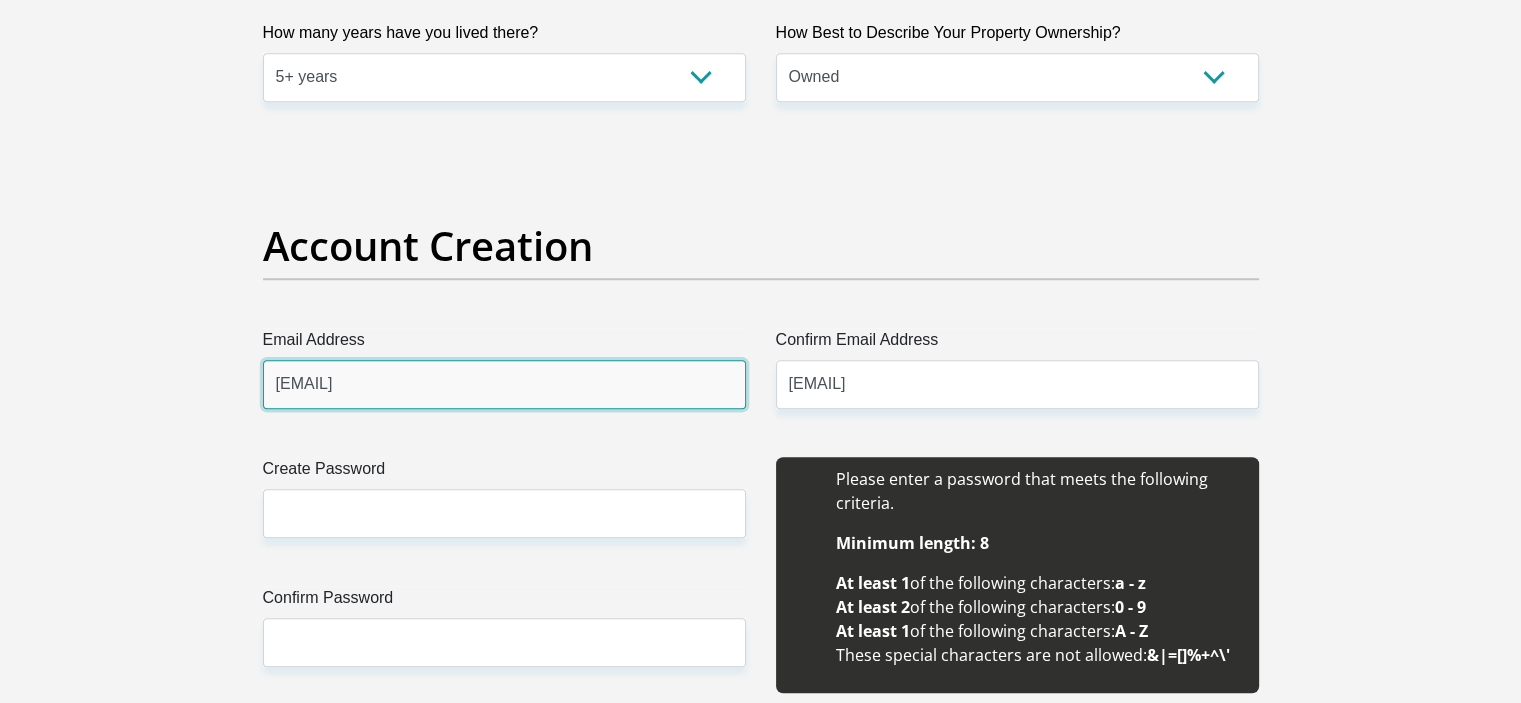 type 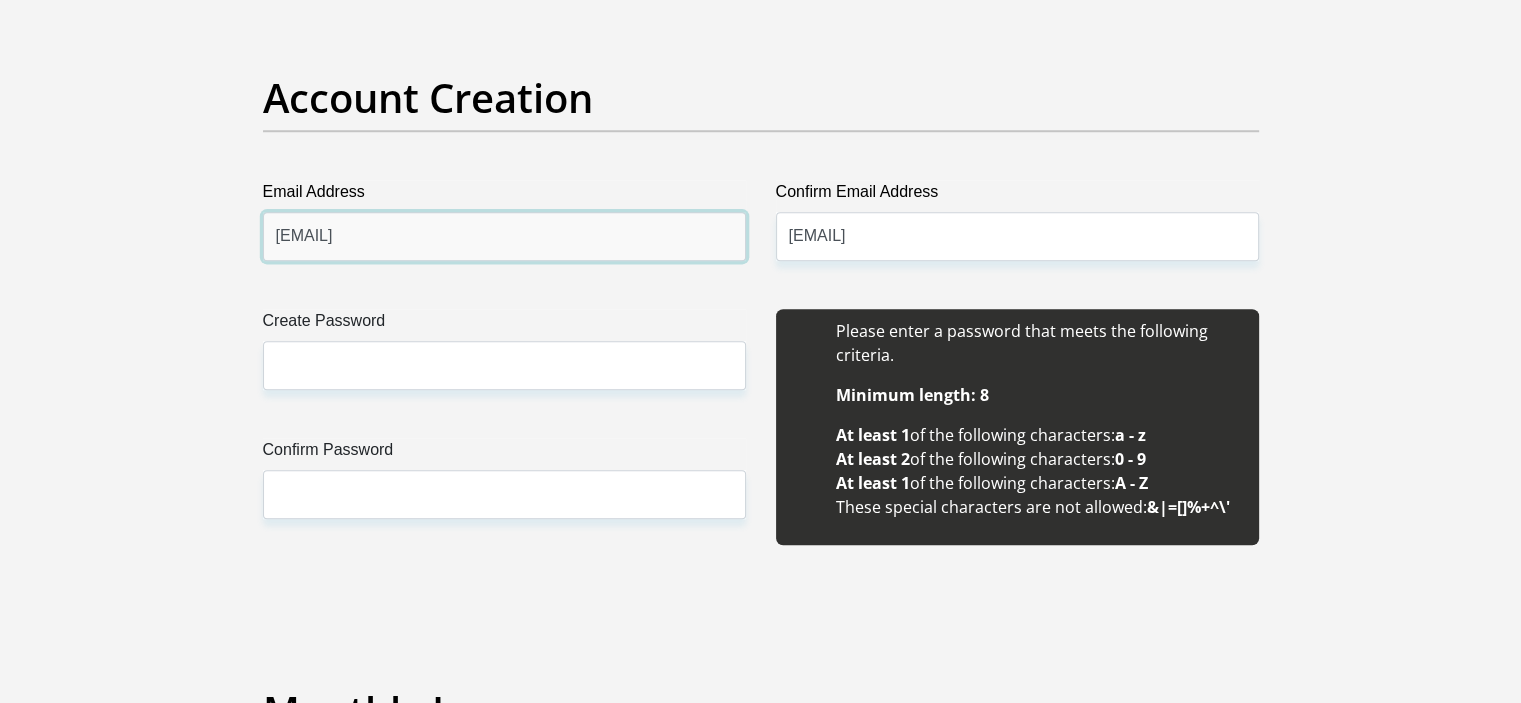 scroll, scrollTop: 1800, scrollLeft: 0, axis: vertical 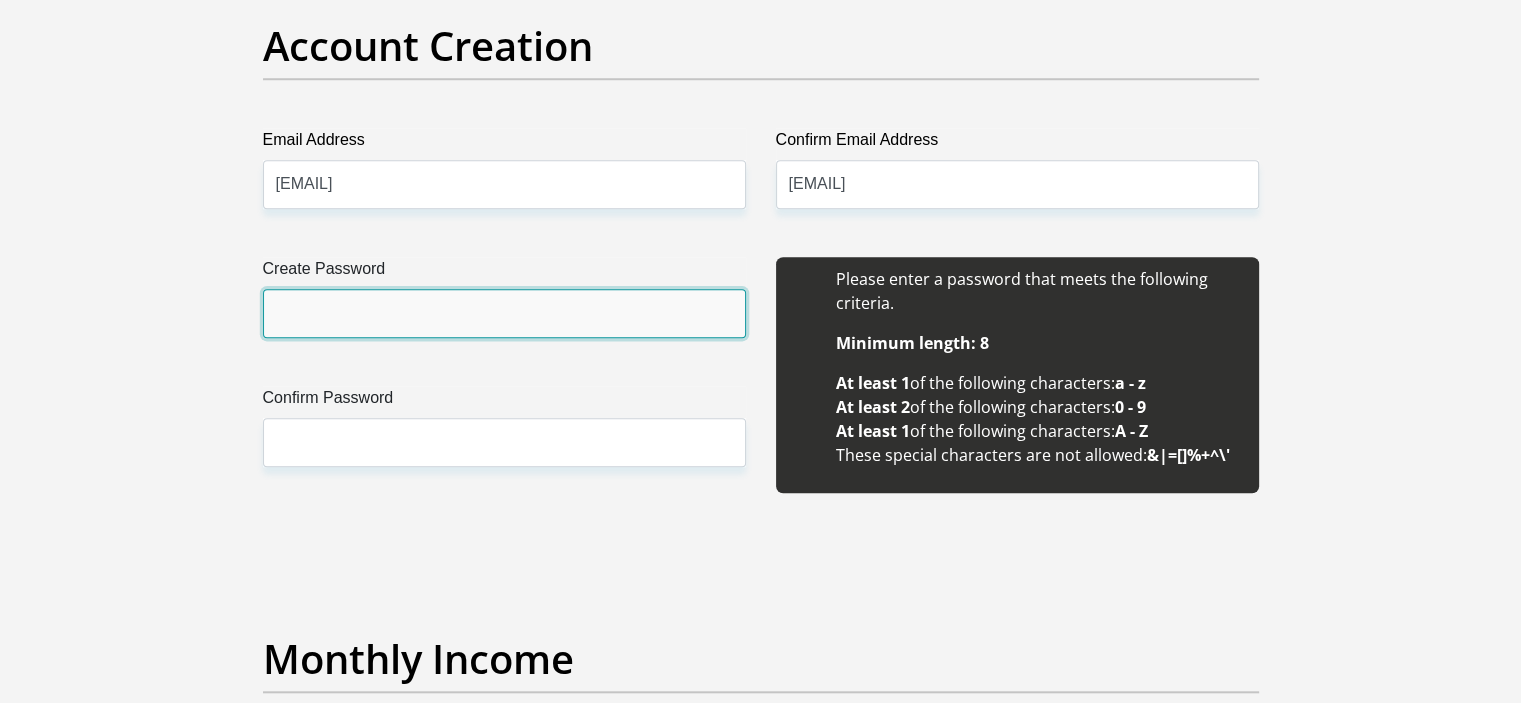 click on "Create Password" at bounding box center (504, 313) 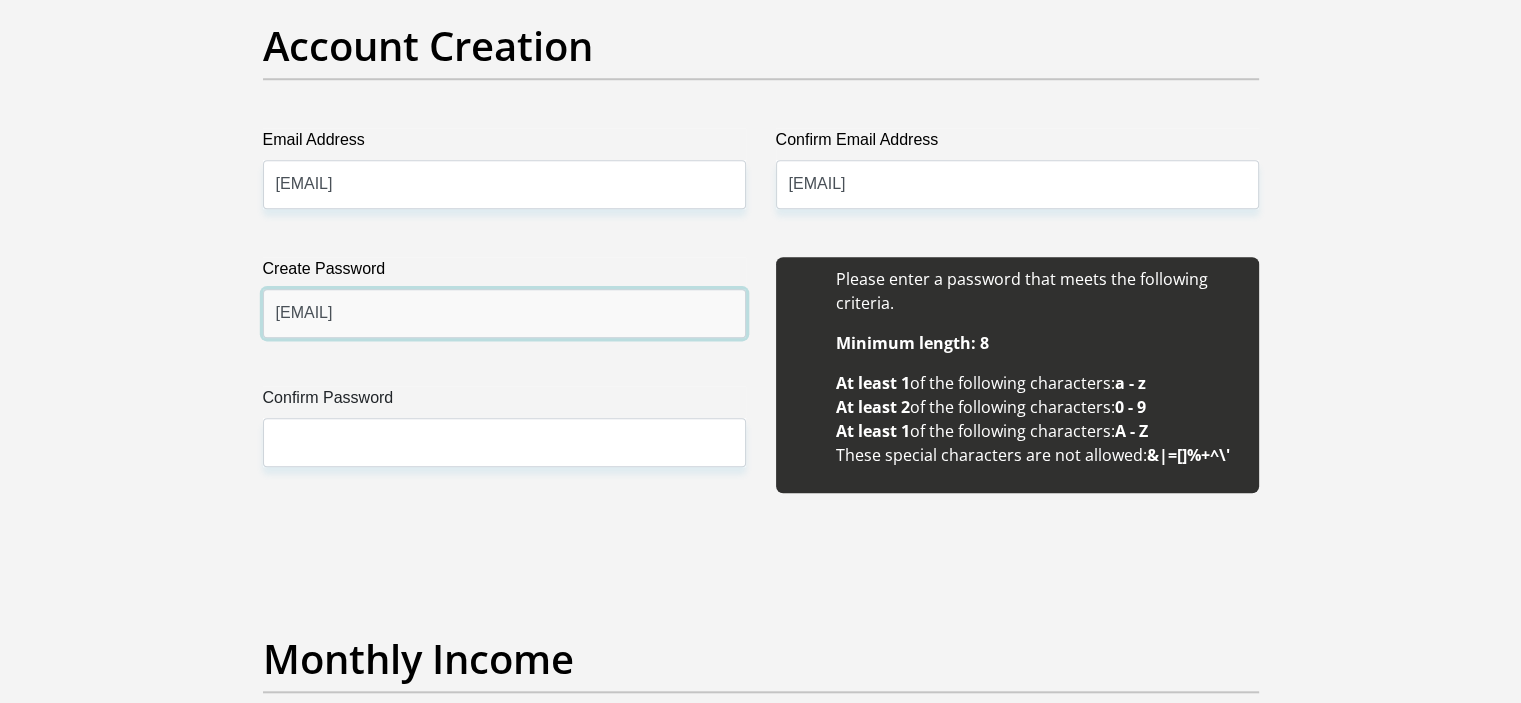 type on "[EMAIL]" 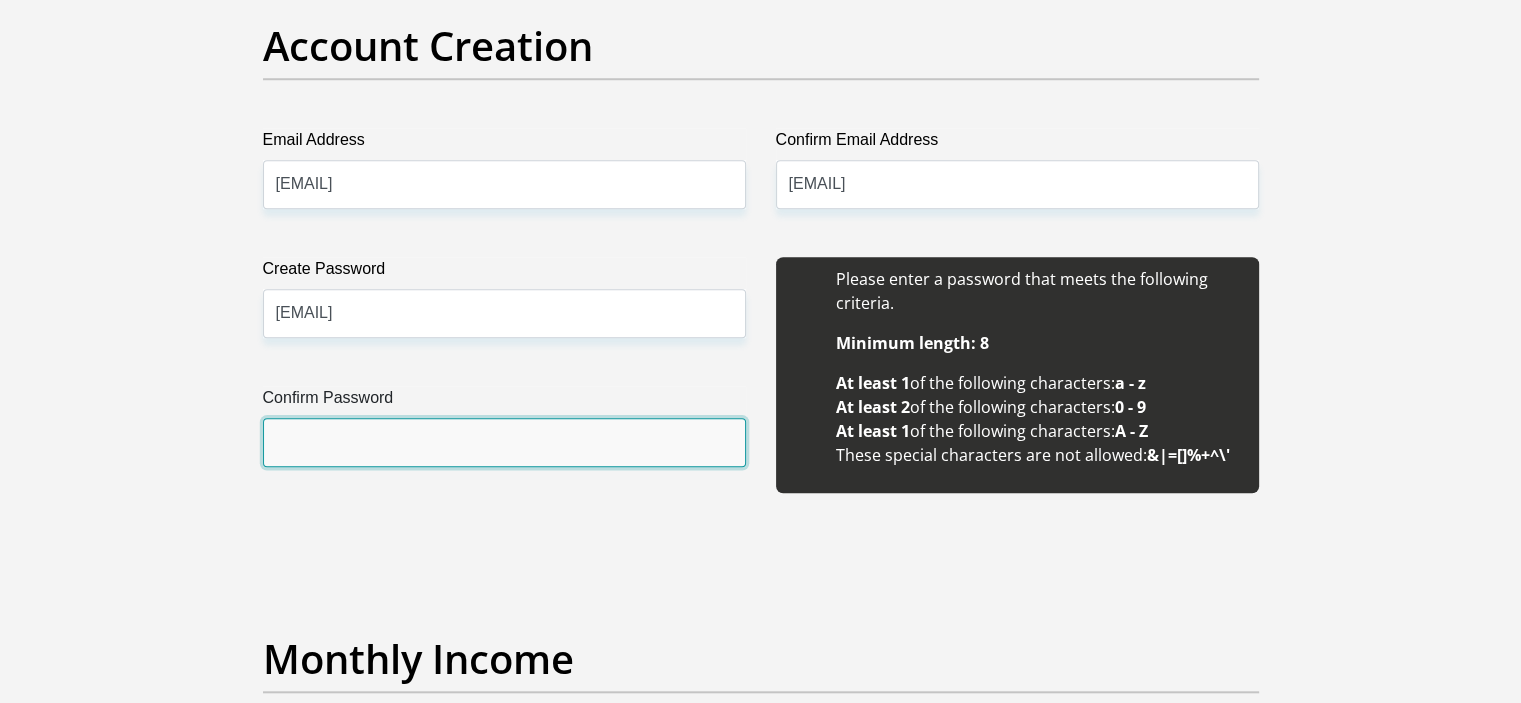 click on "Confirm Password" at bounding box center [504, 442] 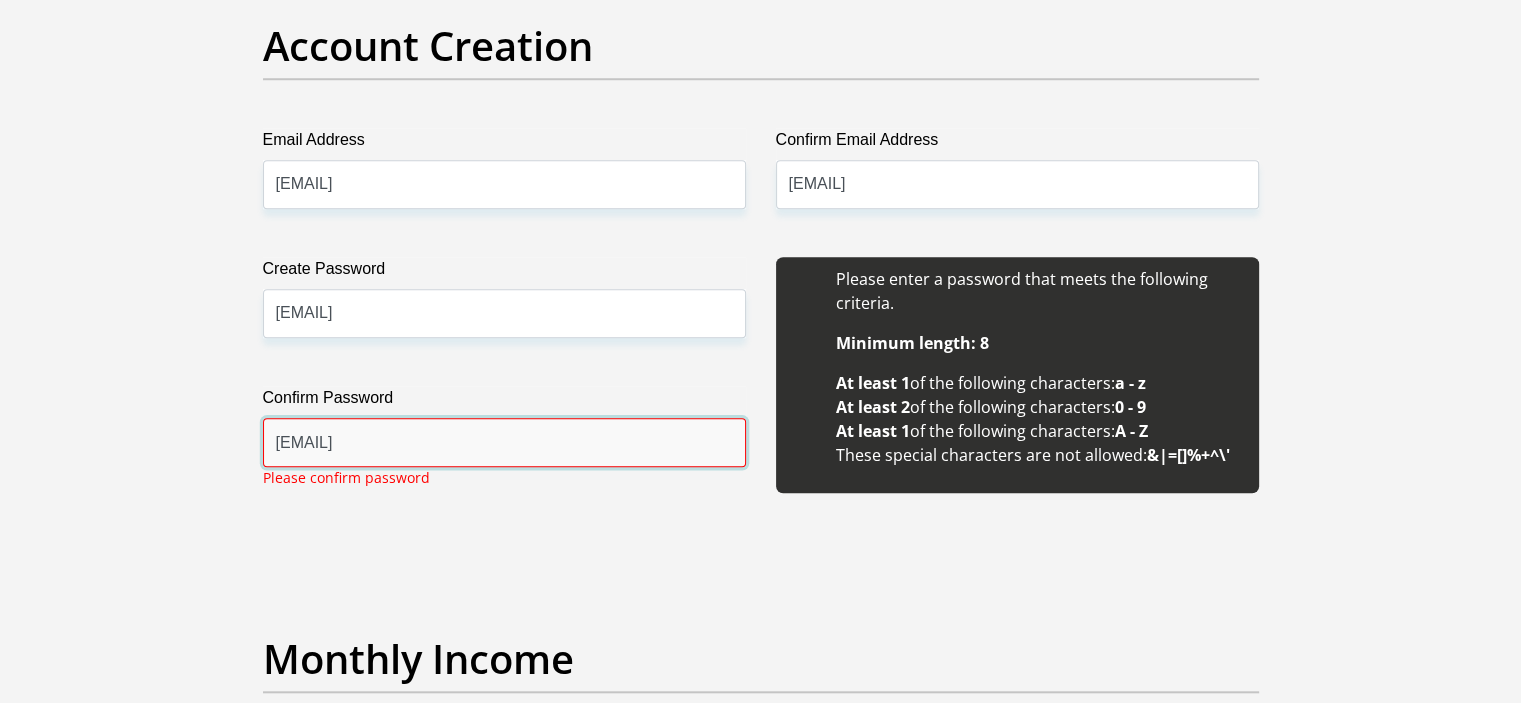 click on "[EMAIL]" at bounding box center [504, 442] 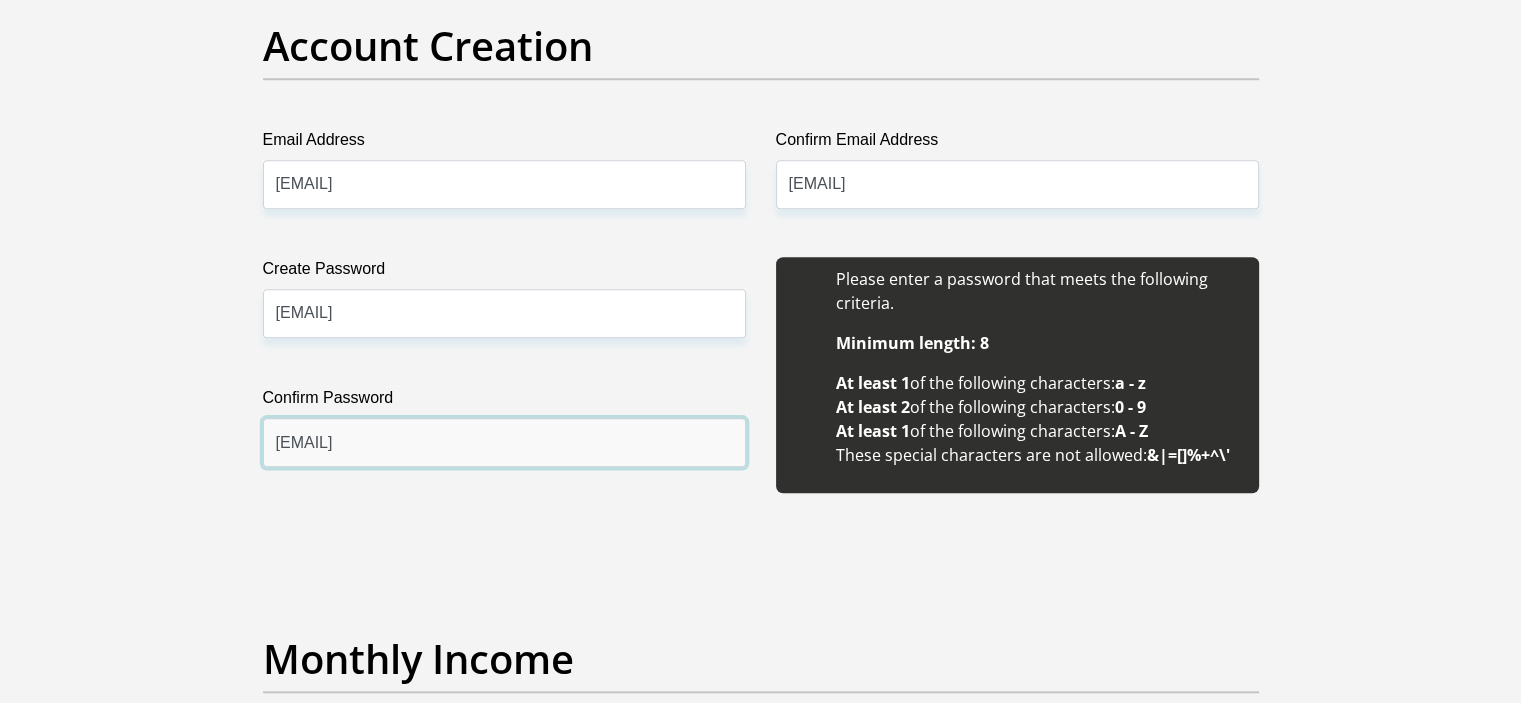 type on "[EMAIL]" 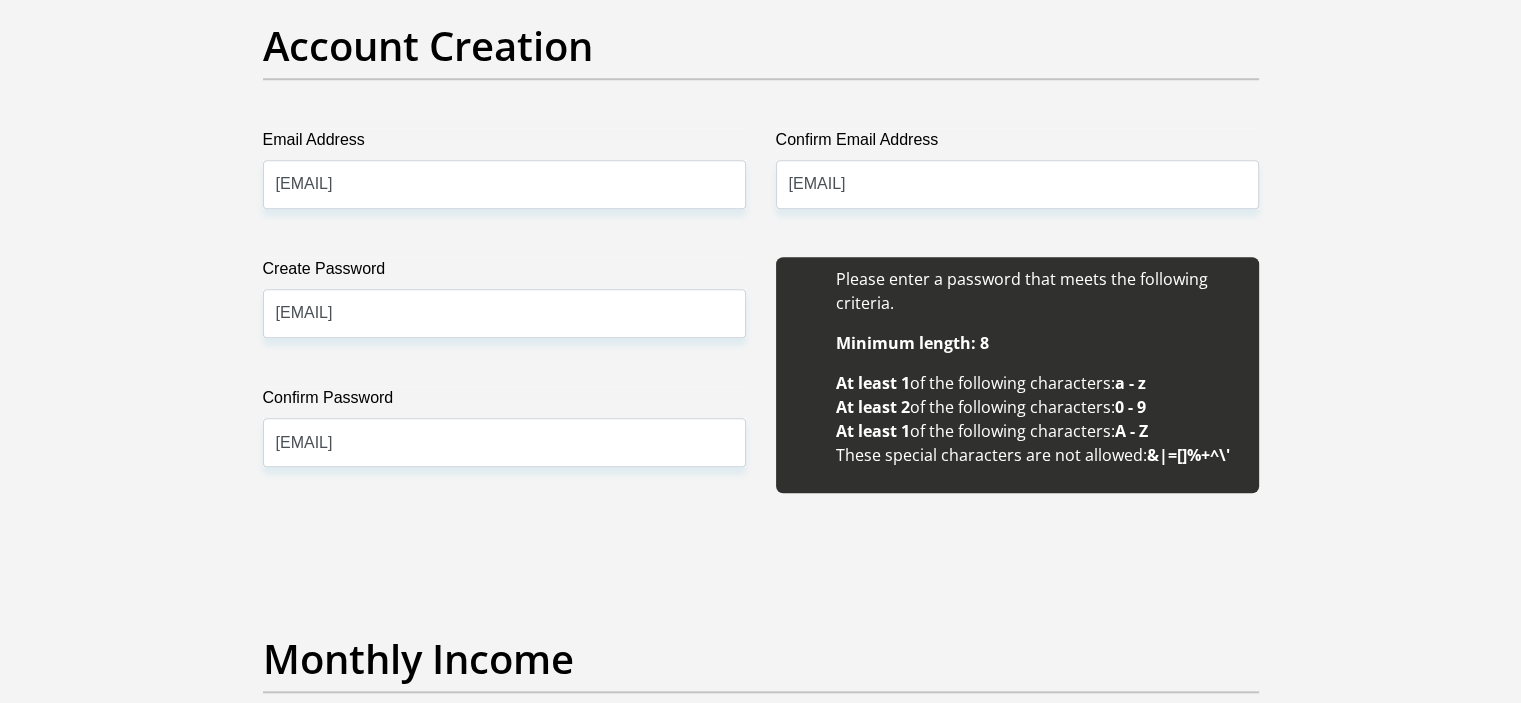 click on "Title
Mr
Ms
Mrs
Dr
Other
First Name
[FIRST]
Surname
[LAST]
ID Number
Please input valid ID number
Race
Black
Coloured
Indian
White
Other
Contact Number
[PHONE]
Please input valid contact number
Nationality
South Africa
Afghanistan
Aland Islands
Aruba" at bounding box center (761, 1827) 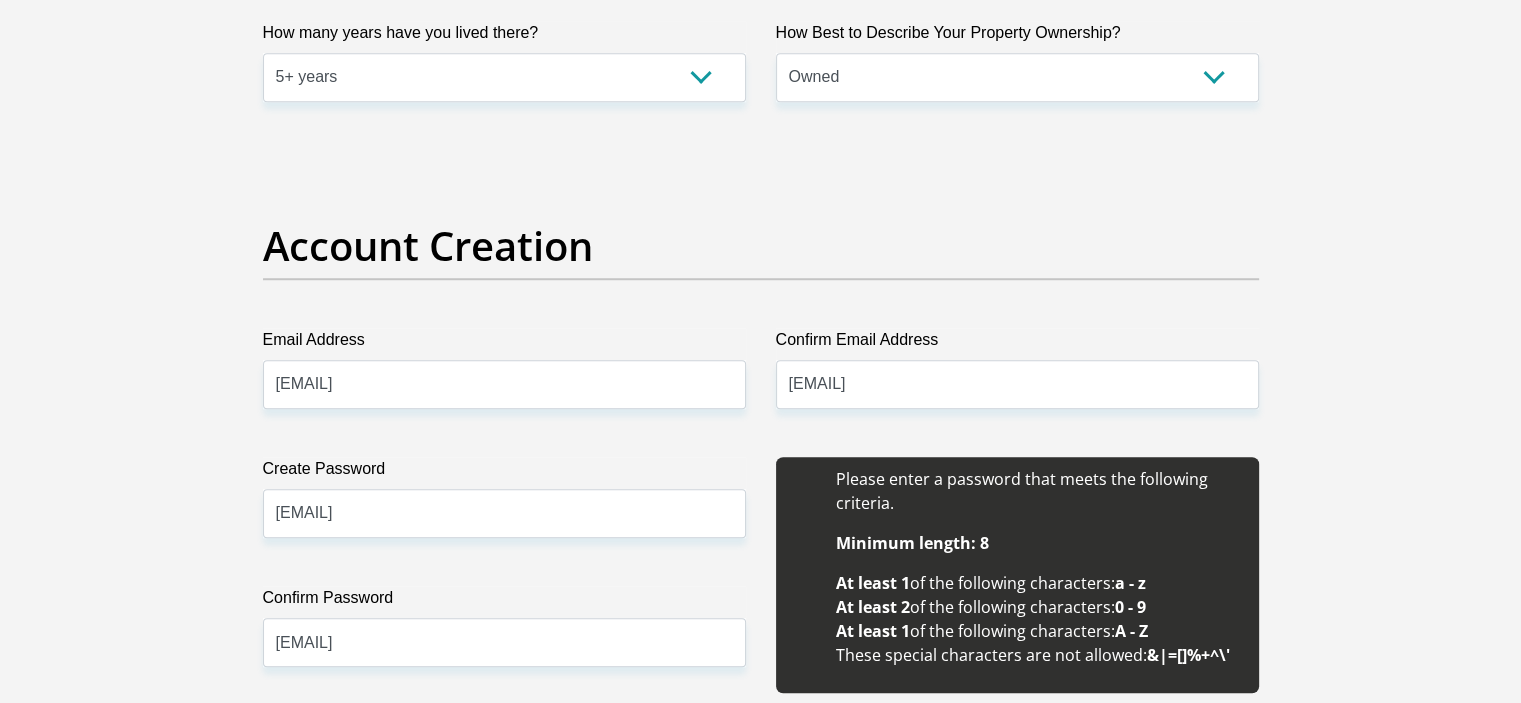 scroll, scrollTop: 1700, scrollLeft: 0, axis: vertical 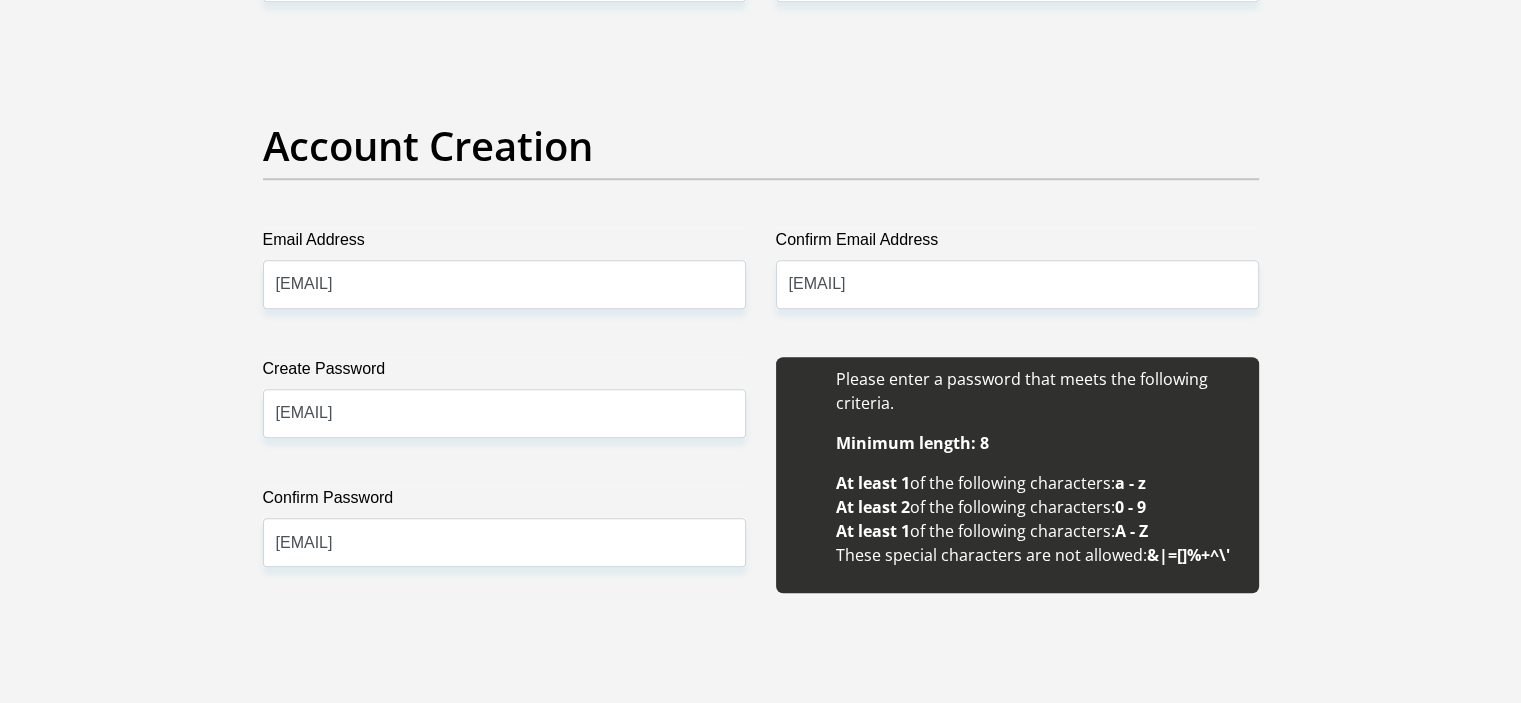 click on "Create Password
[EMAIL]
Please input valid password
Confirm Password
[EMAIL]" at bounding box center (504, 486) 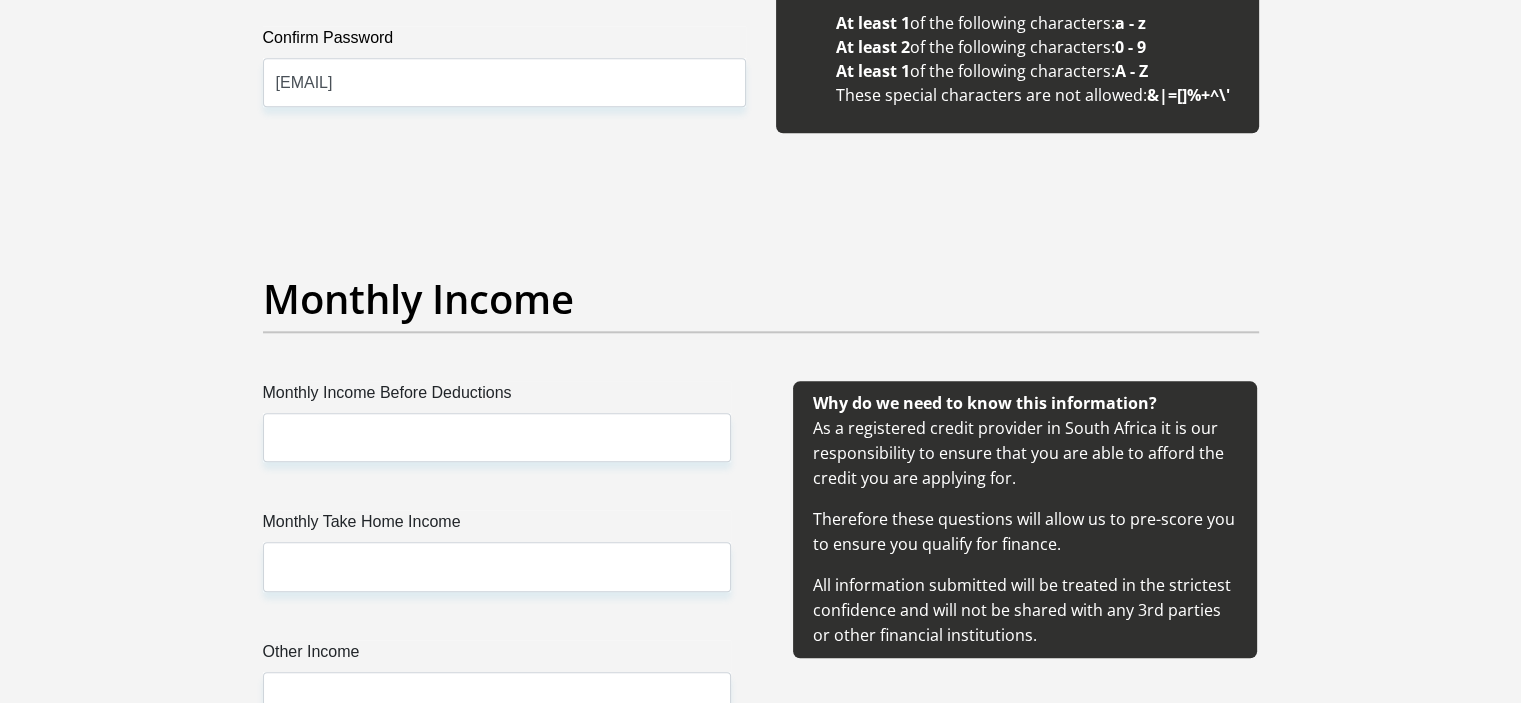 scroll, scrollTop: 2200, scrollLeft: 0, axis: vertical 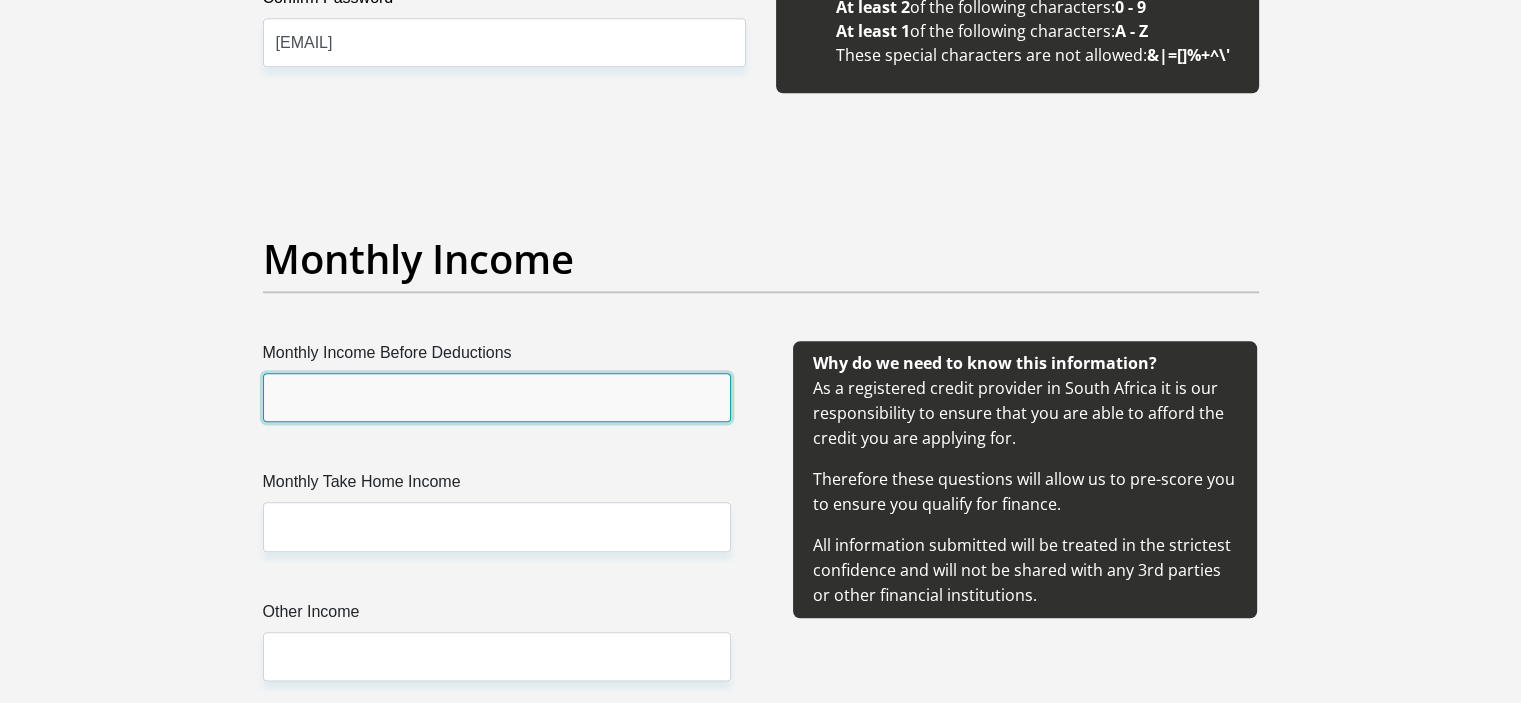 click on "Monthly Income Before Deductions" at bounding box center [497, 397] 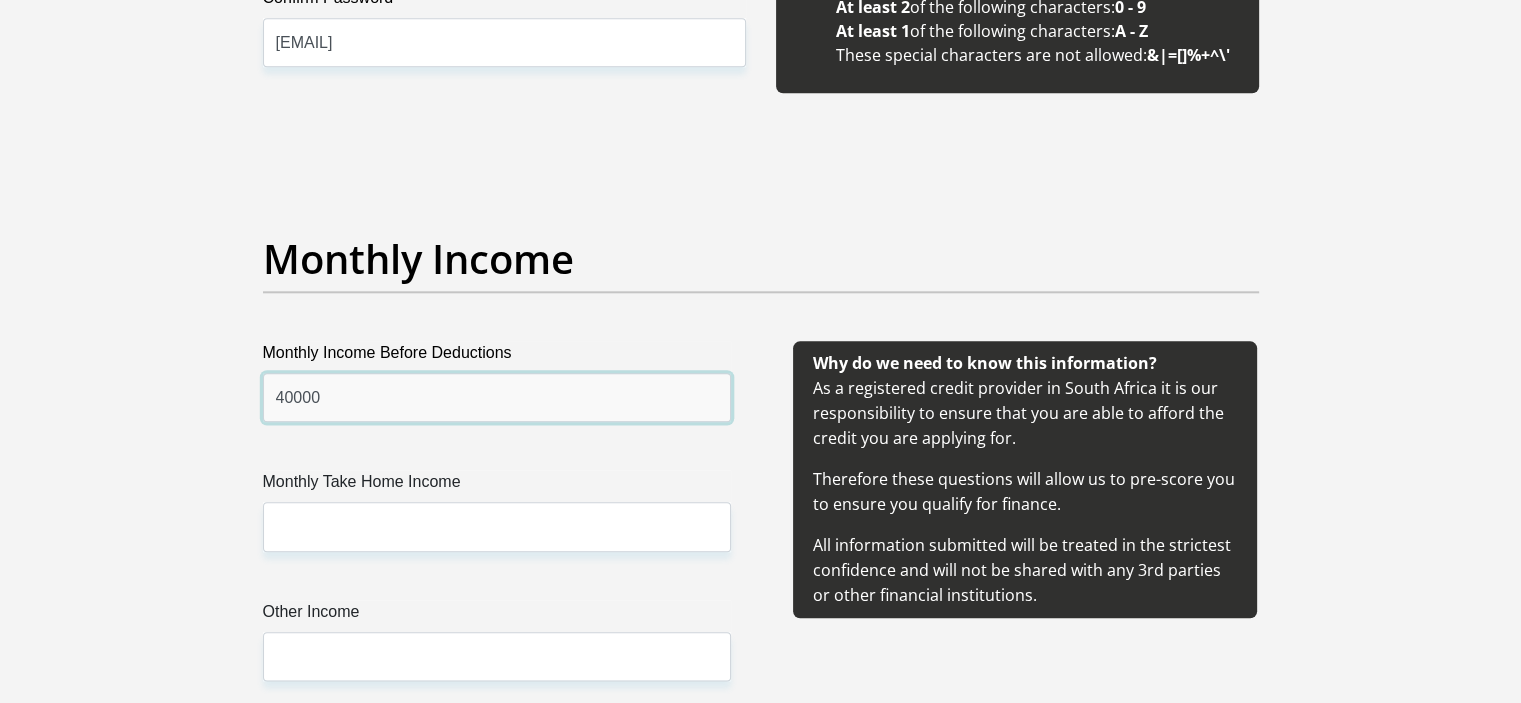 type on "40000" 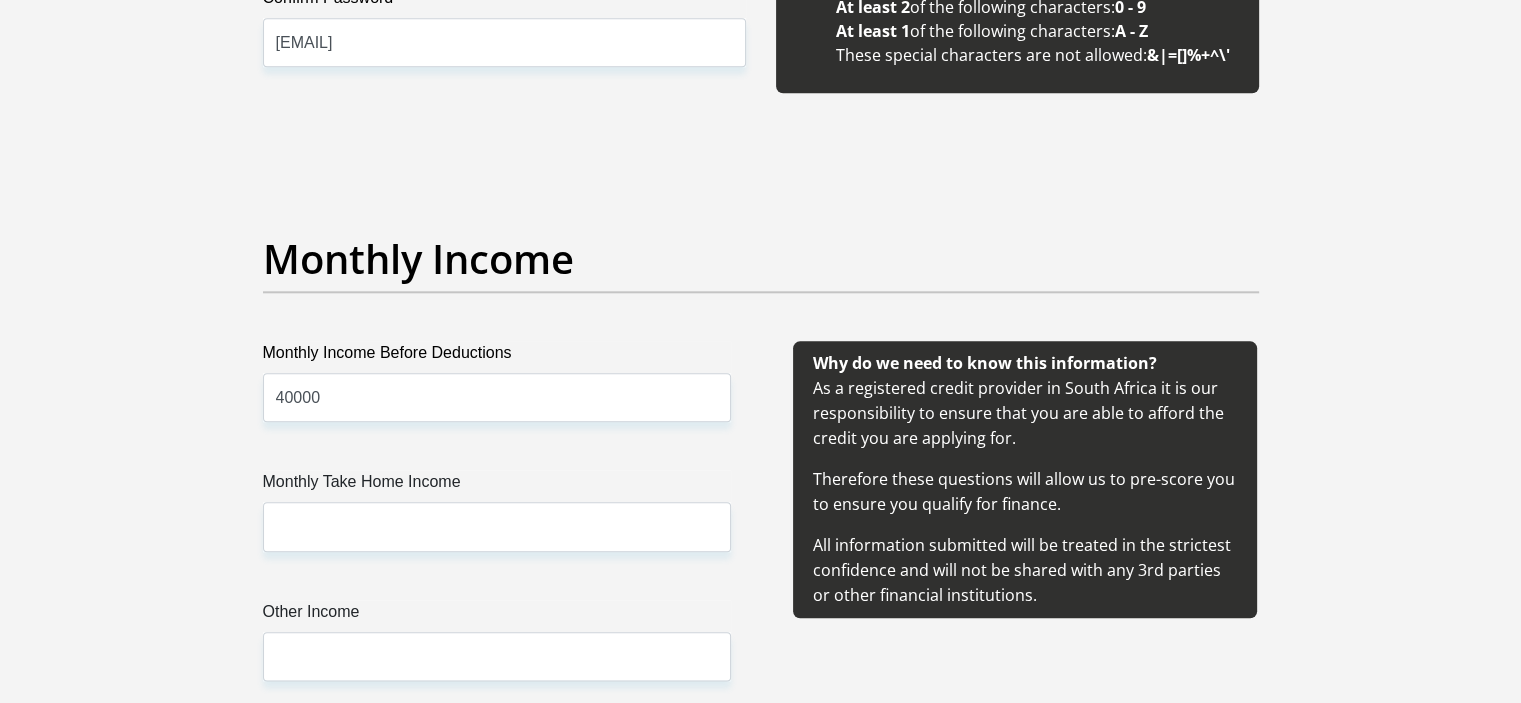 click on "Monthly Income Before Deductions
40000
Monthly Take Home Income
Other Income" at bounding box center (497, 535) 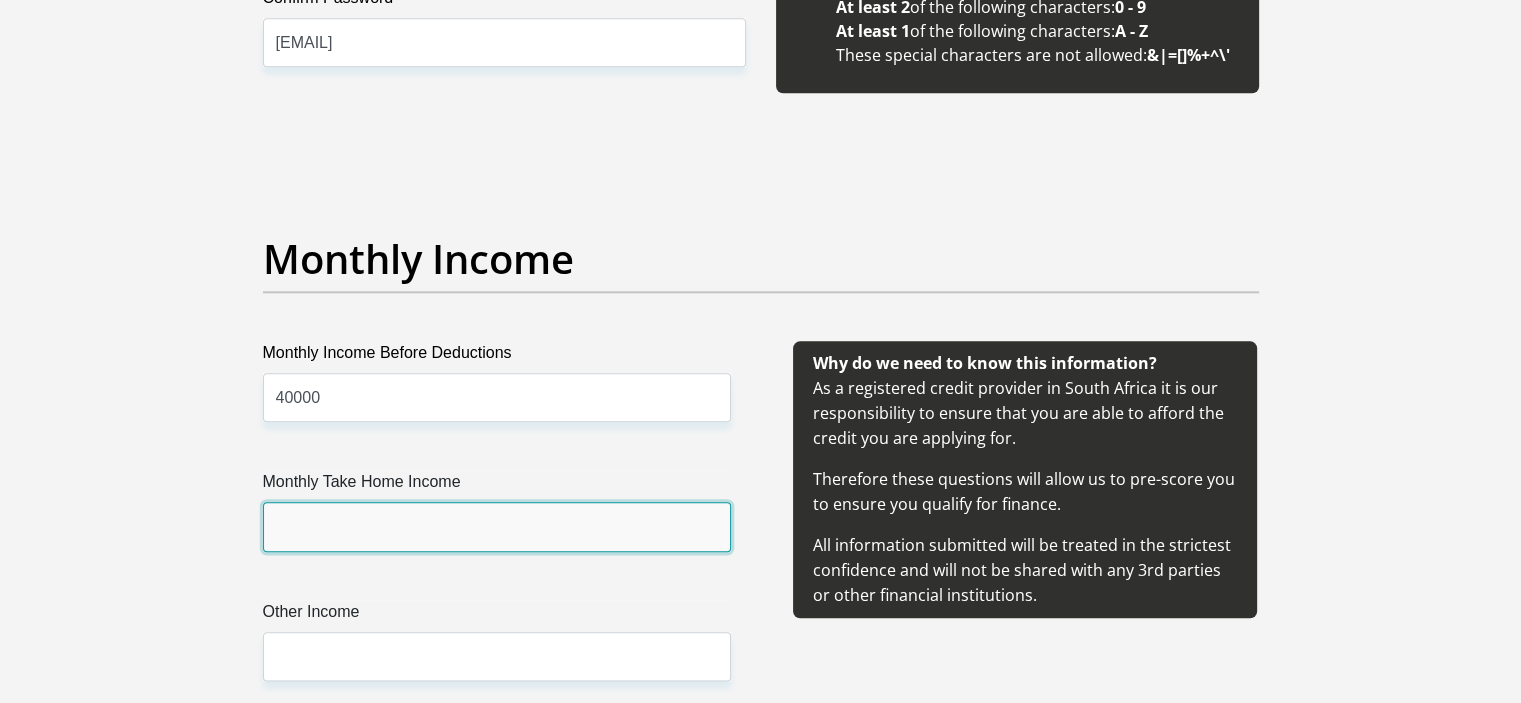 click on "Monthly Take Home Income" at bounding box center (497, 526) 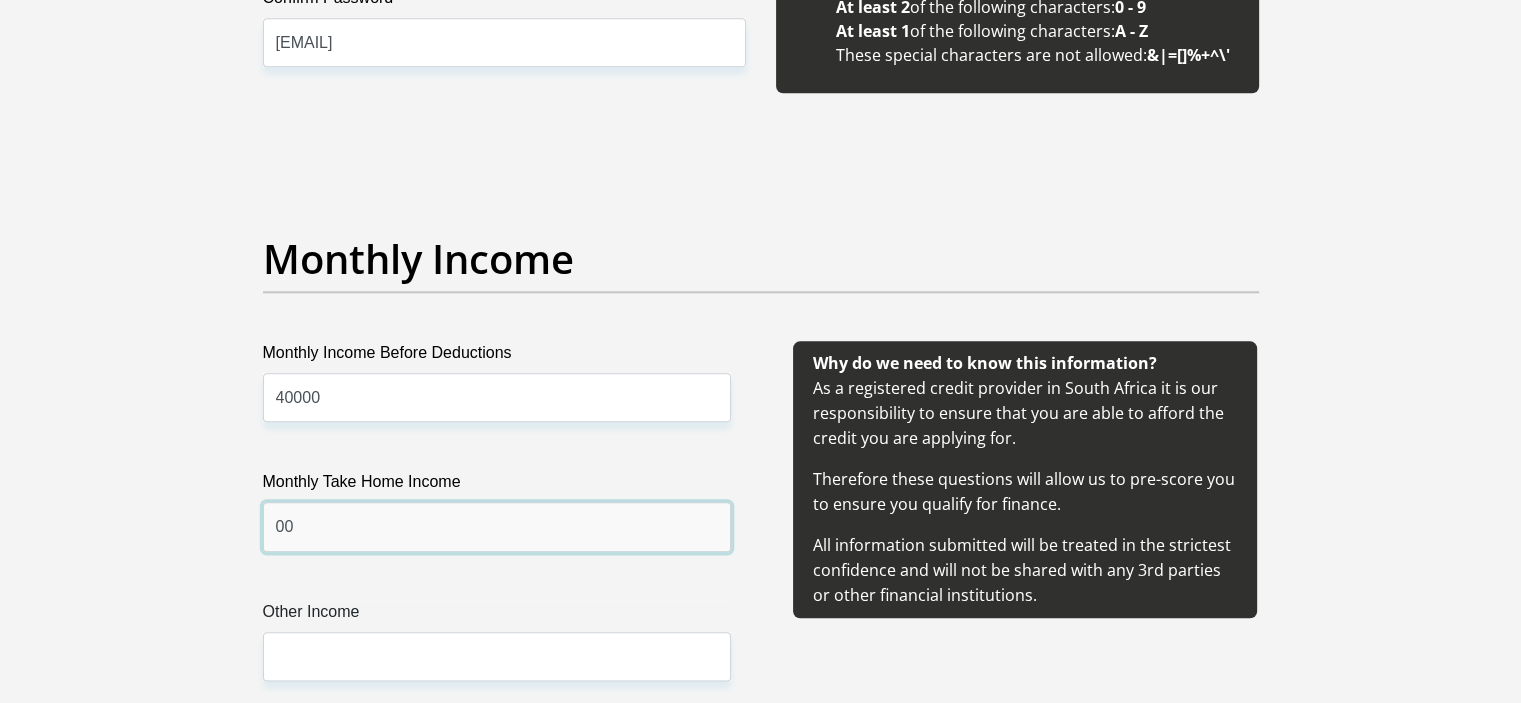 type on "0" 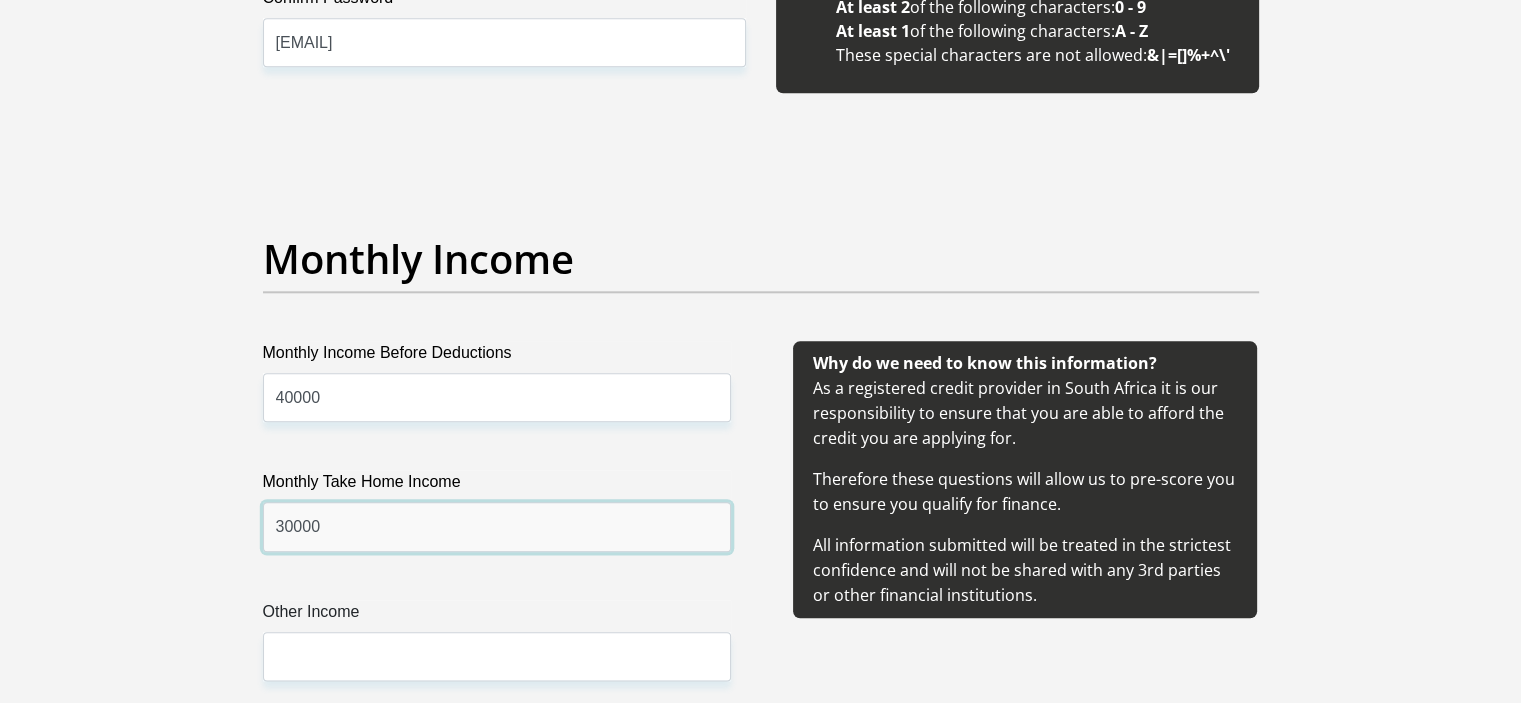 type on "30000" 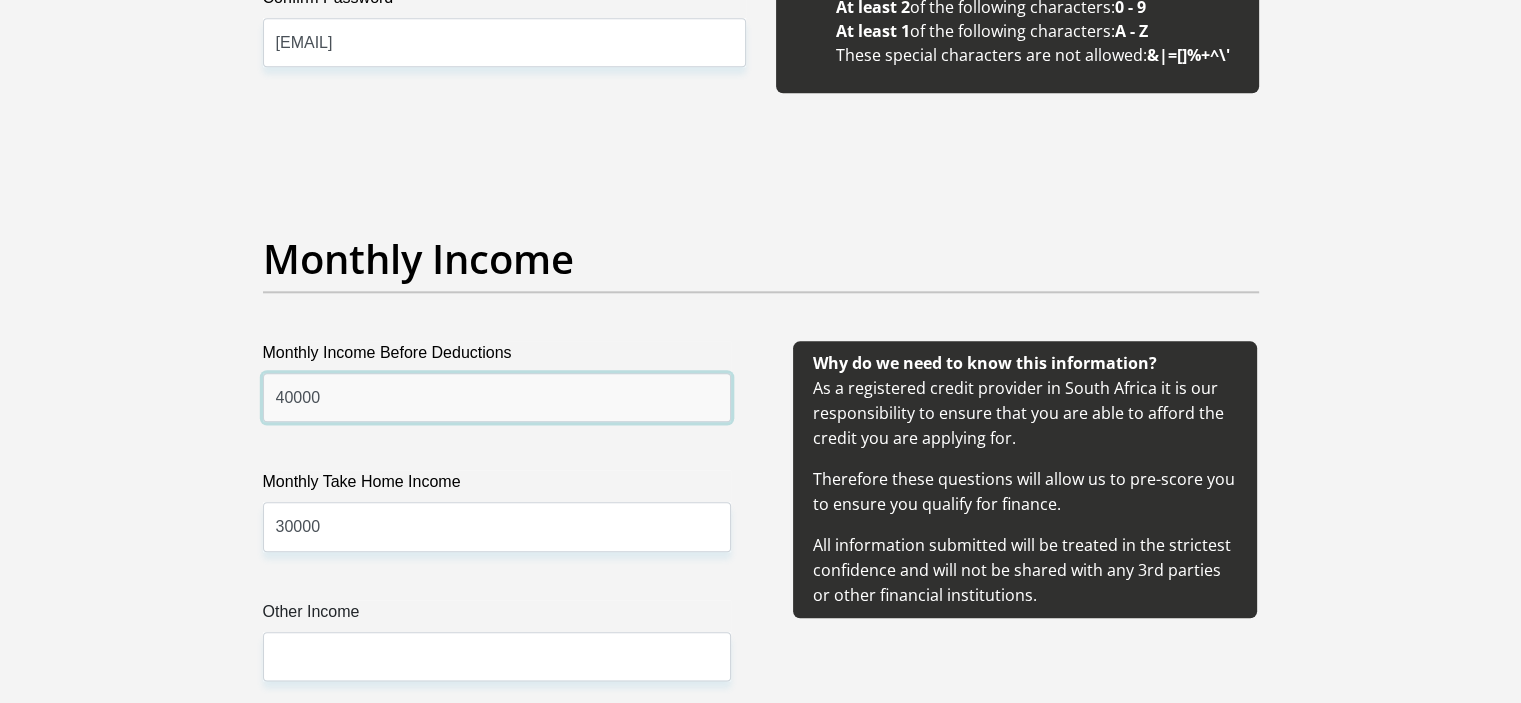 click on "40000" at bounding box center (497, 397) 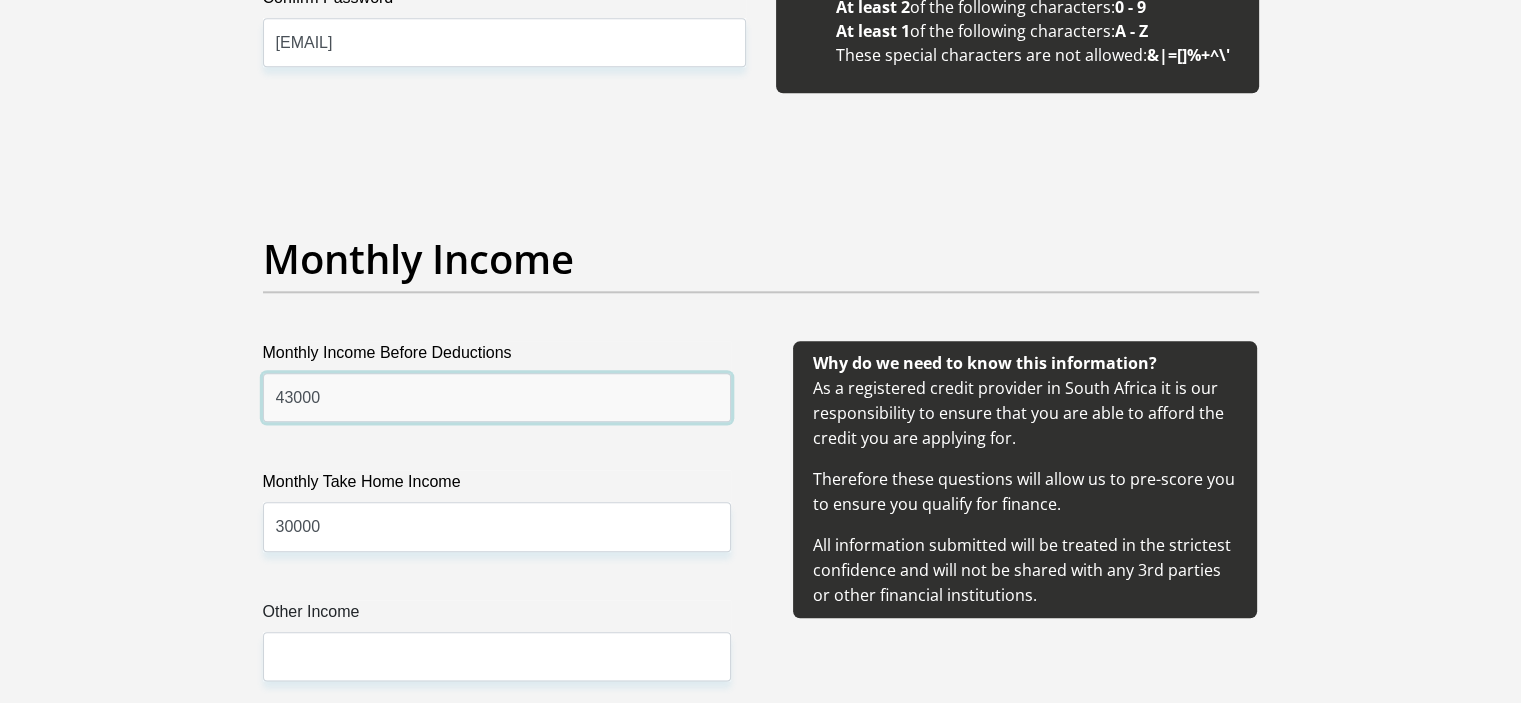 type on "43000" 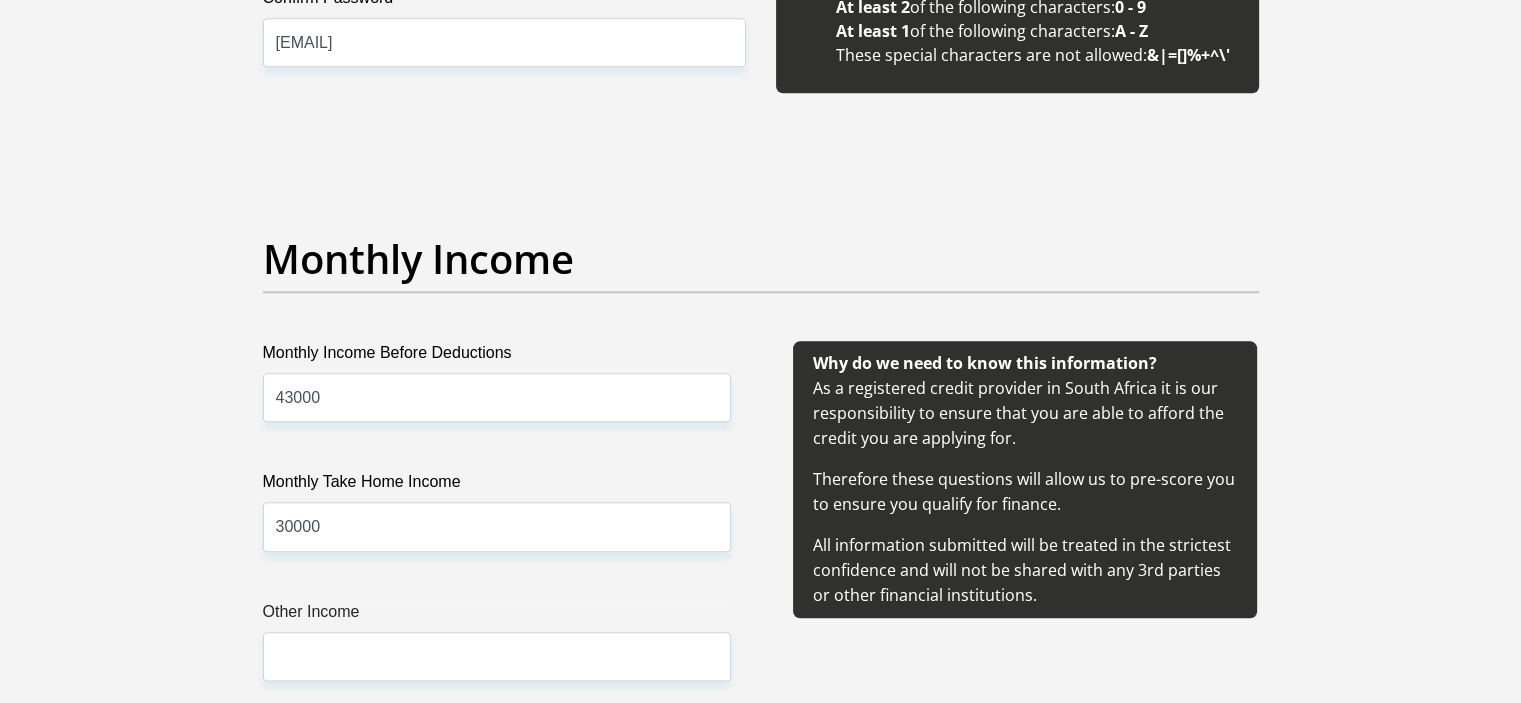 click on "Monthly Income Before Deductions
43000
Monthly Take Home Income
30000
Other Income" at bounding box center (497, 535) 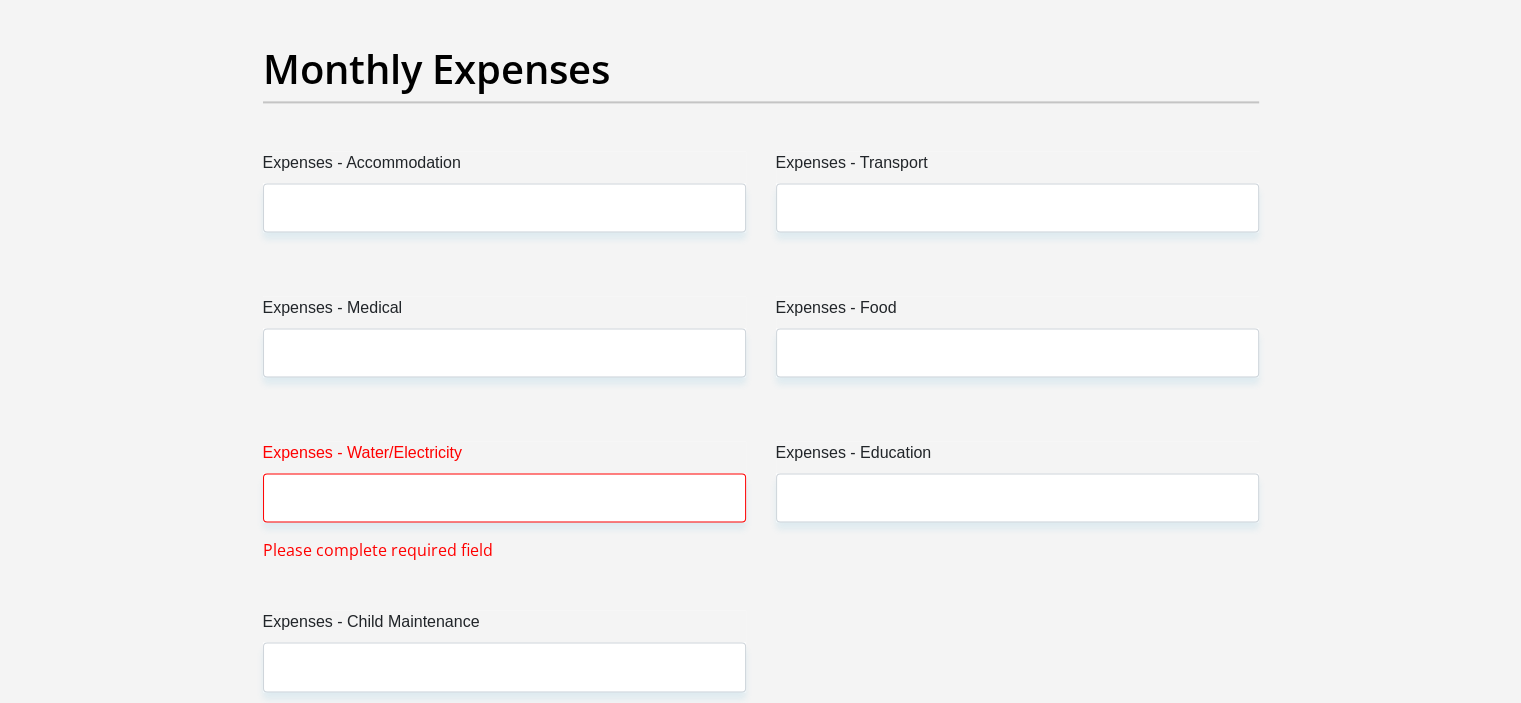 scroll, scrollTop: 3000, scrollLeft: 0, axis: vertical 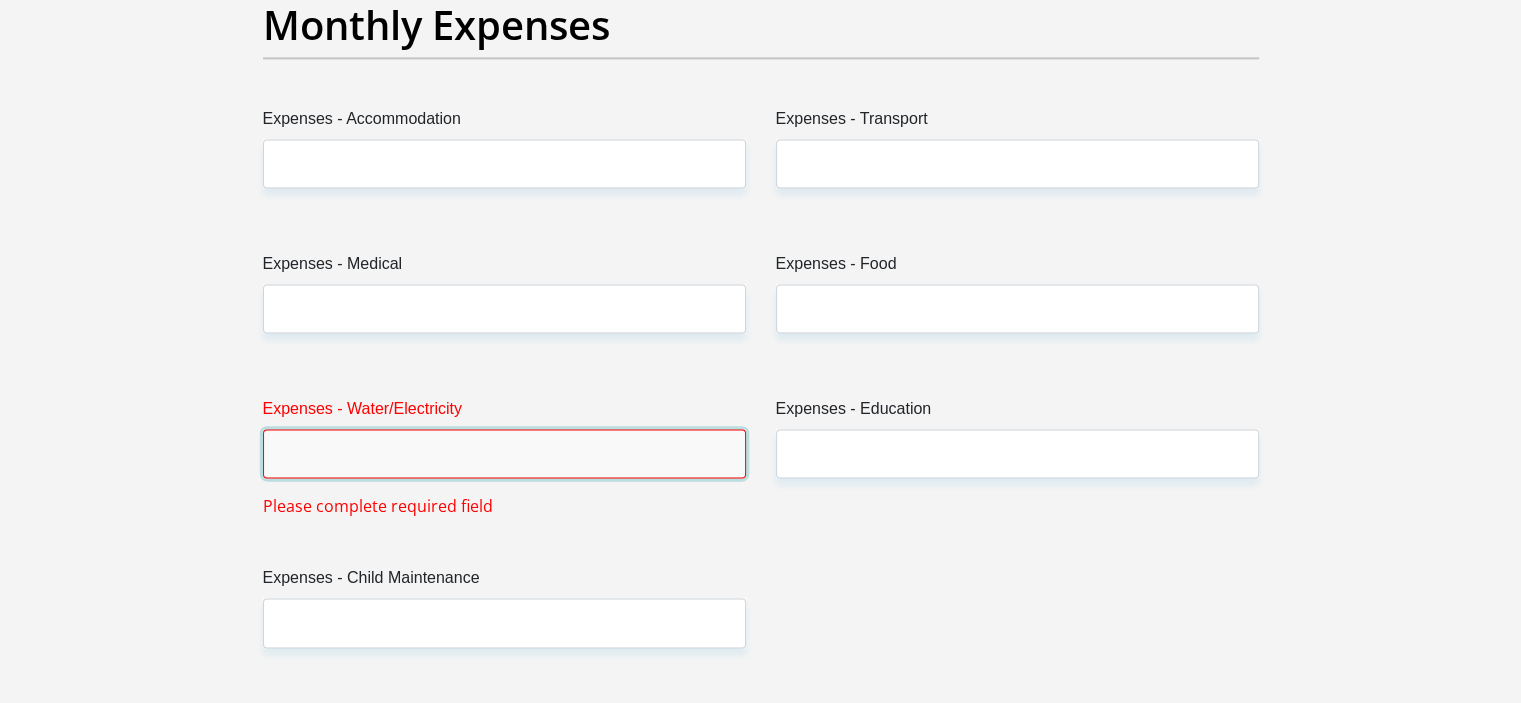 click on "Expenses - Water/Electricity" at bounding box center (504, 453) 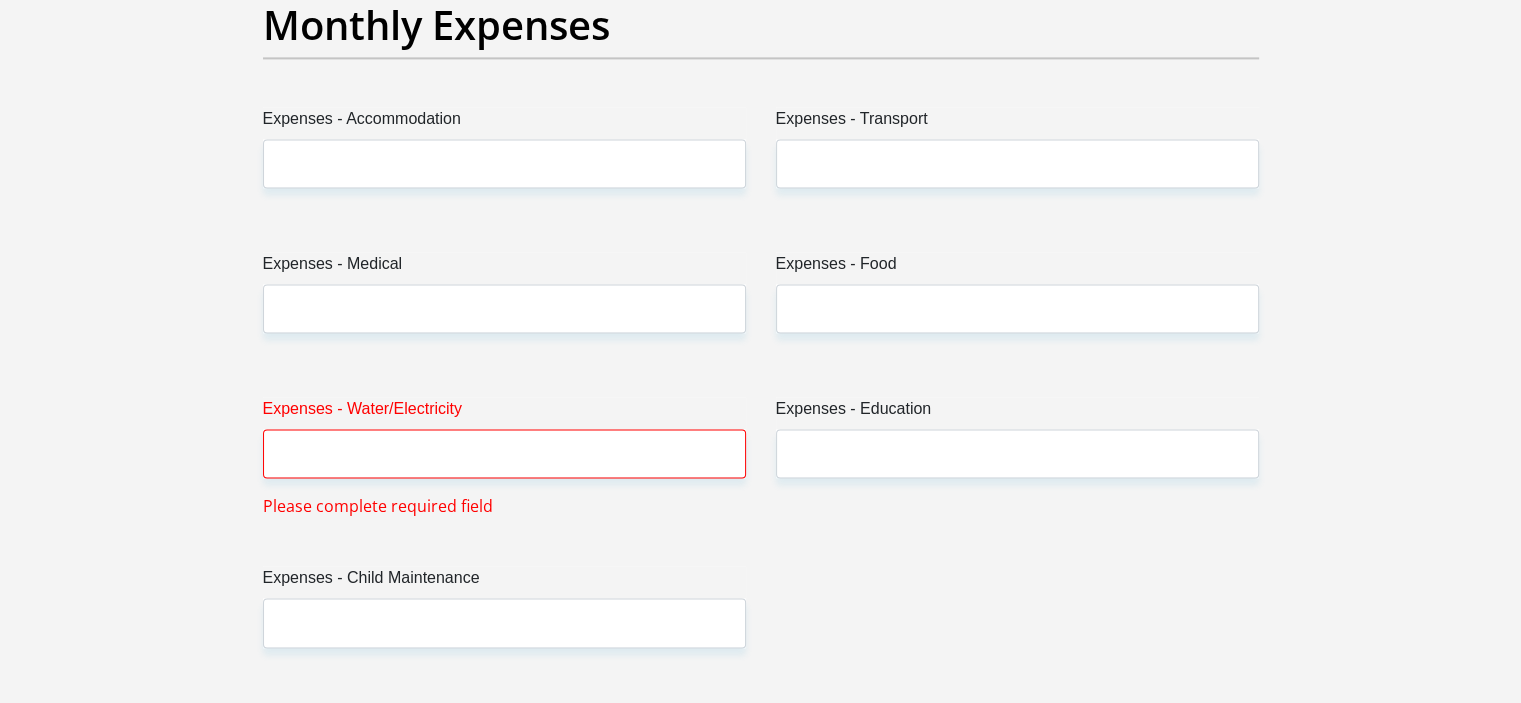 click on "Title
Mr
Ms
Mrs
Dr
Other
First Name
[FIRST]
Surname
[LAST]
ID Number
Please input valid ID number
Race
Black
Coloured
Indian
White
Other
Contact Number
[PHONE]
Please input valid contact number
Nationality
South Africa
Afghanistan
Aland Islands
Aruba" at bounding box center [761, 627] 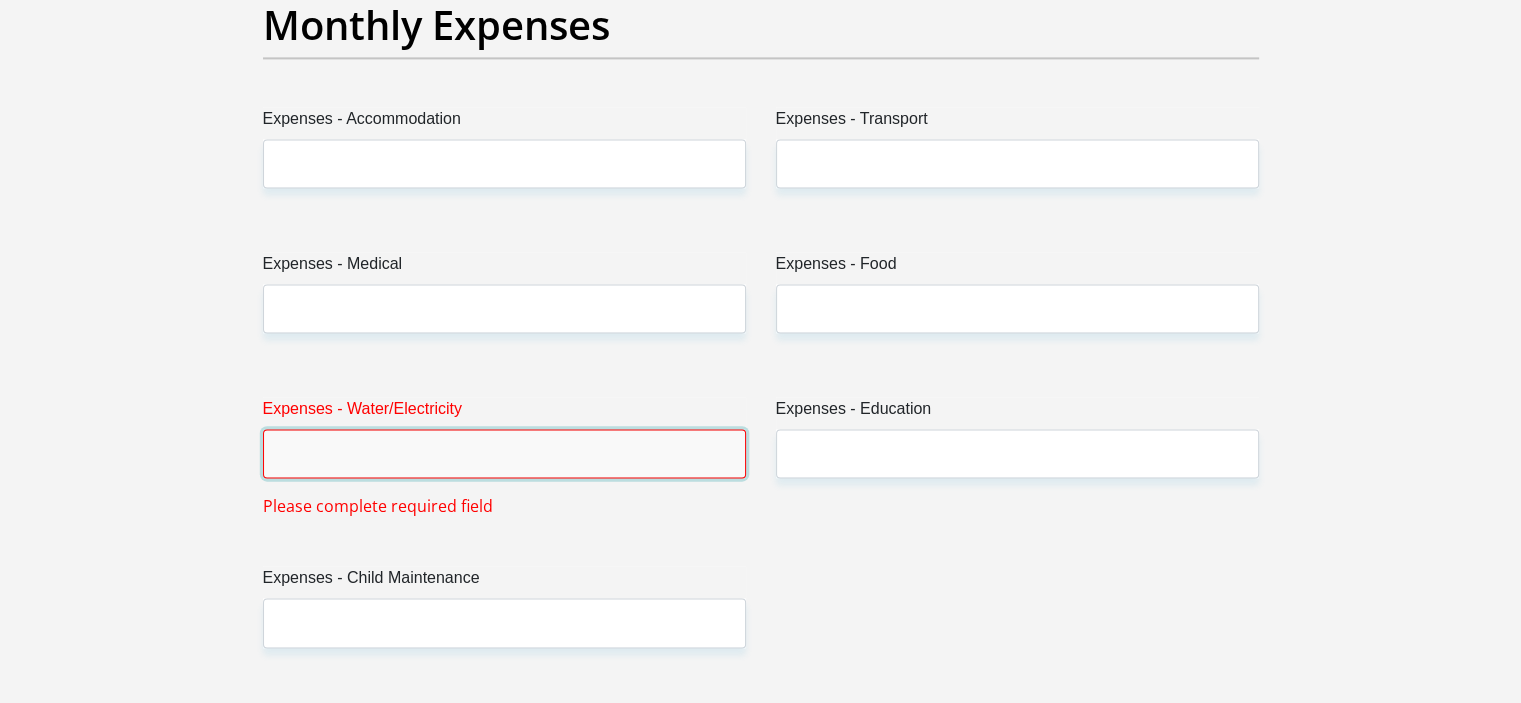 click on "Expenses - Water/Electricity" at bounding box center [504, 453] 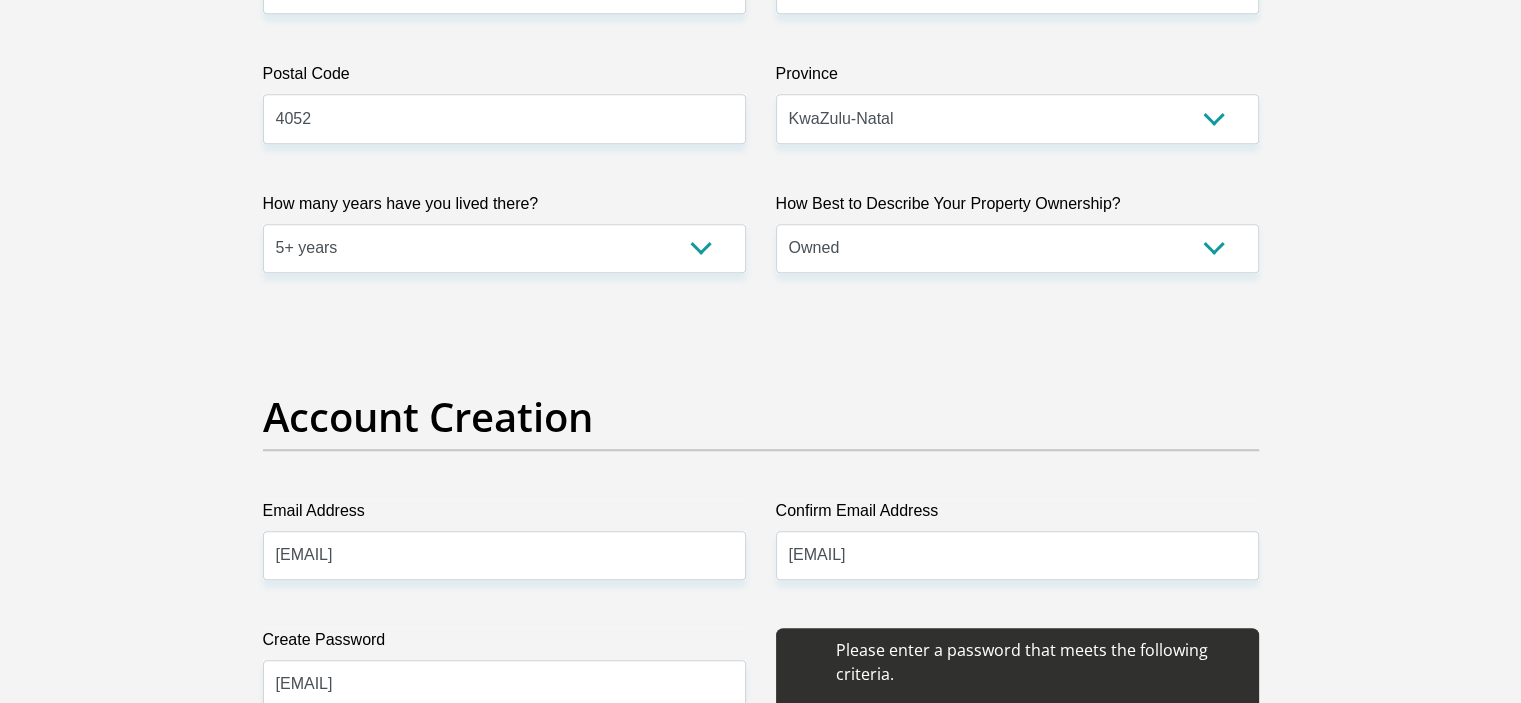 scroll, scrollTop: 1400, scrollLeft: 0, axis: vertical 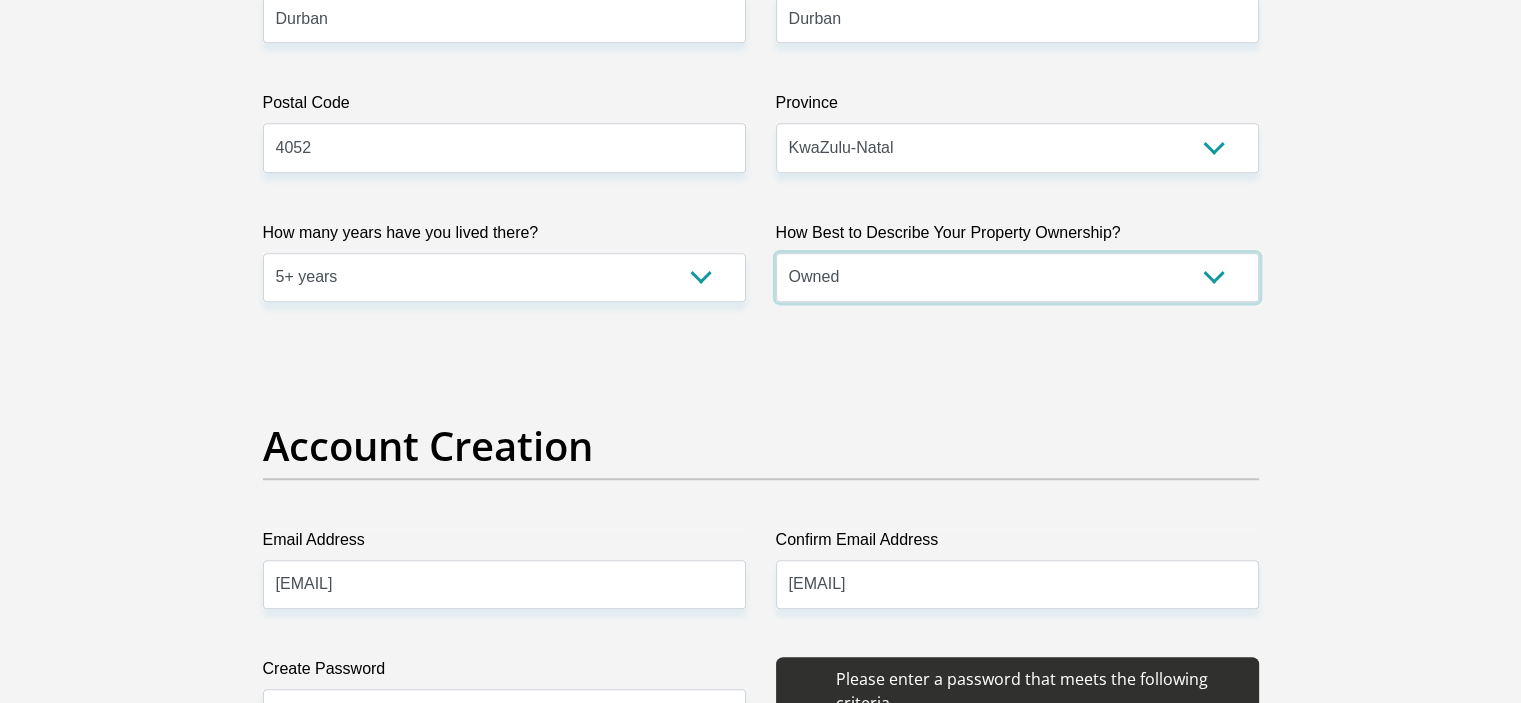 click on "Owned
Rented
Family Owned
Company Dwelling" at bounding box center [1017, 277] 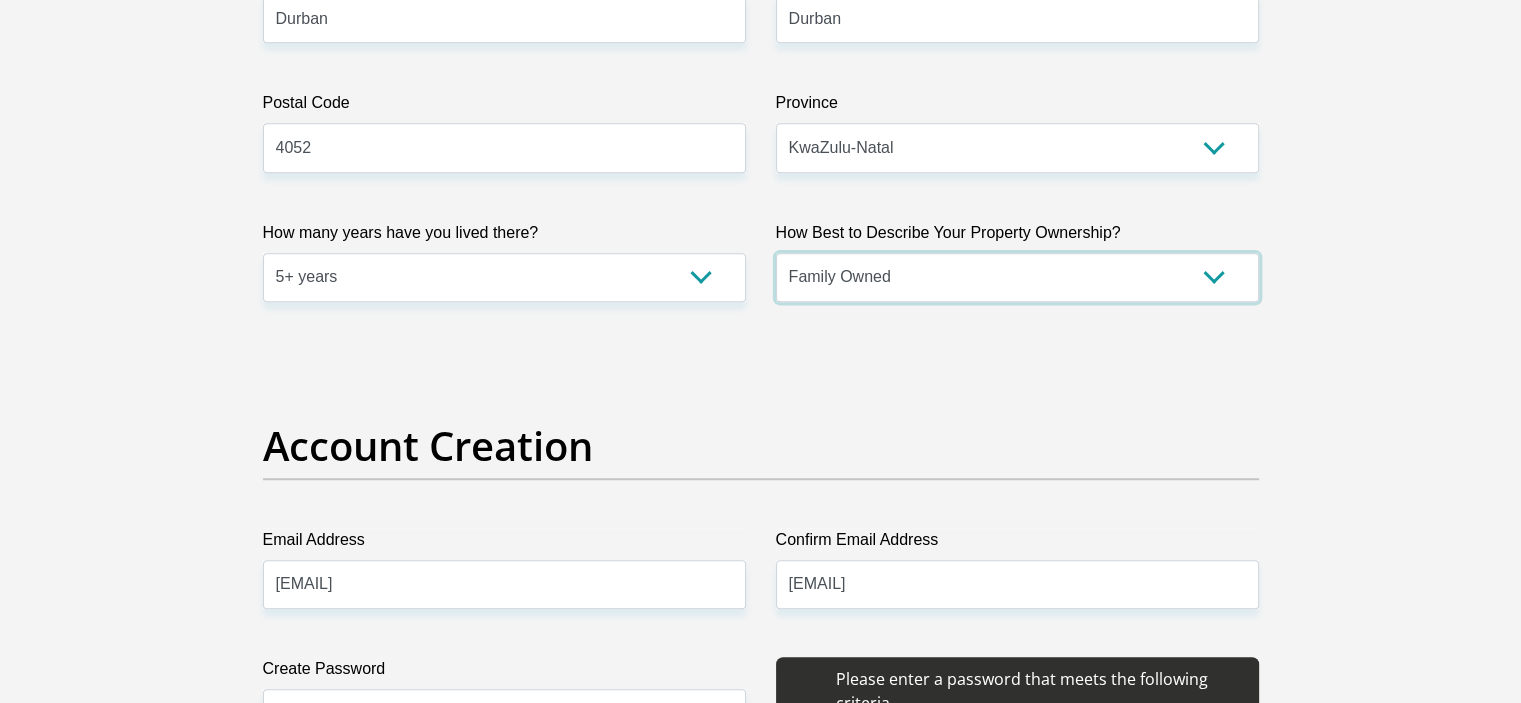 click on "Owned
Rented
Family Owned
Company Dwelling" at bounding box center [1017, 277] 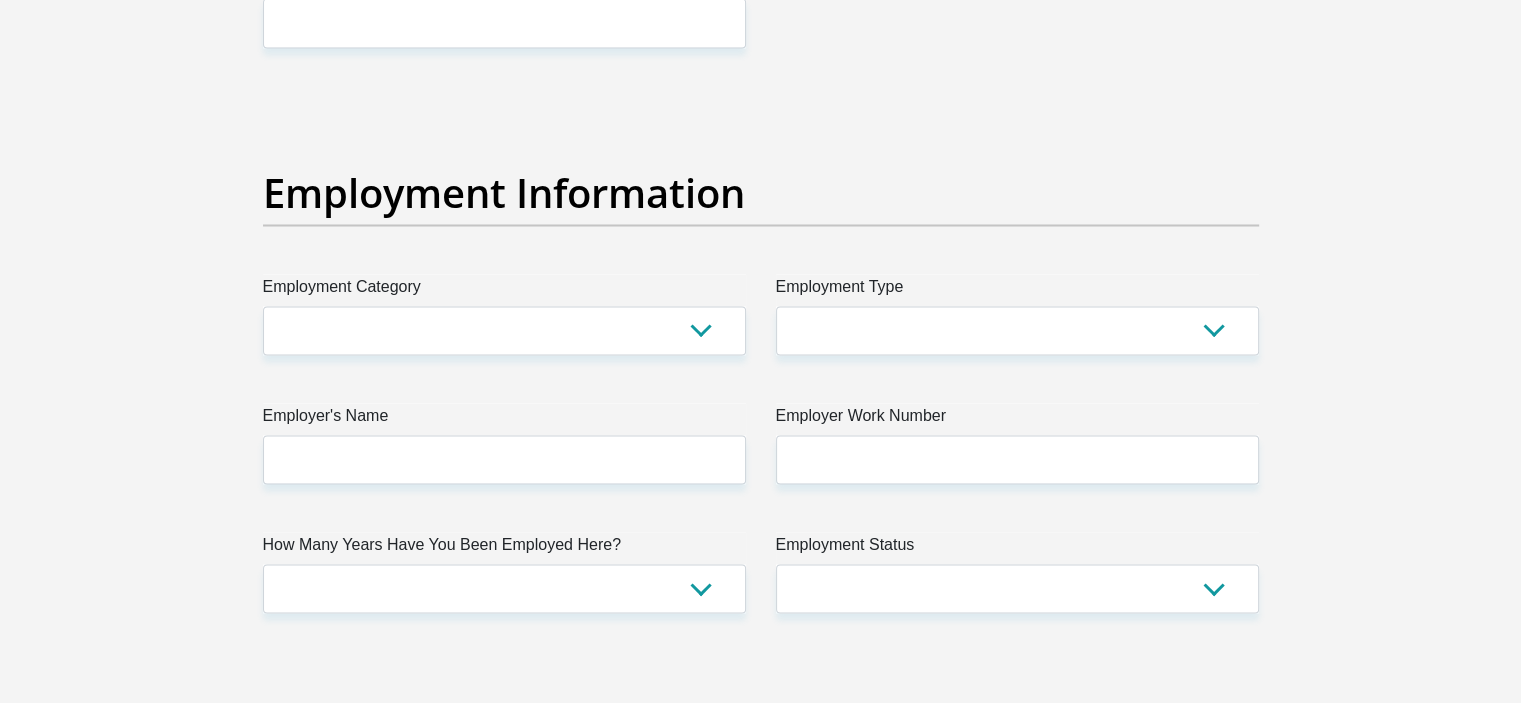 scroll, scrollTop: 3000, scrollLeft: 0, axis: vertical 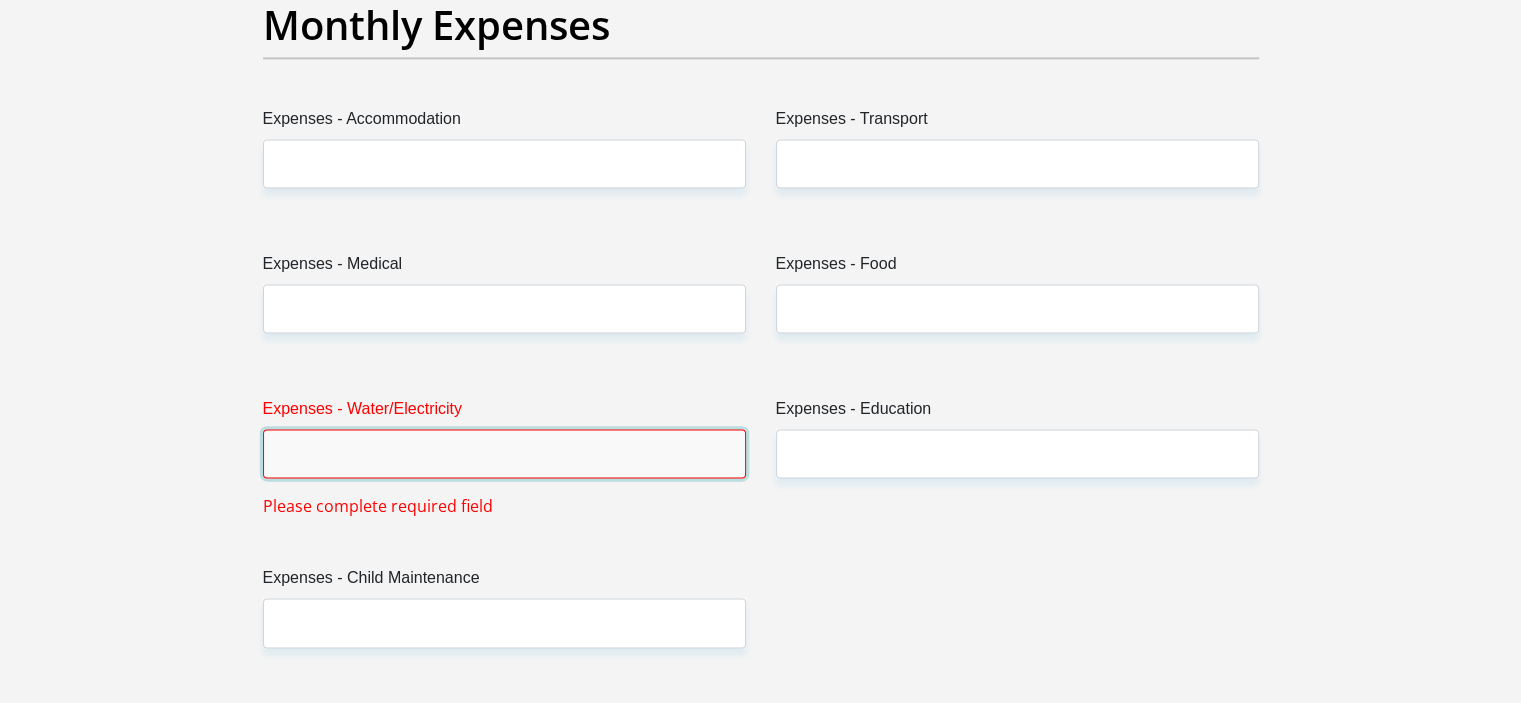click on "Expenses - Water/Electricity" at bounding box center [504, 453] 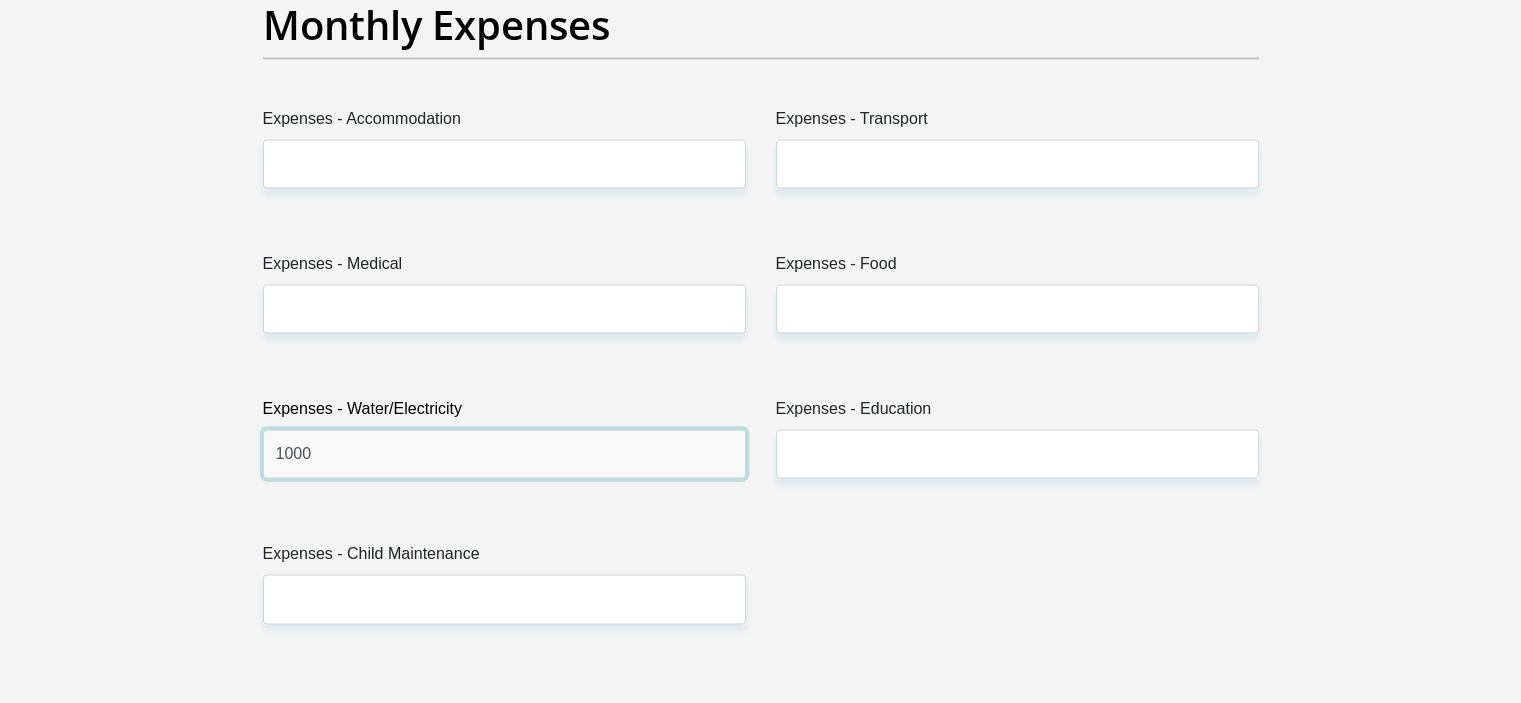 type on "1000" 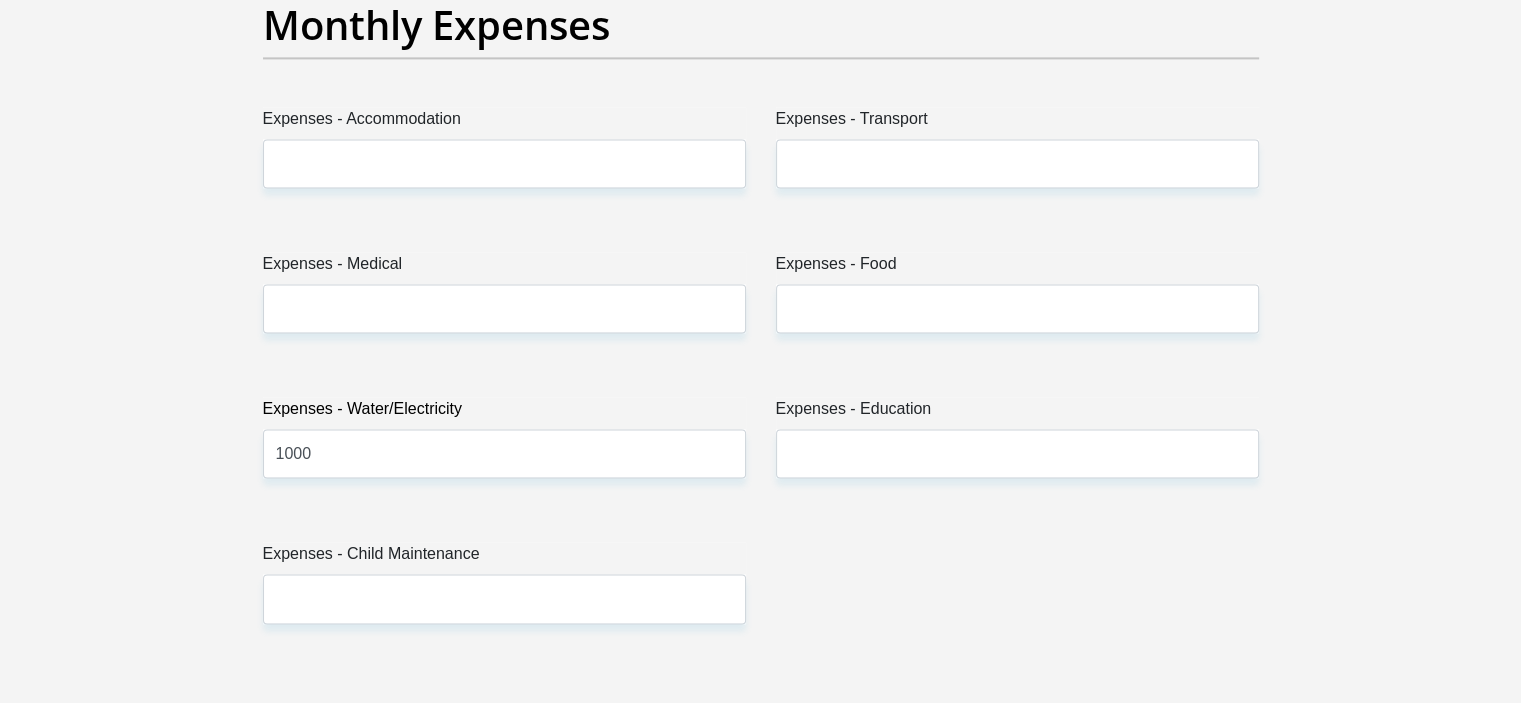 click on "Title
Mr
Ms
Mrs
Dr
Other
First Name
[FIRST]
Surname
[LAST]
ID Number
Please input valid ID number
Race
Black
Coloured
Indian
White
Other
Contact Number
[PHONE]
Please input valid contact number
Nationality
South Africa
Afghanistan
Aland Islands
Aruba" at bounding box center (761, 615) 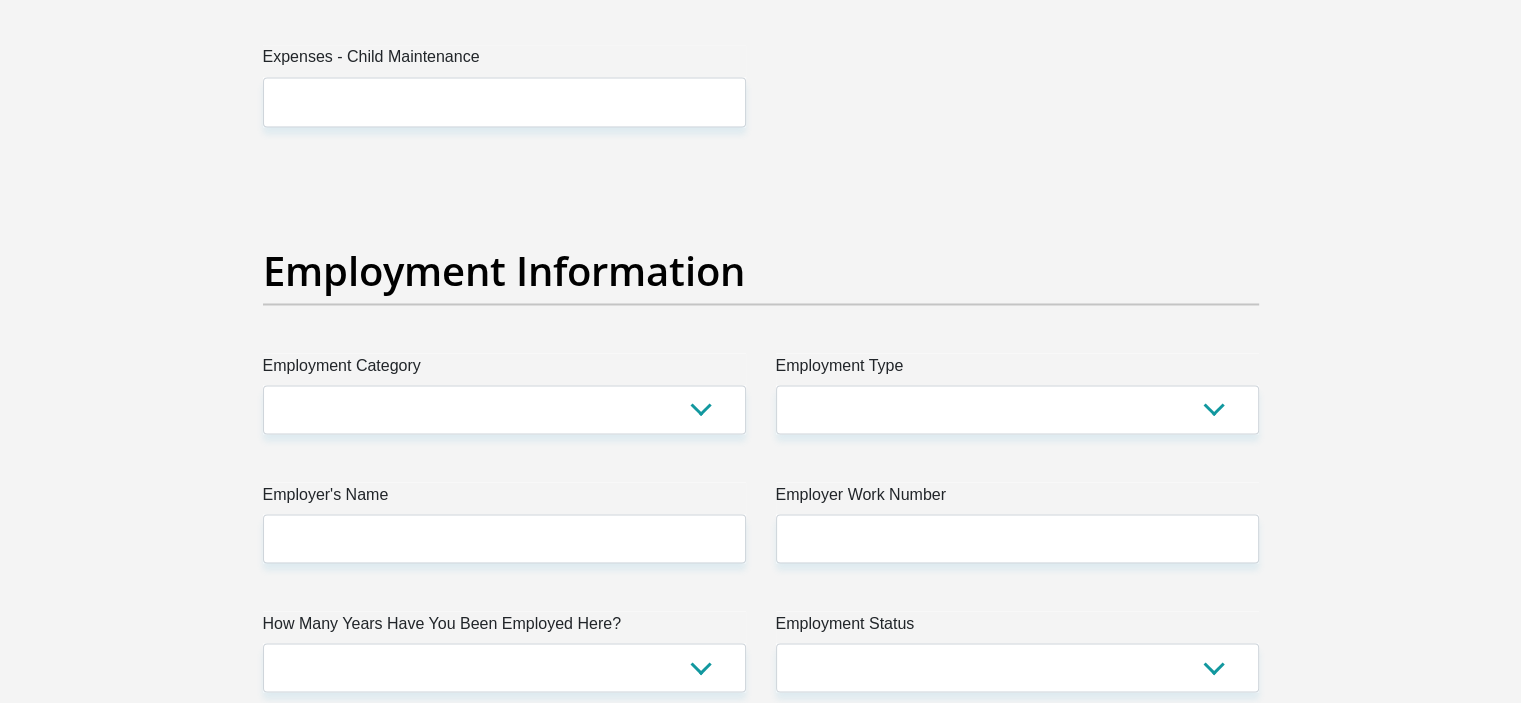 scroll, scrollTop: 3500, scrollLeft: 0, axis: vertical 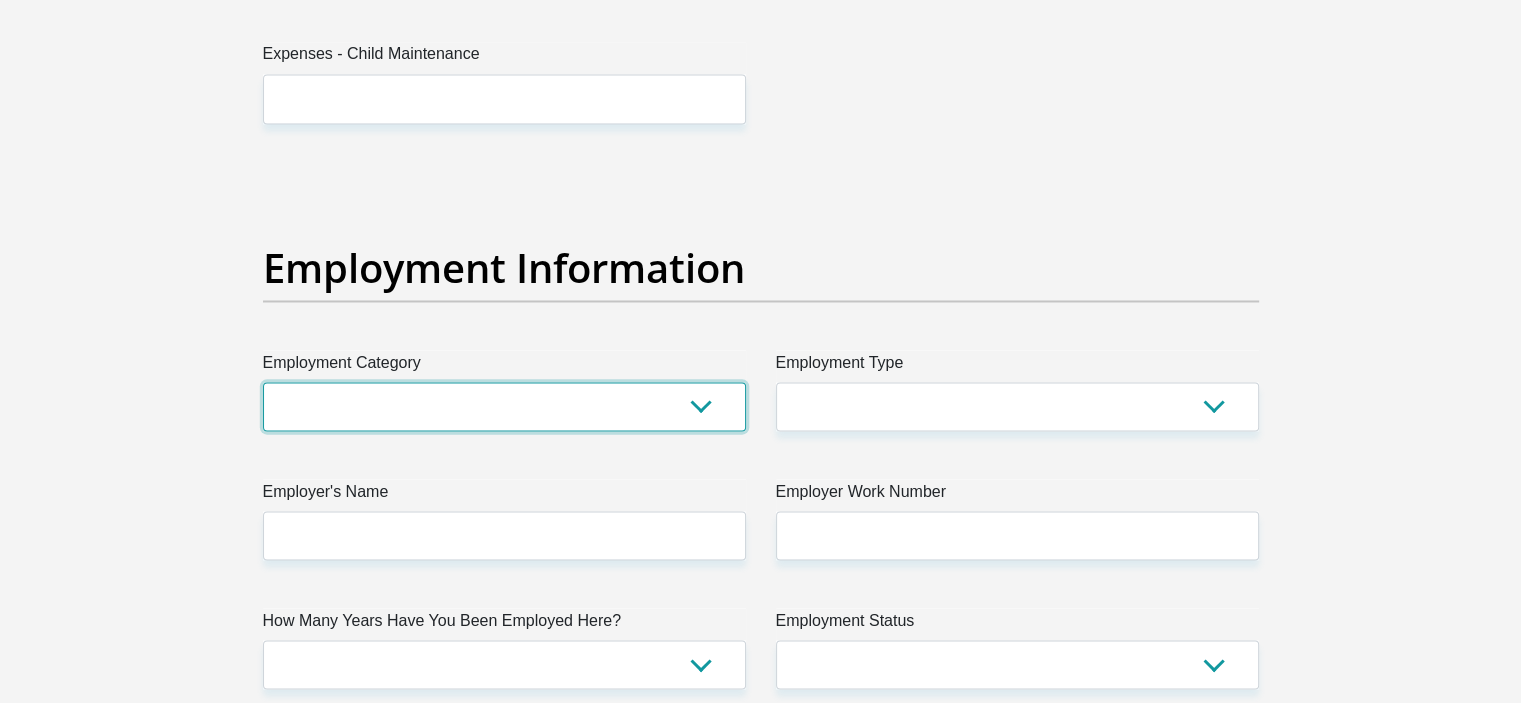 click on "AGRICULTURE
ALCOHOL & TOBACCO
CONSTRUCTION MATERIALS
METALLURGY
EQUIPMENT FOR RENEWABLE ENERGY
SPECIALIZED CONTRACTORS
CAR
GAMING (INCL. INTERNET
OTHER WHOLESALE
UNLICENSED PHARMACEUTICALS
CURRENCY EXCHANGE HOUSES
OTHER FINANCIAL INSTITUTIONS & INSURANCE
REAL ESTATE AGENTS
OIL & GAS
OTHER MATERIALS (E.G. IRON ORE)
PRECIOUS STONES & PRECIOUS METALS
POLITICAL ORGANIZATIONS
RELIGIOUS ORGANIZATIONS(NOT SECTS)
ACTI. HAVING BUSINESS DEAL WITH PUBLIC ADMINISTRATION
LAUNDROMATS" at bounding box center [504, 406] 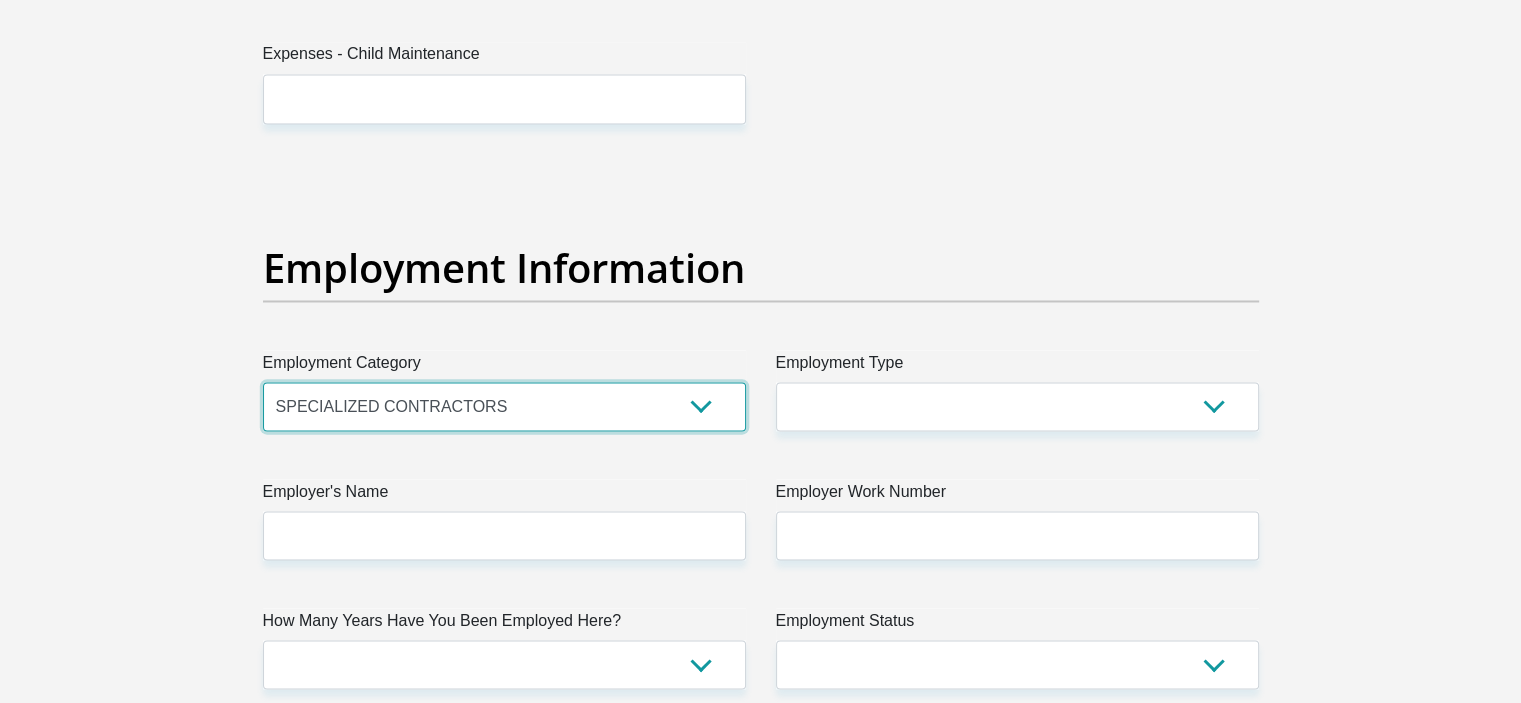 click on "AGRICULTURE
ALCOHOL & TOBACCO
CONSTRUCTION MATERIALS
METALLURGY
EQUIPMENT FOR RENEWABLE ENERGY
SPECIALIZED CONTRACTORS
CAR
GAMING (INCL. INTERNET
OTHER WHOLESALE
UNLICENSED PHARMACEUTICALS
CURRENCY EXCHANGE HOUSES
OTHER FINANCIAL INSTITUTIONS & INSURANCE
REAL ESTATE AGENTS
OIL & GAS
OTHER MATERIALS (E.G. IRON ORE)
PRECIOUS STONES & PRECIOUS METALS
POLITICAL ORGANIZATIONS
RELIGIOUS ORGANIZATIONS(NOT SECTS)
ACTI. HAVING BUSINESS DEAL WITH PUBLIC ADMINISTRATION
LAUNDROMATS" at bounding box center (504, 406) 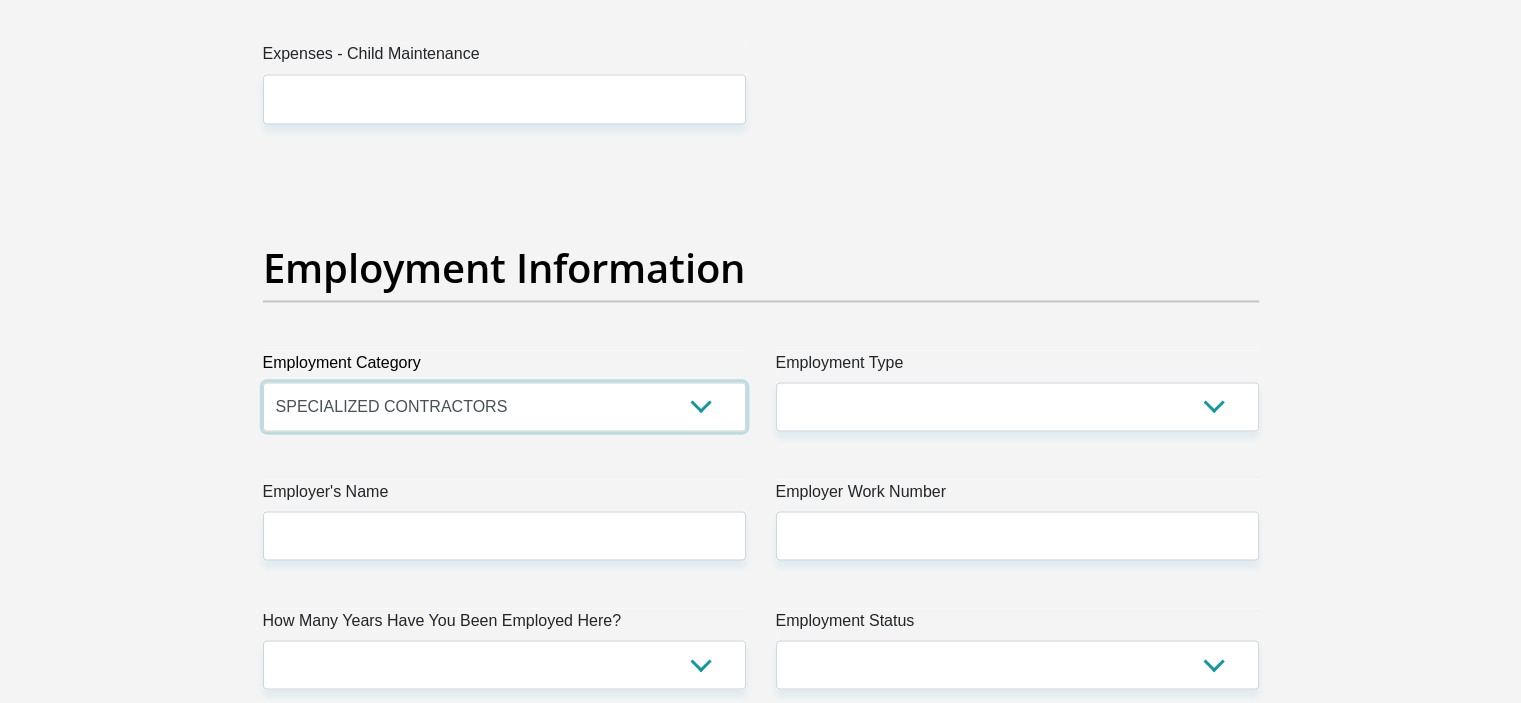 scroll, scrollTop: 3700, scrollLeft: 0, axis: vertical 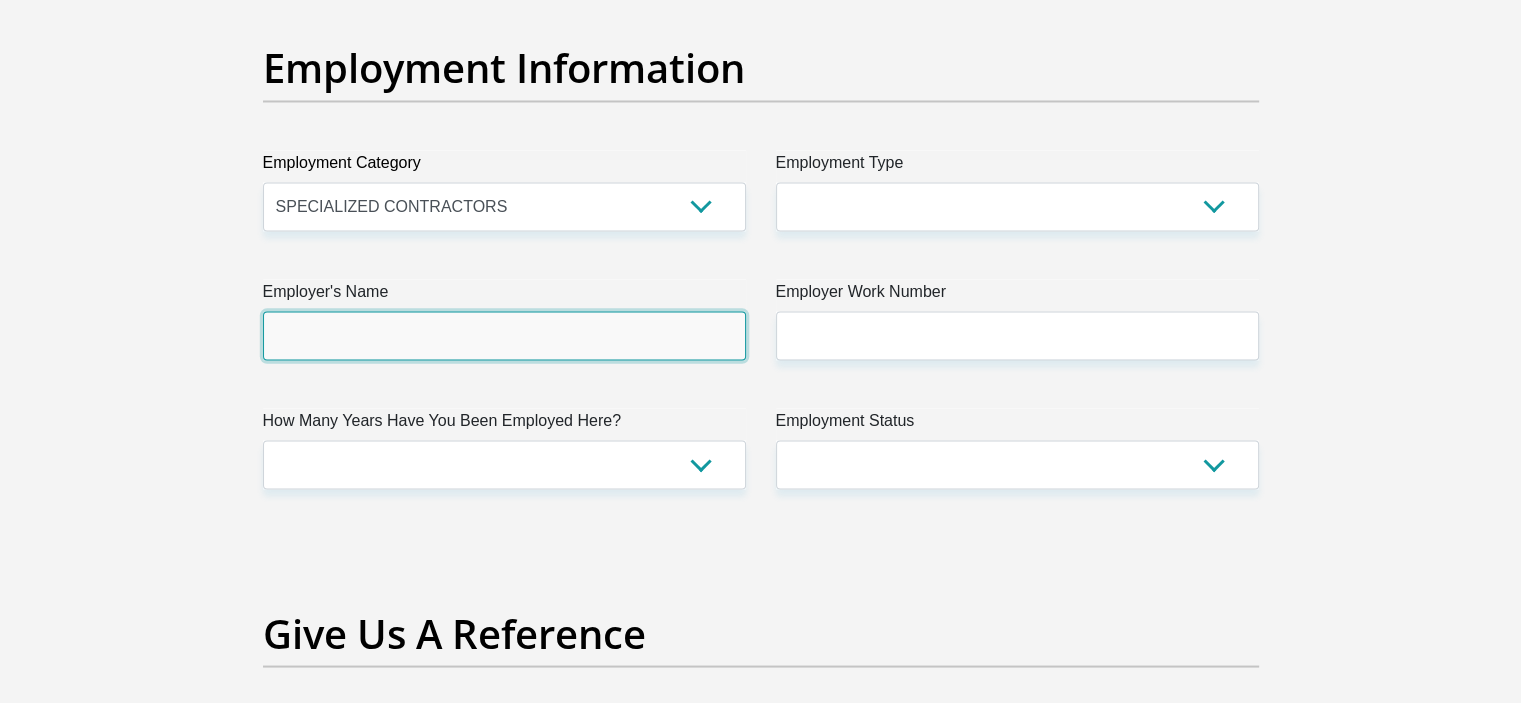 click on "Employer's Name" at bounding box center (504, 335) 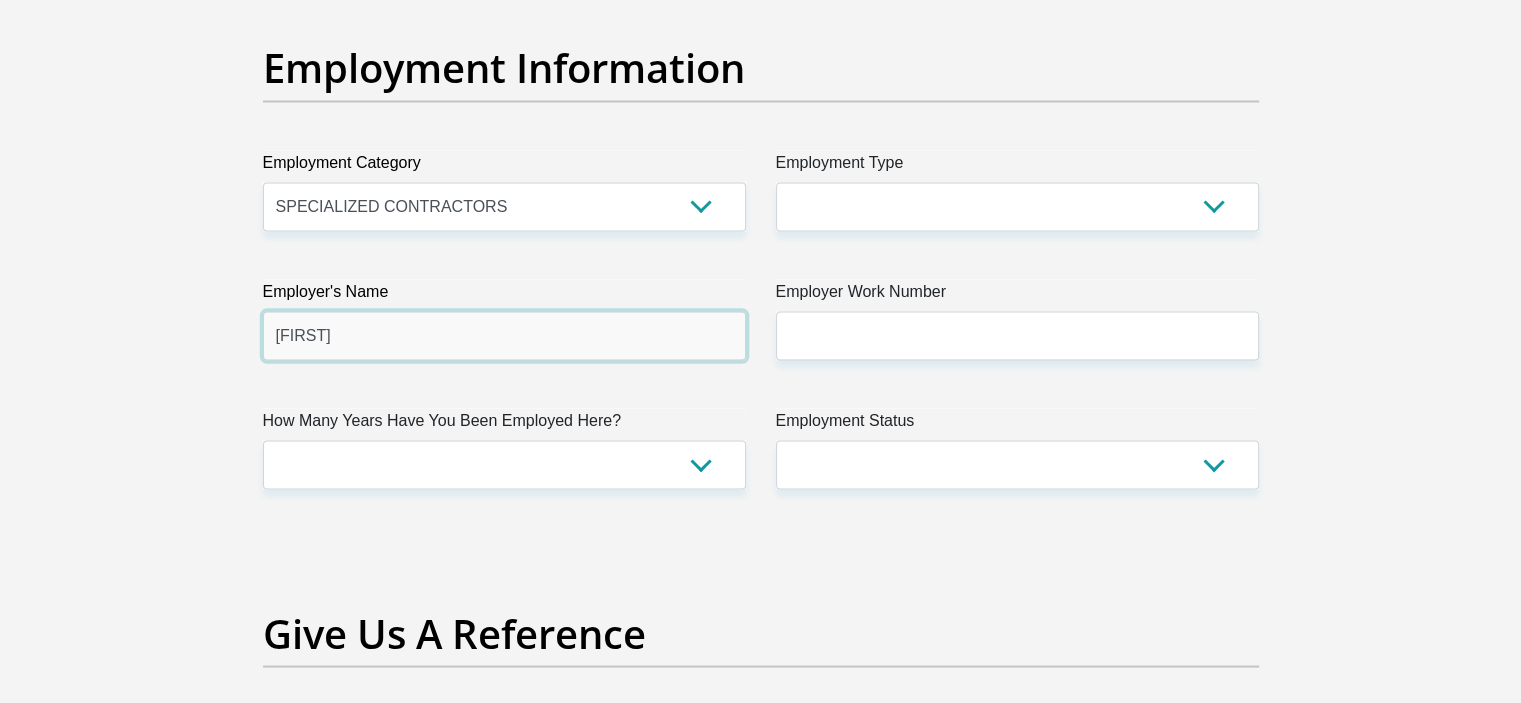 click on "[FIRST]" at bounding box center (504, 335) 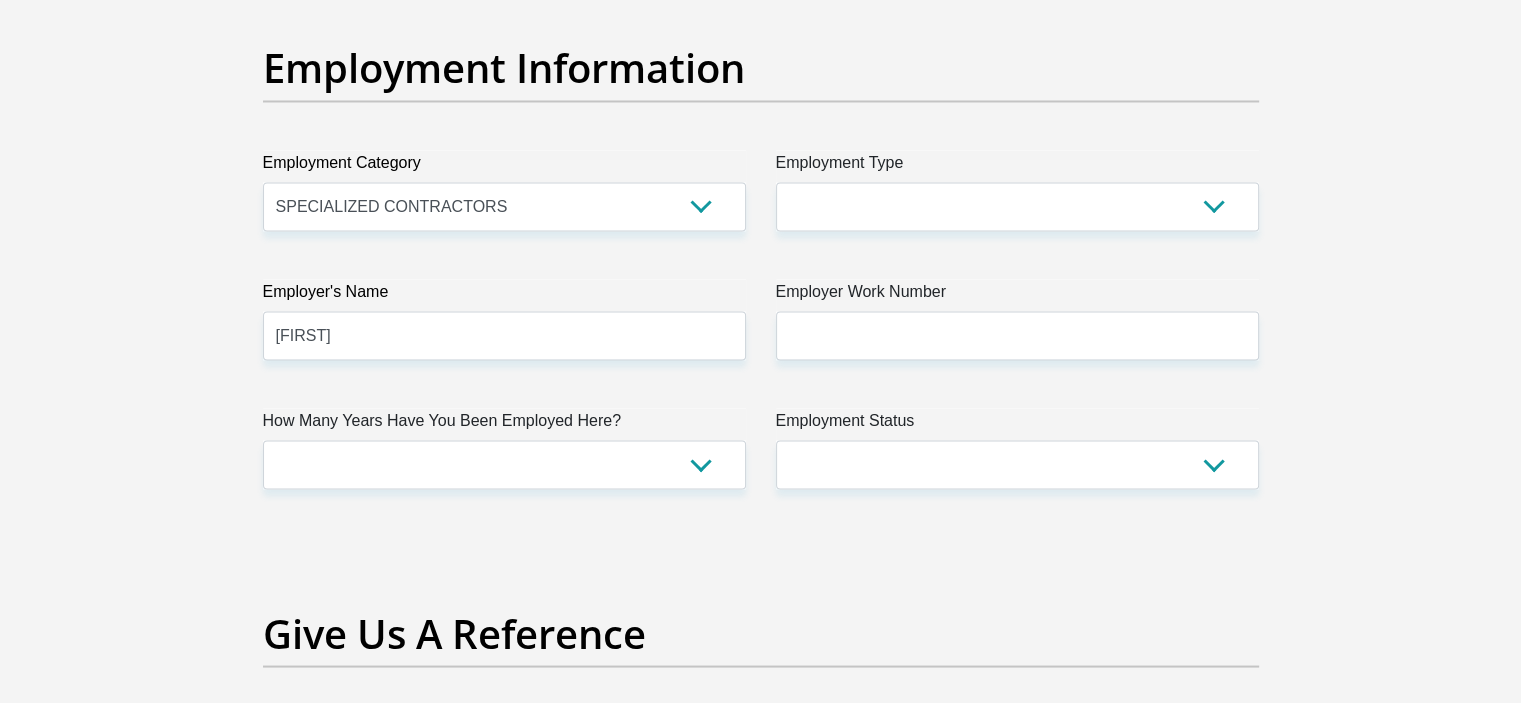 click on "Title
Mr
Ms
Mrs
Dr
Other
First Name
[FIRST]
Surname
[LAST]
ID Number
Please input valid ID number
Race
Black
Coloured
Indian
White
Other
Contact Number
[PHONE]
Please input valid contact number
Nationality
South Africa
Afghanistan
Aland Islands
Aruba" at bounding box center [761, -85] 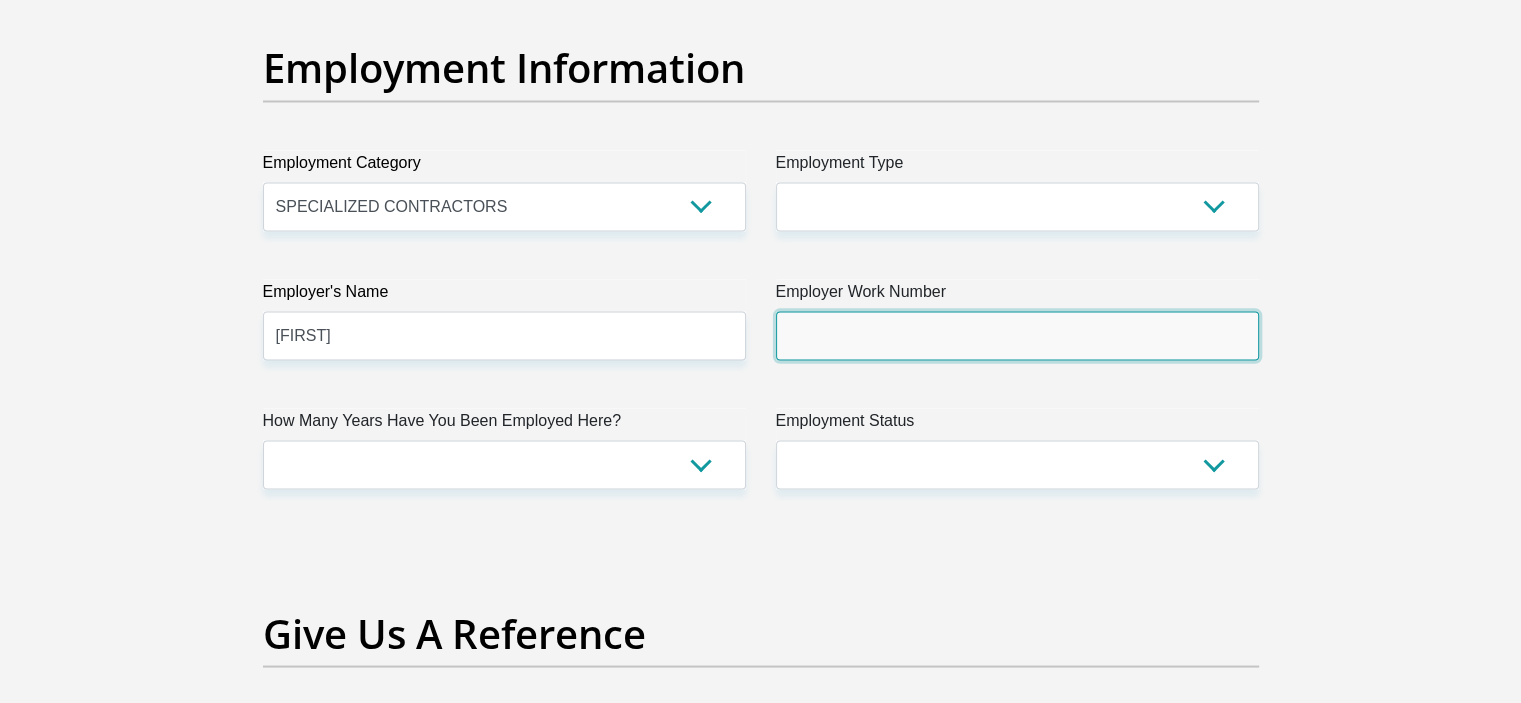click on "Employer Work Number" at bounding box center [1017, 335] 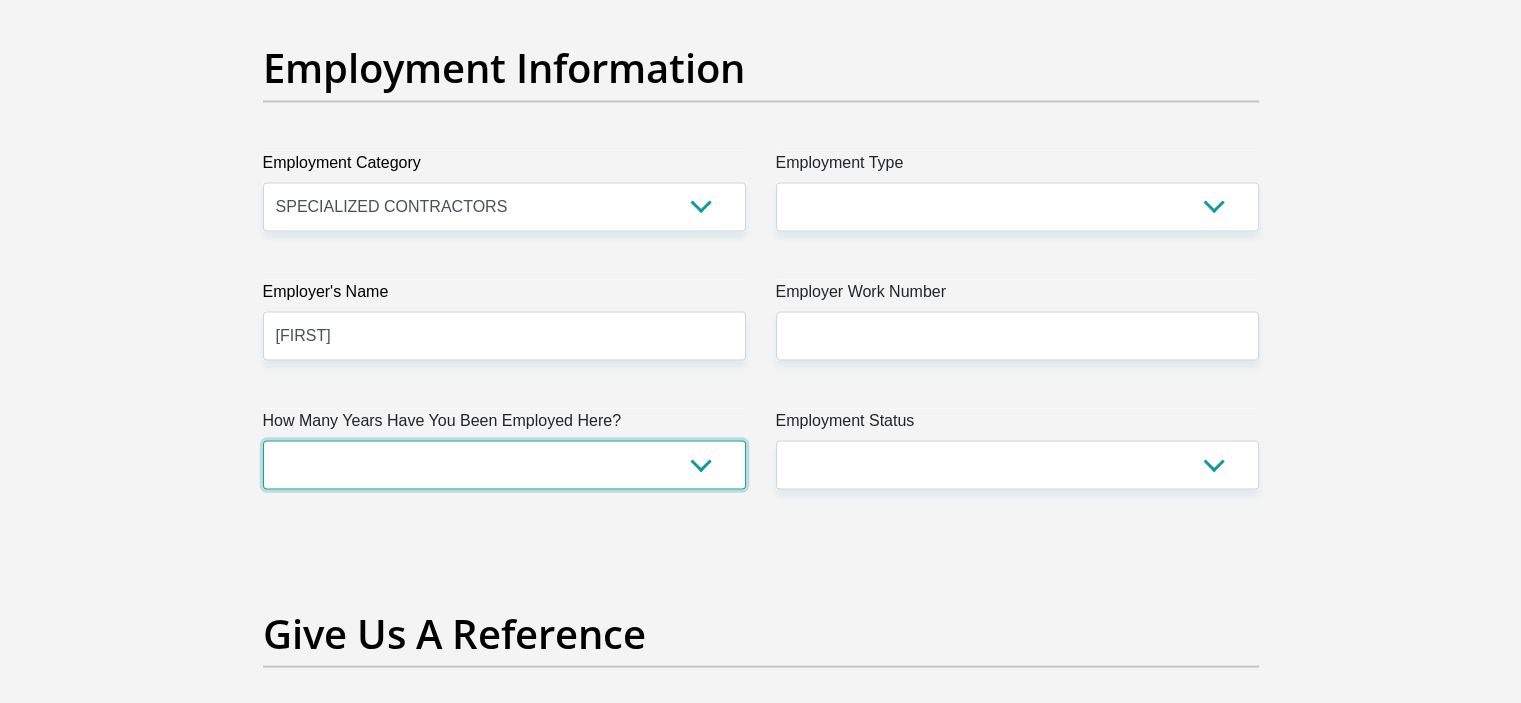 click on "less than 1 year
1-3 years
3-5 years
5+ years" at bounding box center [504, 464] 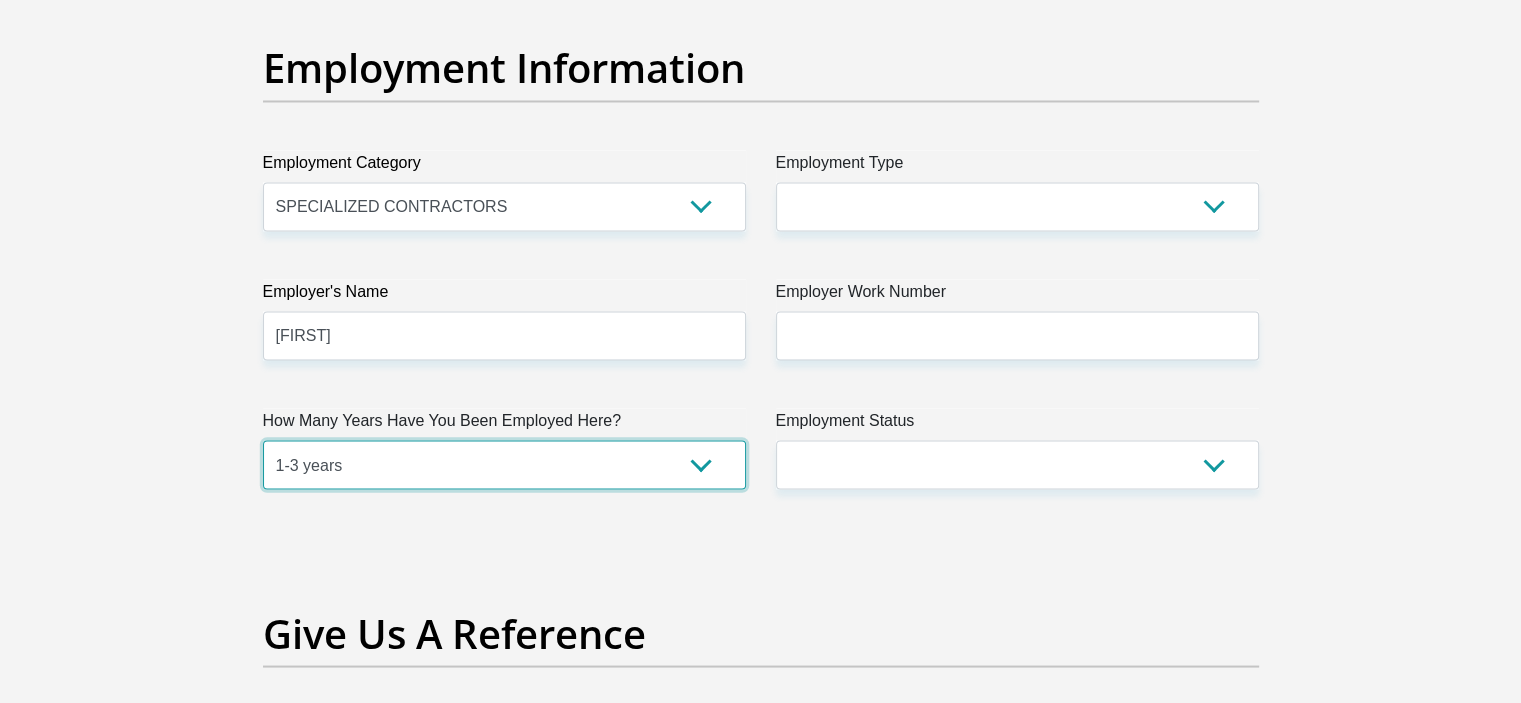 click on "less than 1 year
1-3 years
3-5 years
5+ years" at bounding box center (504, 464) 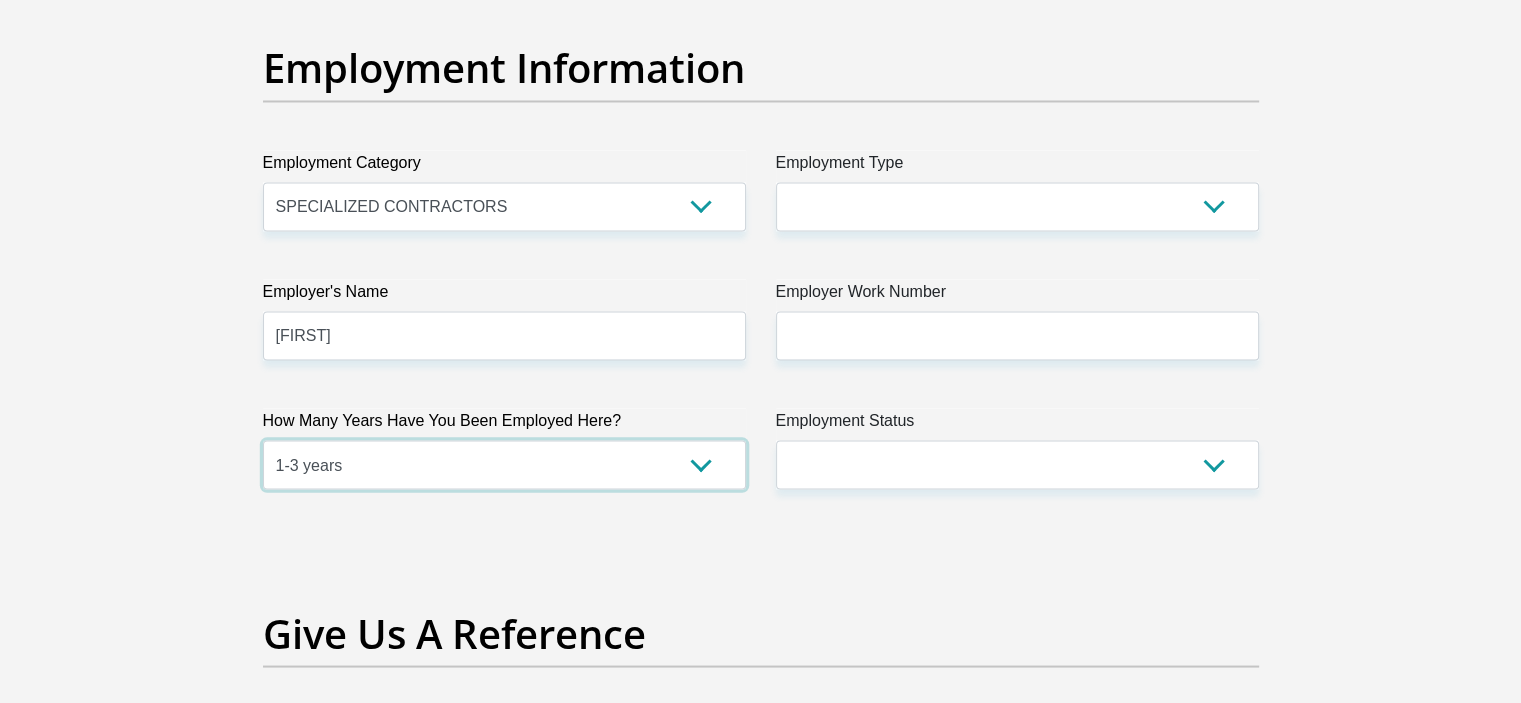 click on "less than 1 year
1-3 years
3-5 years
5+ years" at bounding box center (504, 464) 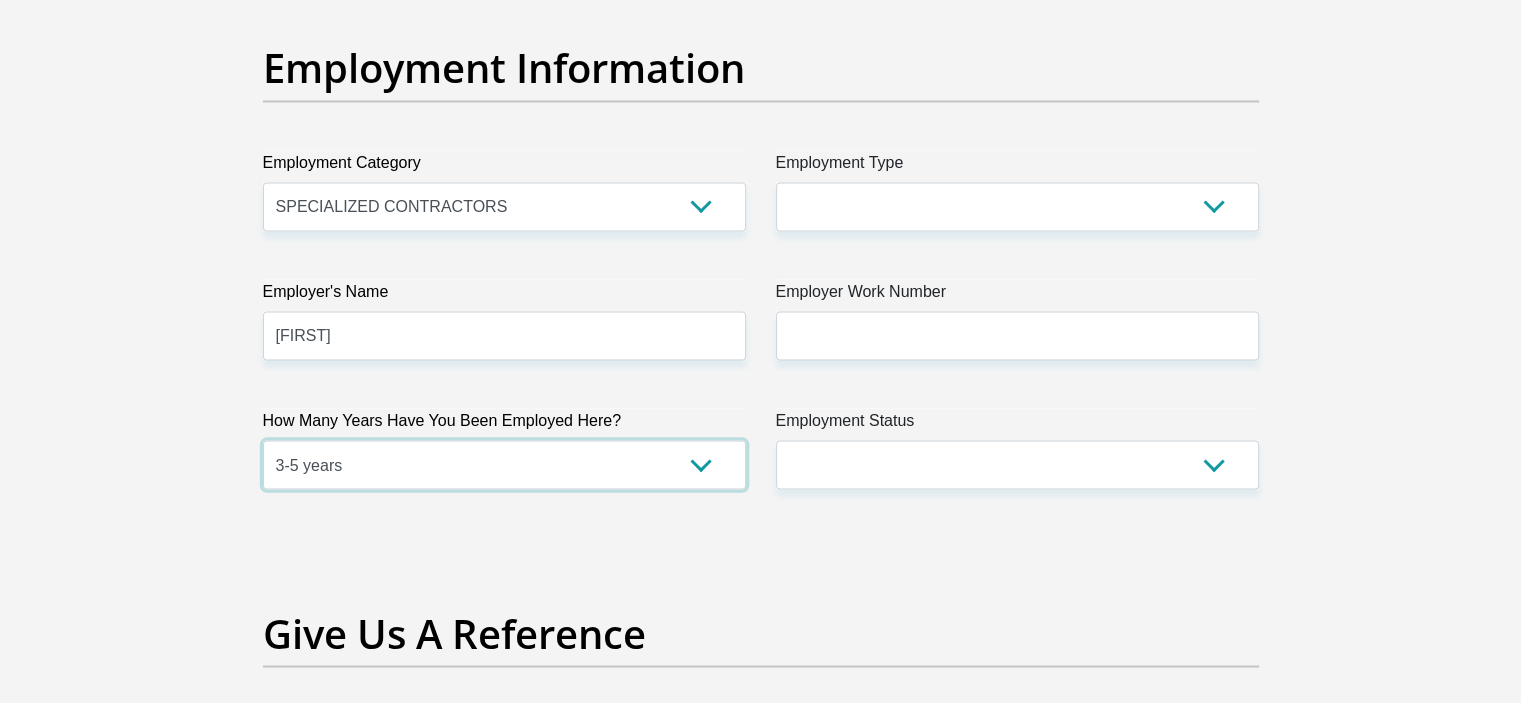 click on "less than 1 year
1-3 years
3-5 years
5+ years" at bounding box center (504, 464) 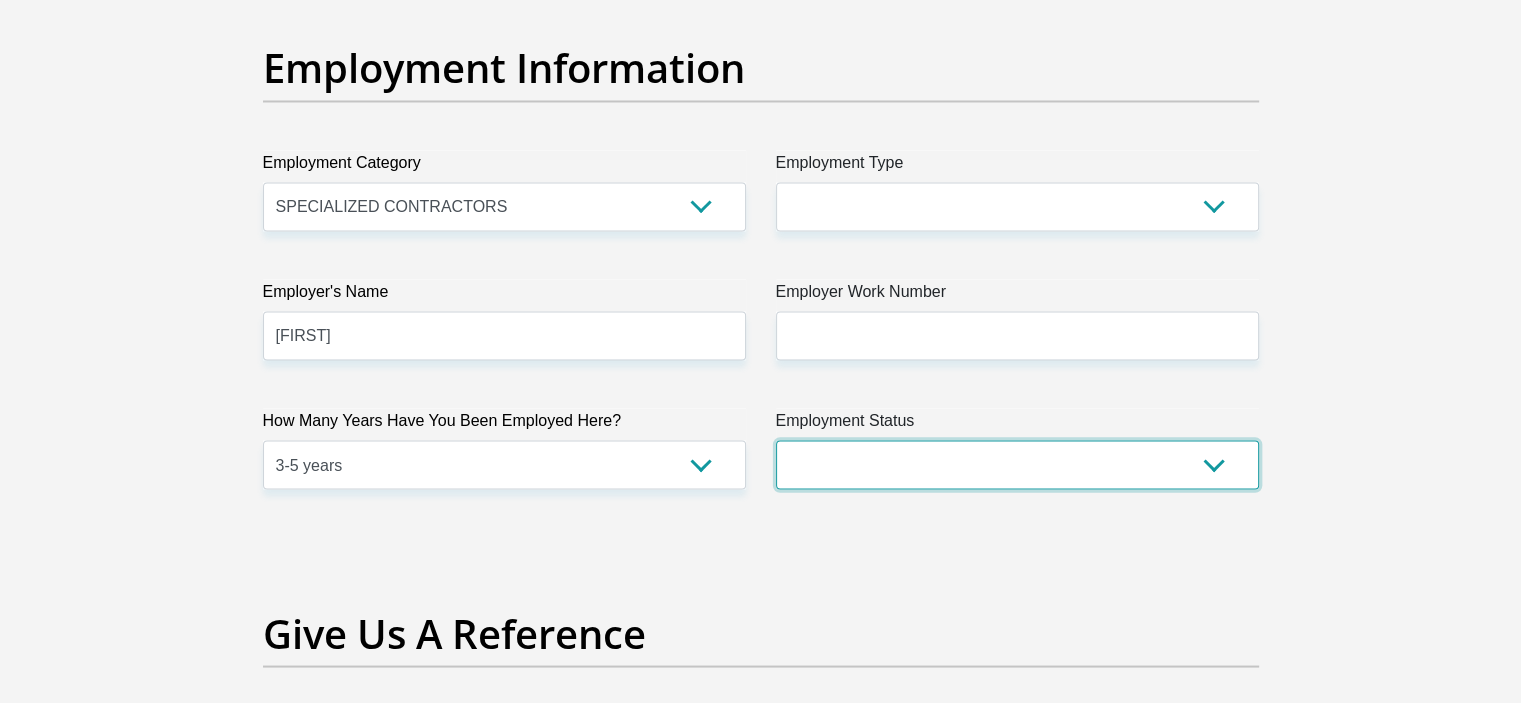 click on "Permanent/Full-time
Part-time/Casual
Contract Worker
Self-Employed
Housewife
Retired
Student
Medically Boarded
Disability
Unemployed" at bounding box center (1017, 464) 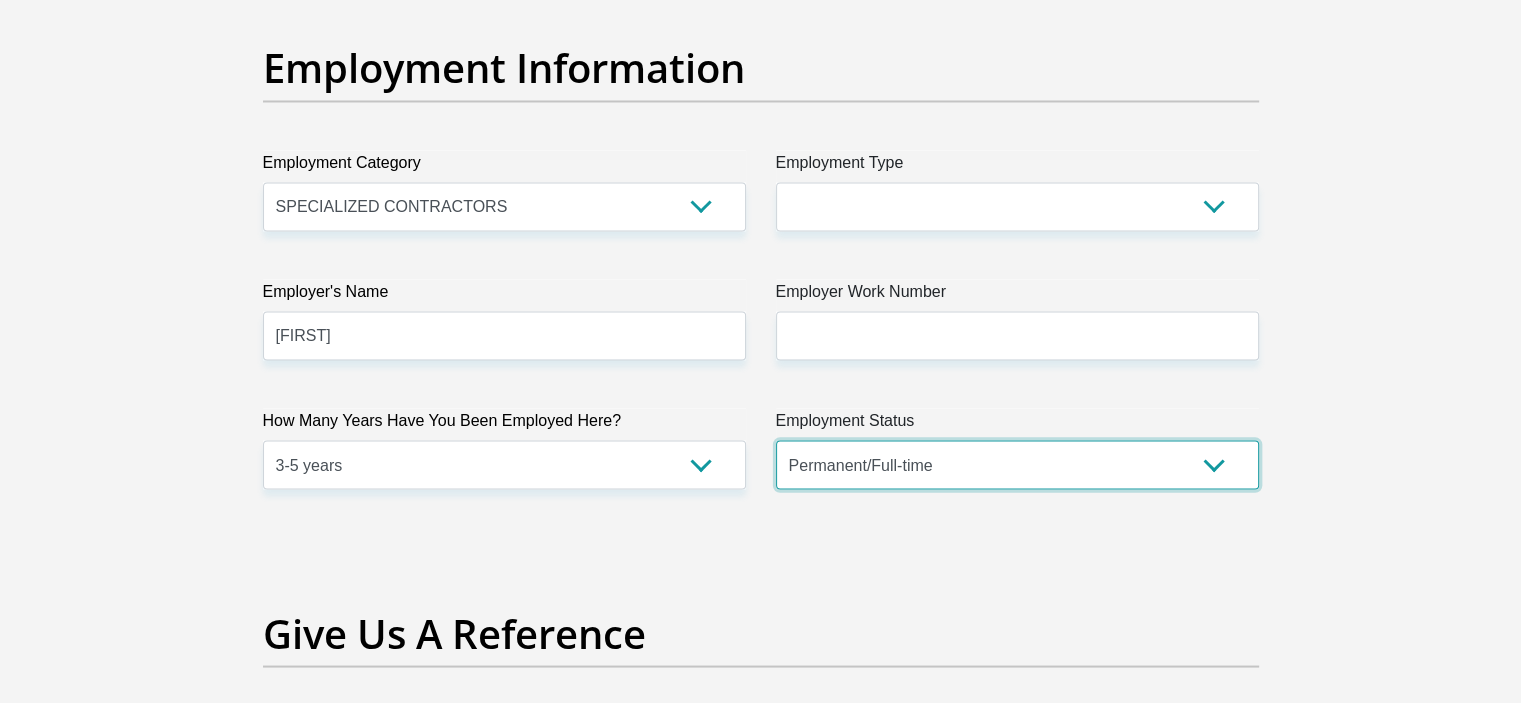 click on "Permanent/Full-time
Part-time/Casual
Contract Worker
Self-Employed
Housewife
Retired
Student
Medically Boarded
Disability
Unemployed" at bounding box center (1017, 464) 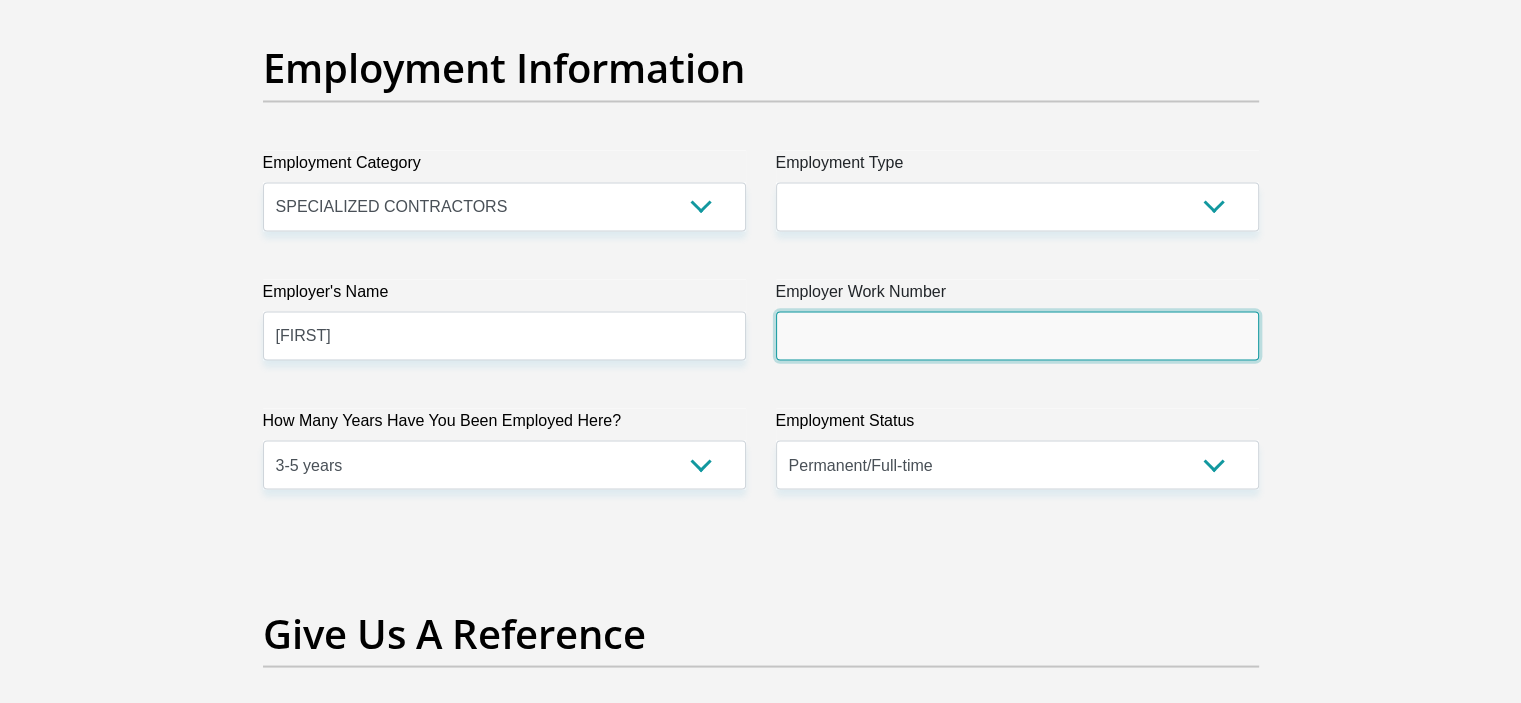 click on "Employer Work Number" at bounding box center (1017, 335) 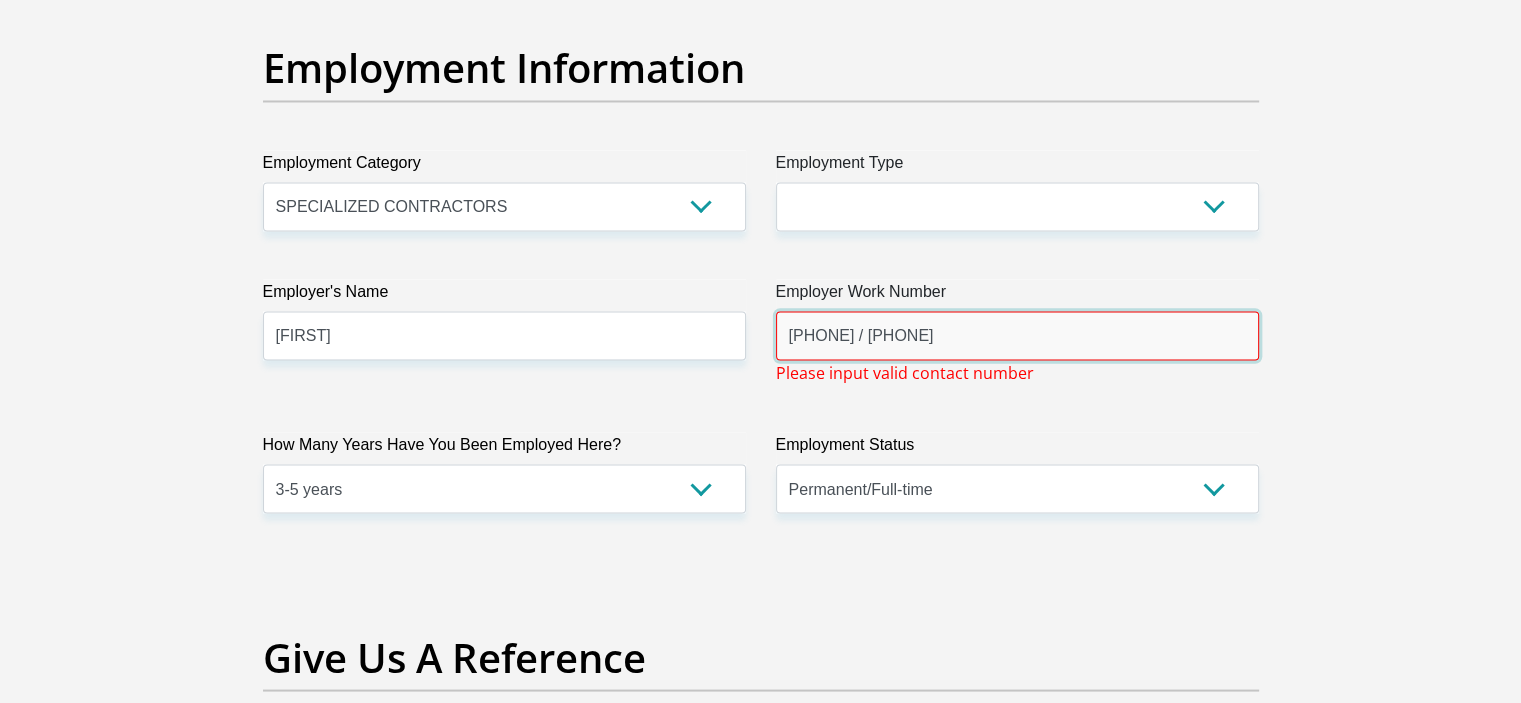 drag, startPoint x: 1057, startPoint y: 330, endPoint x: 904, endPoint y: 336, distance: 153.1176 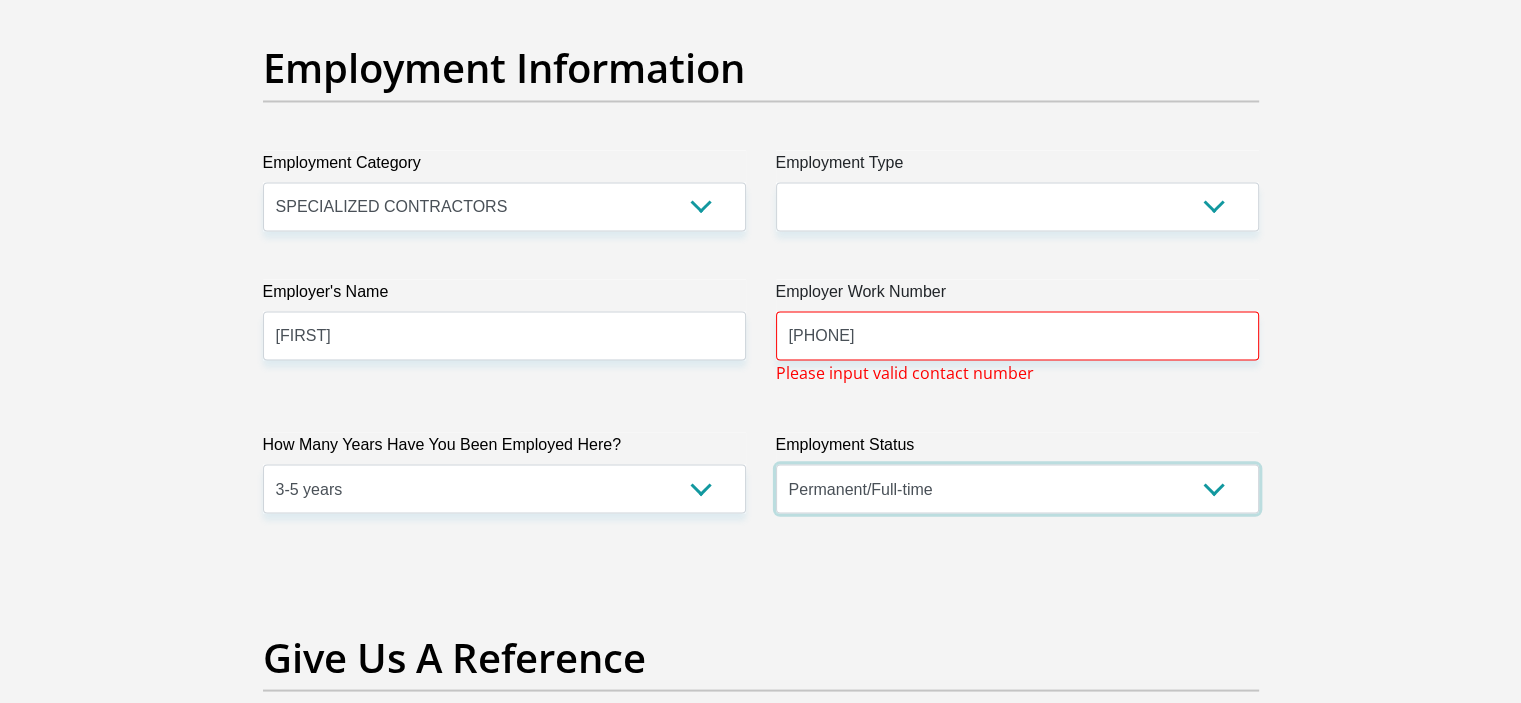 click on "Permanent/Full-time
Part-time/Casual
Contract Worker
Self-Employed
Housewife
Retired
Student
Medically Boarded
Disability
Unemployed" at bounding box center [1017, 488] 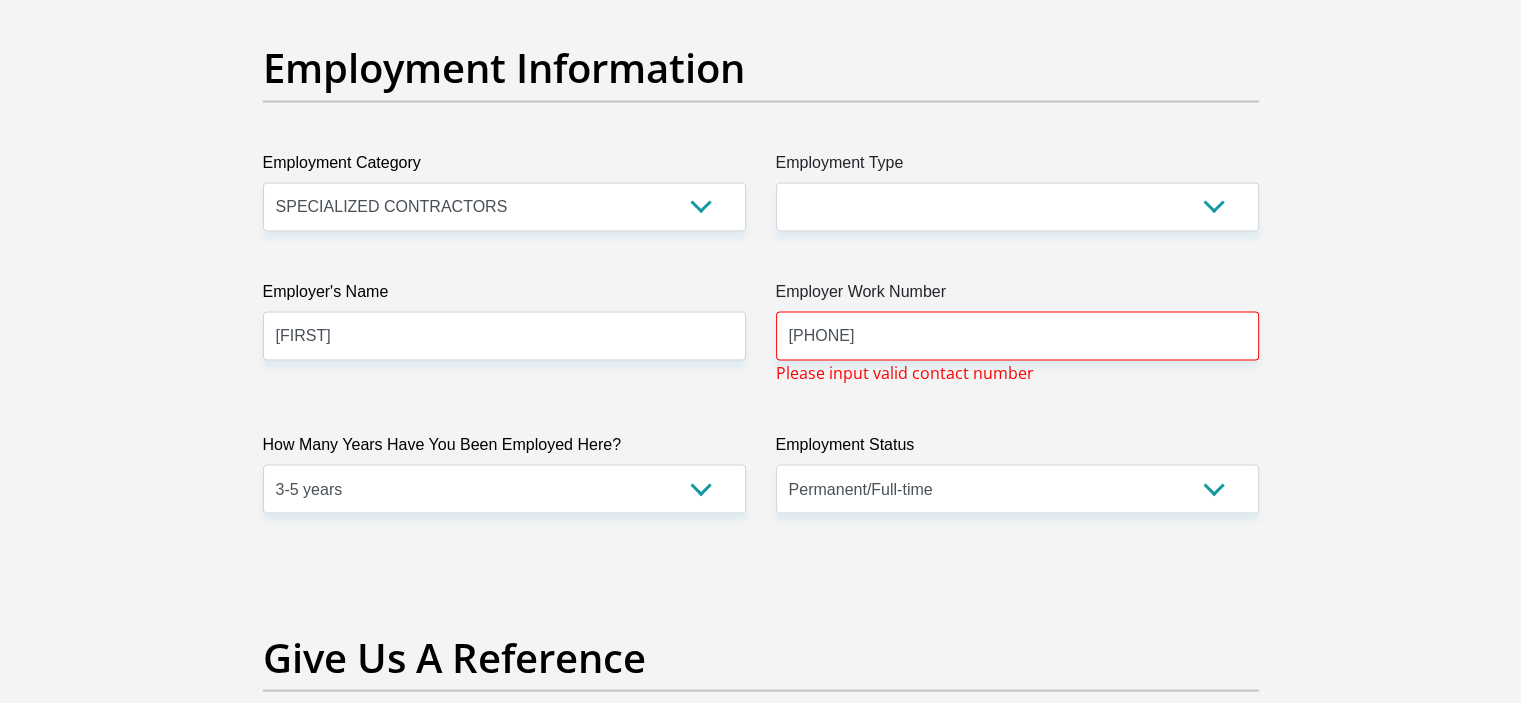 click on "Title
Mr
Ms
Mrs
Dr
Other
First Name
[FIRST]
Surname
[LAST]
ID Number
Please input valid ID number
Race
Black
Coloured
Indian
White
Other
Contact Number
[PHONE]
Please input valid contact number
Nationality
South Africa
Afghanistan
Aland Islands
Aruba" at bounding box center [761, -73] 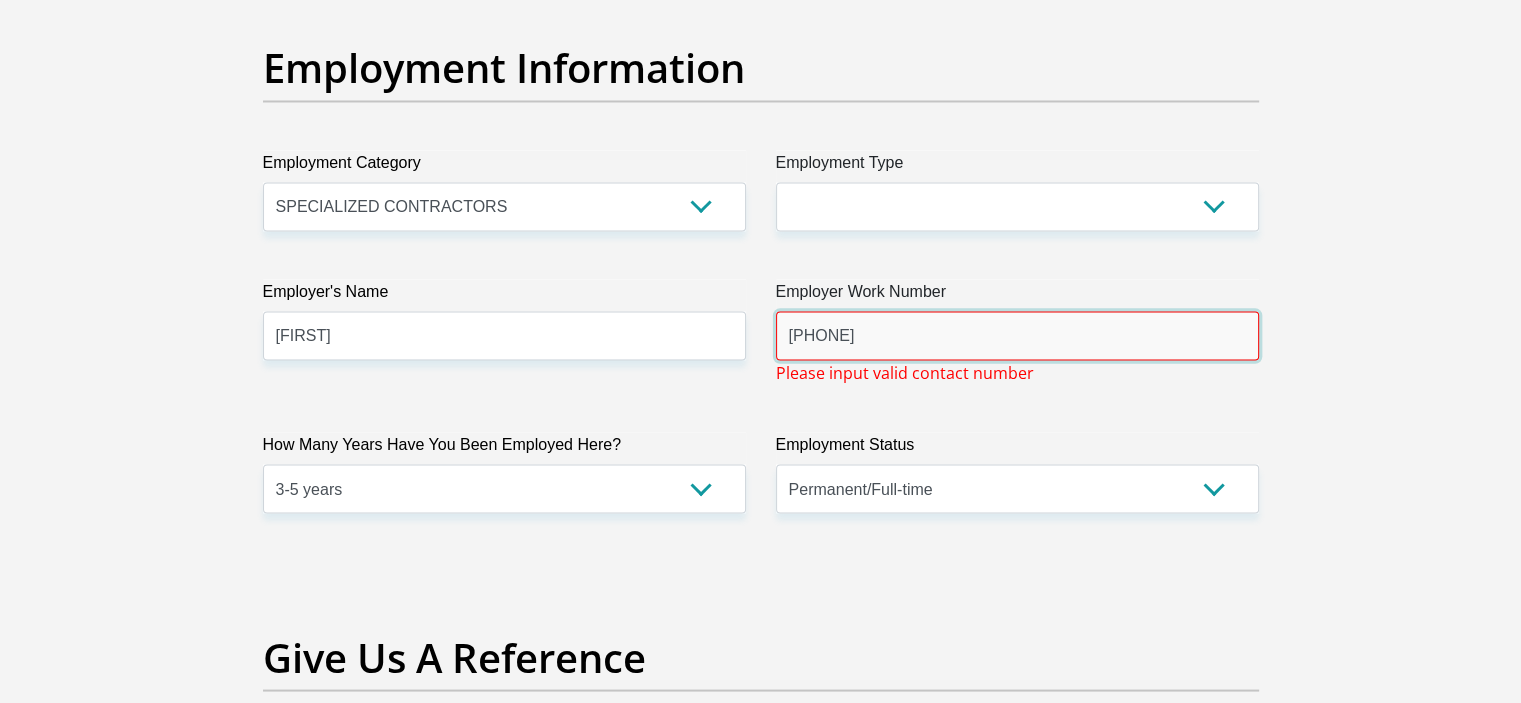 click on "[PHONE]" at bounding box center [1017, 335] 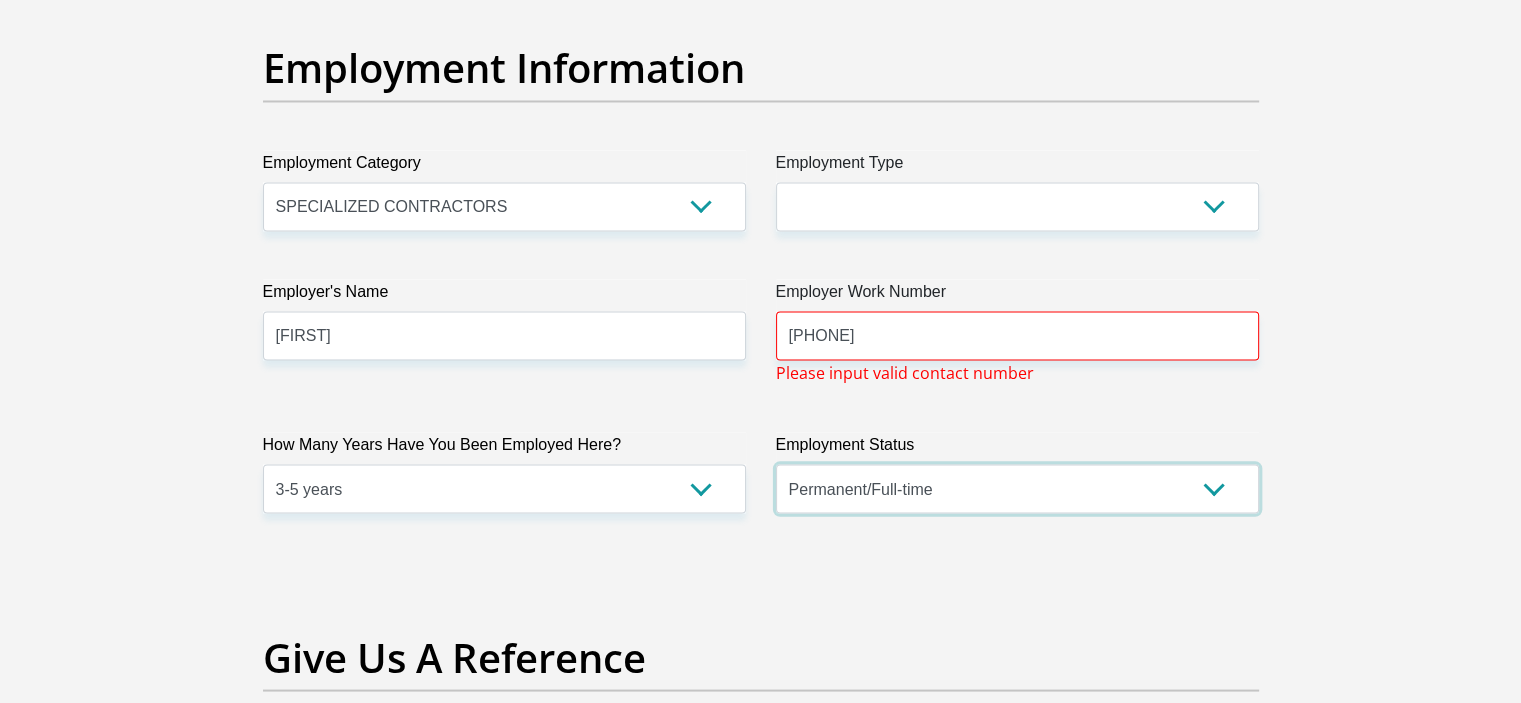 click on "Permanent/Full-time
Part-time/Casual
Contract Worker
Self-Employed
Housewife
Retired
Student
Medically Boarded
Disability
Unemployed" at bounding box center (1017, 488) 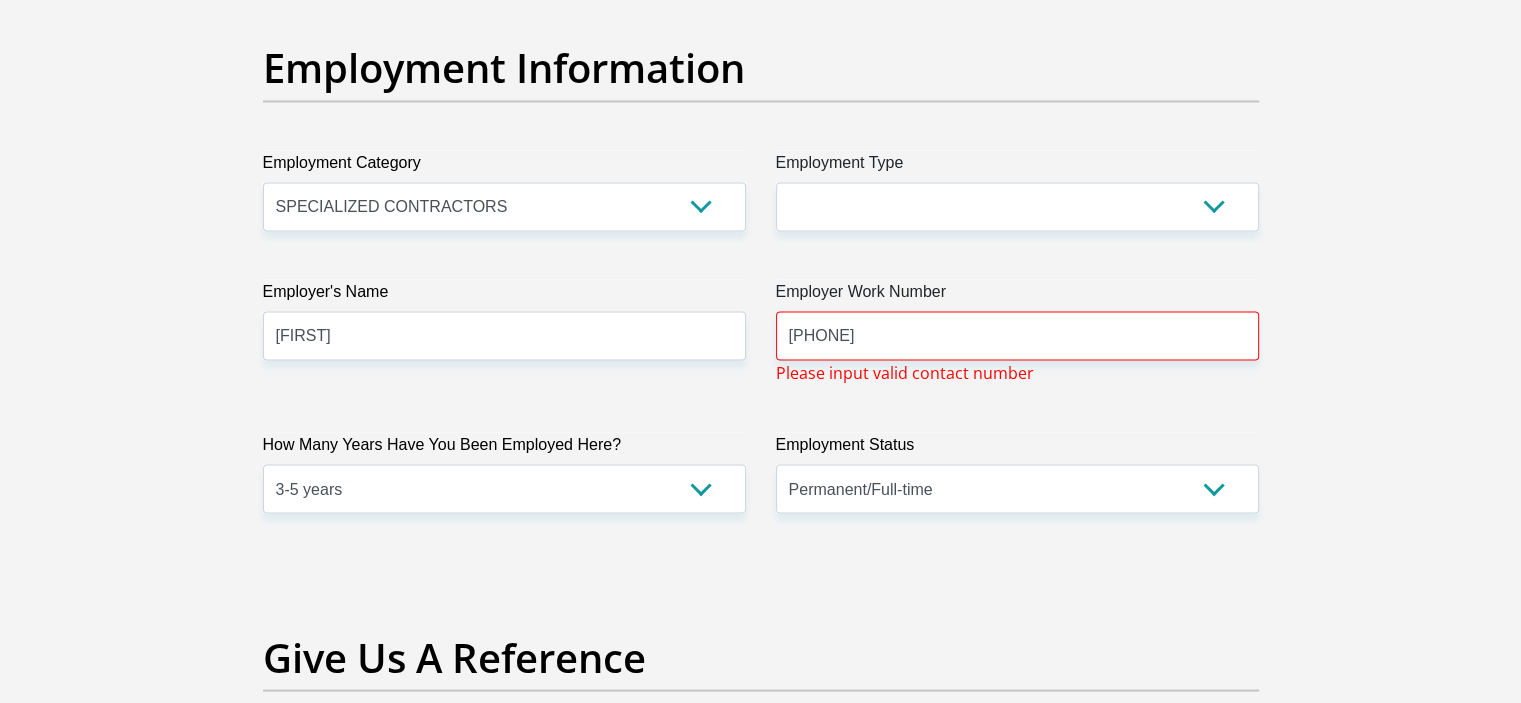 click on "Title
Mr
Ms
Mrs
Dr
Other
First Name
[FIRST]
Surname
[LAST]
ID Number
Please input valid ID number
Race
Black
Coloured
Indian
White
Other
Contact Number
[PHONE]
Please input valid contact number
Nationality
South Africa
Afghanistan
Aland Islands
Aruba" at bounding box center (761, -73) 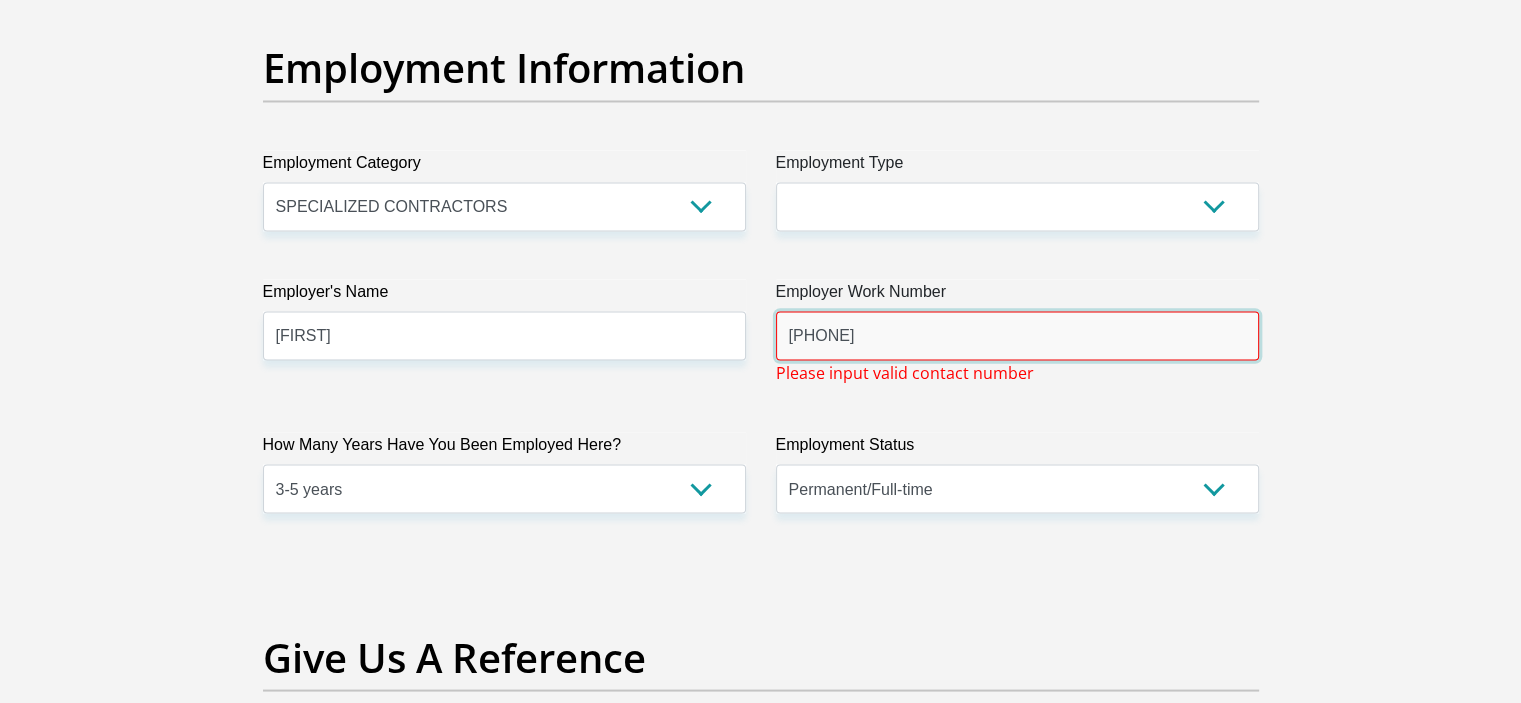 click on "[PHONE]" at bounding box center [1017, 335] 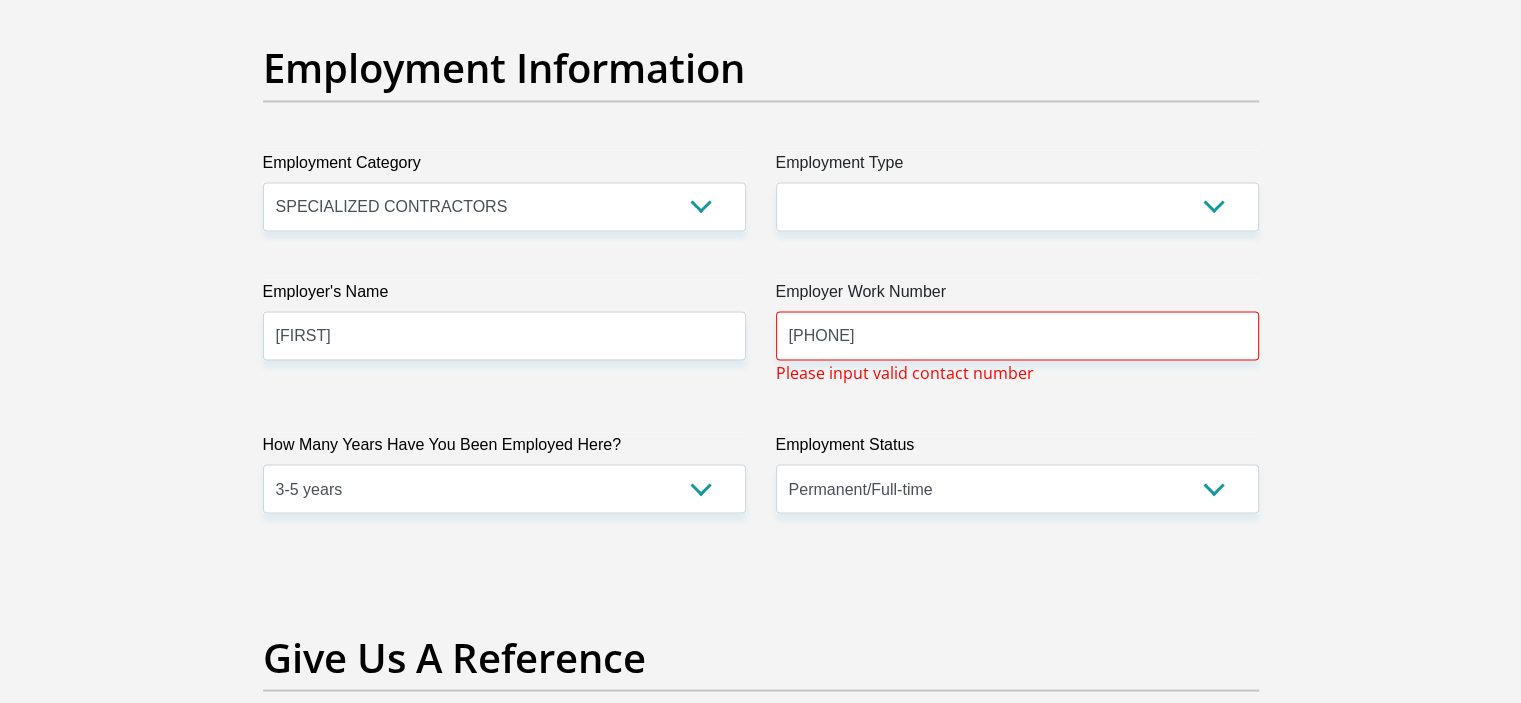 click on "Employment Status" at bounding box center [1017, 448] 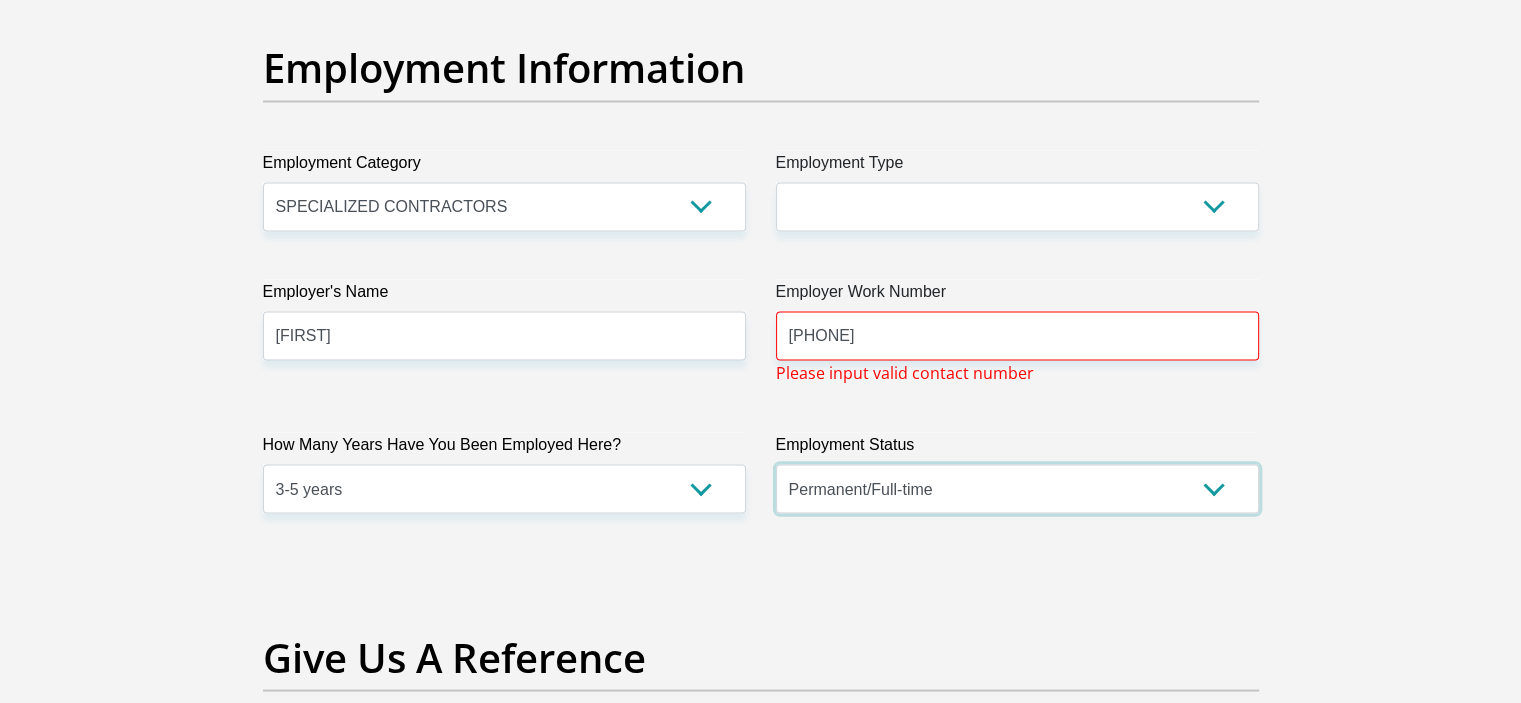 click on "Permanent/Full-time
Part-time/Casual
Contract Worker
Self-Employed
Housewife
Retired
Student
Medically Boarded
Disability
Unemployed" at bounding box center [1017, 488] 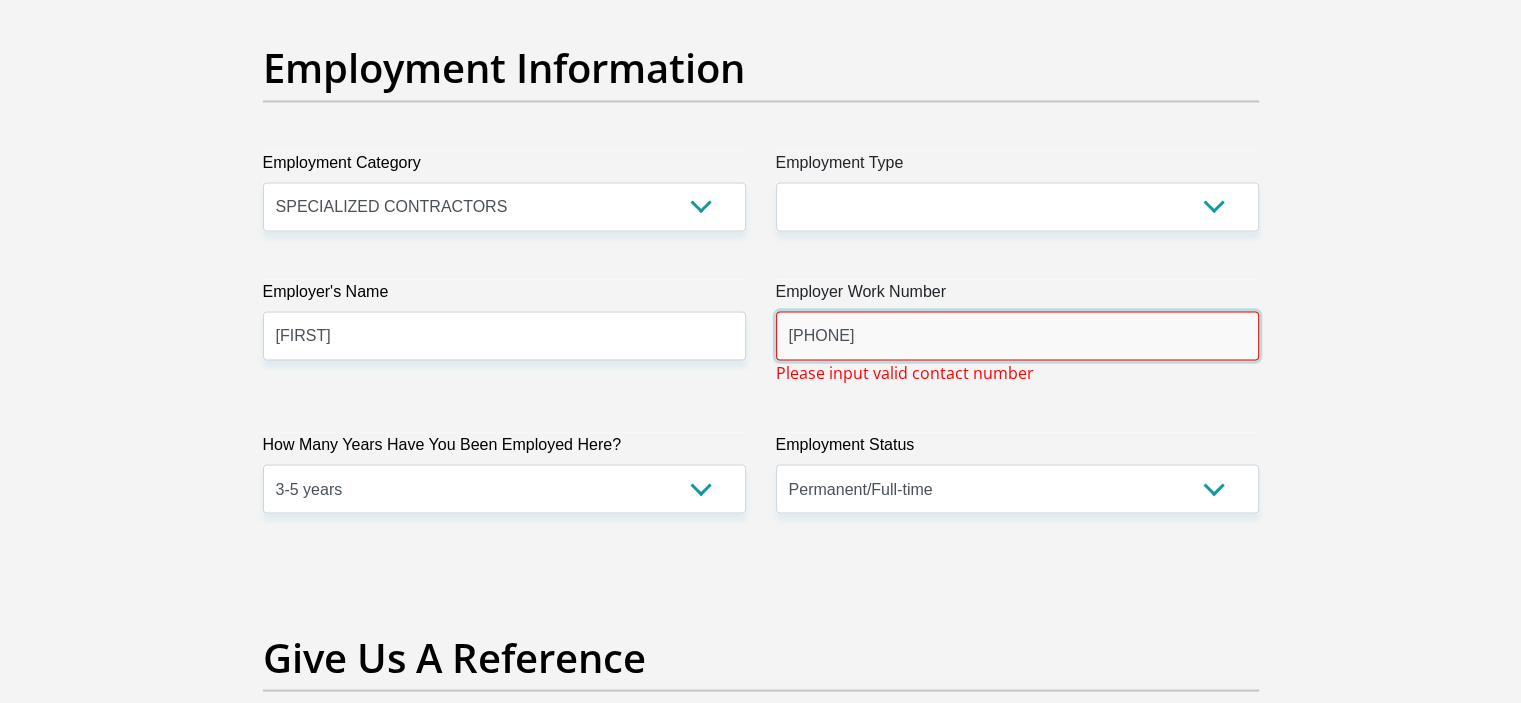 click on "[PHONE]" at bounding box center [1017, 335] 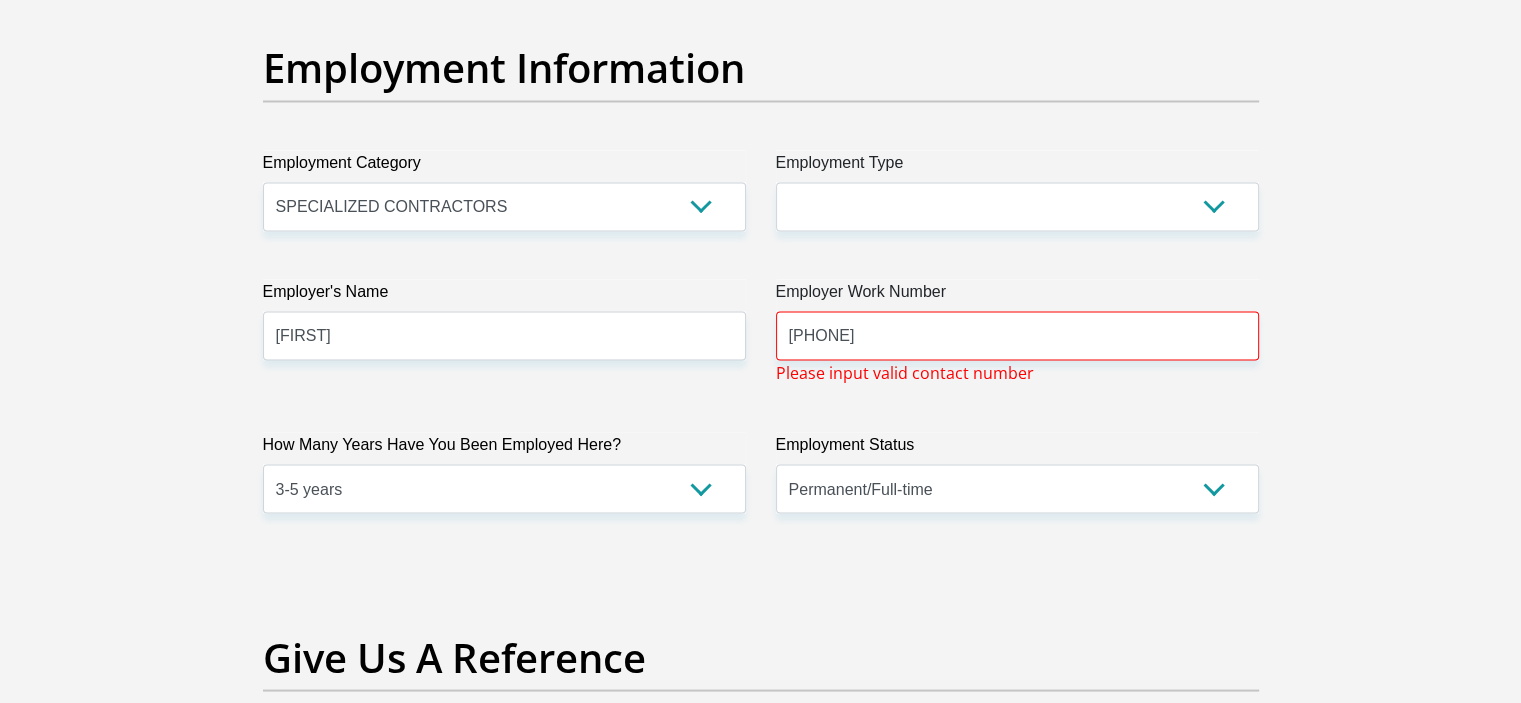 click on "Title
Mr
Ms
Mrs
Dr
Other
First Name
[FIRST]
Surname
[LAST]
ID Number
Please input valid ID number
Race
Black
Coloured
Indian
White
Other
Contact Number
[PHONE]
Please input valid contact number
Nationality
South Africa
Afghanistan
Aland Islands
Aruba" at bounding box center (761, -73) 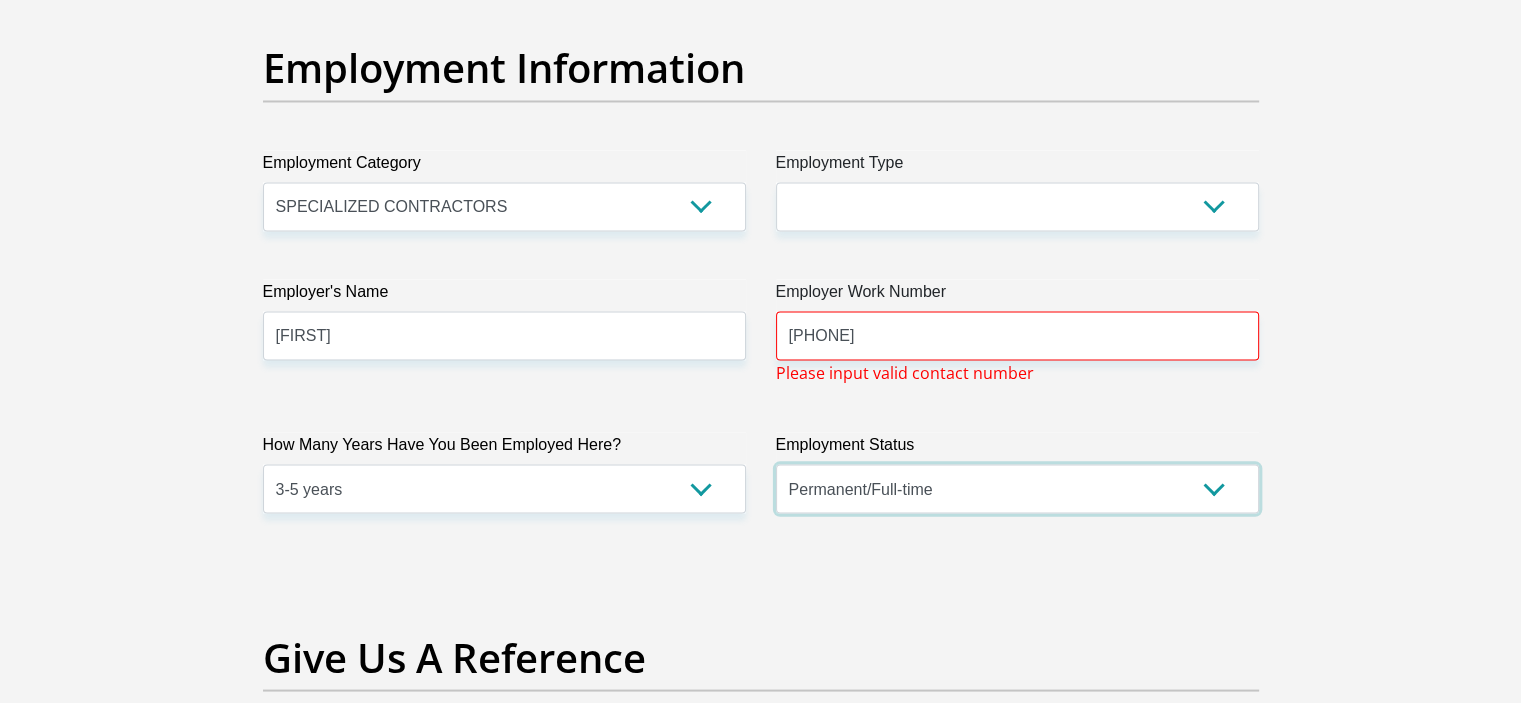 click on "Permanent/Full-time
Part-time/Casual
Contract Worker
Self-Employed
Housewife
Retired
Student
Medically Boarded
Disability
Unemployed" at bounding box center (1017, 488) 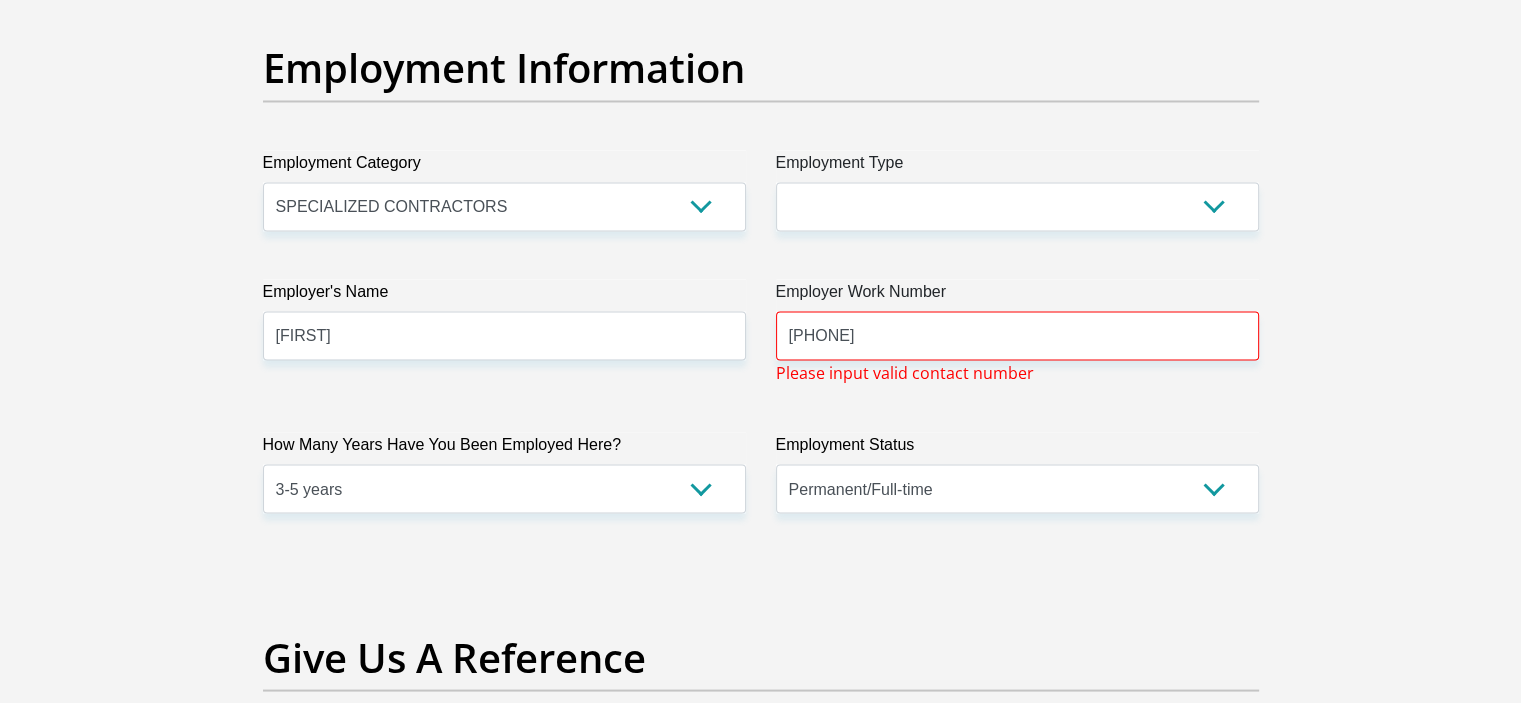 click on "Title
Mr
Ms
Mrs
Dr
Other
First Name
[FIRST]
Surname
[LAST]
ID Number
Please input valid ID number
Race
Black
Coloured
Indian
White
Other
Contact Number
[PHONE]
Please input valid contact number
Nationality
South Africa
Afghanistan
Aland Islands
Aruba" at bounding box center (761, -73) 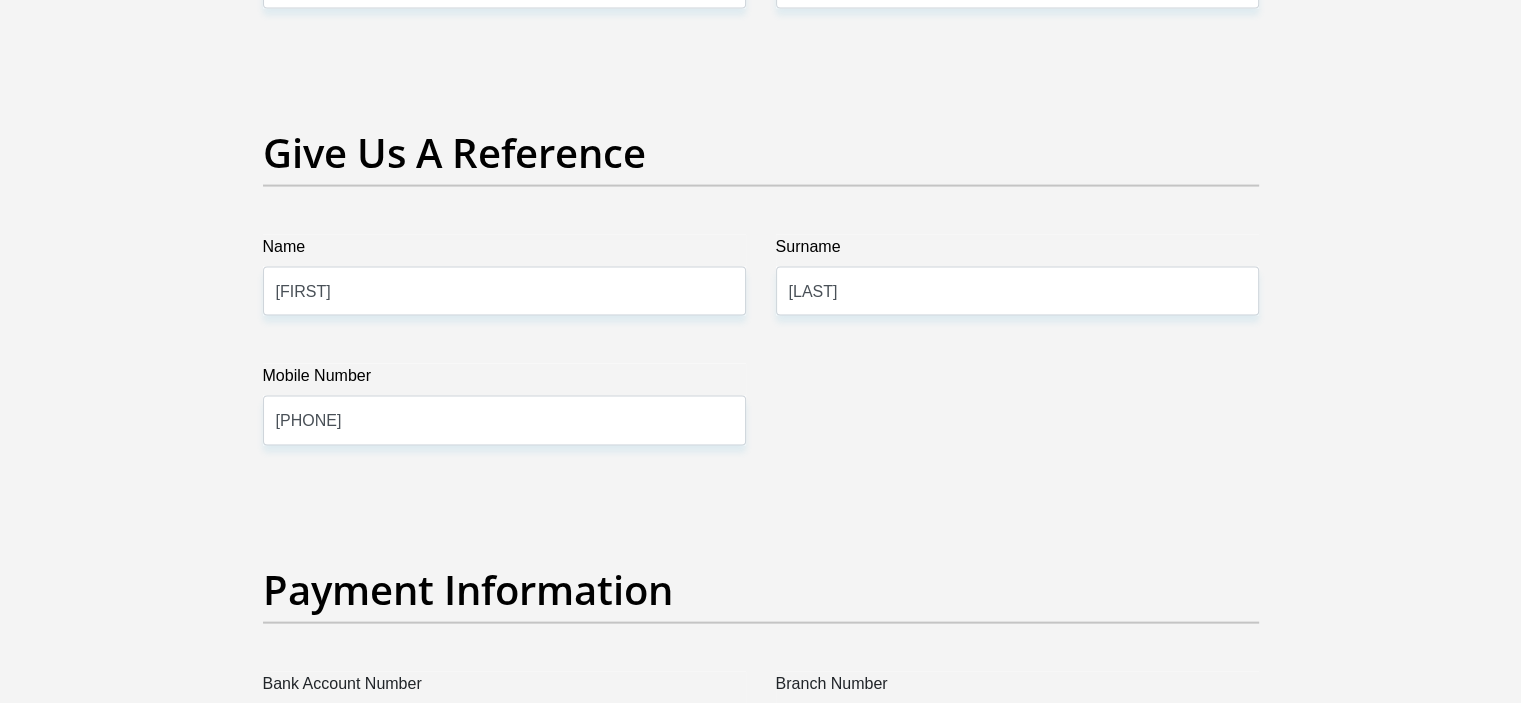 scroll, scrollTop: 4100, scrollLeft: 0, axis: vertical 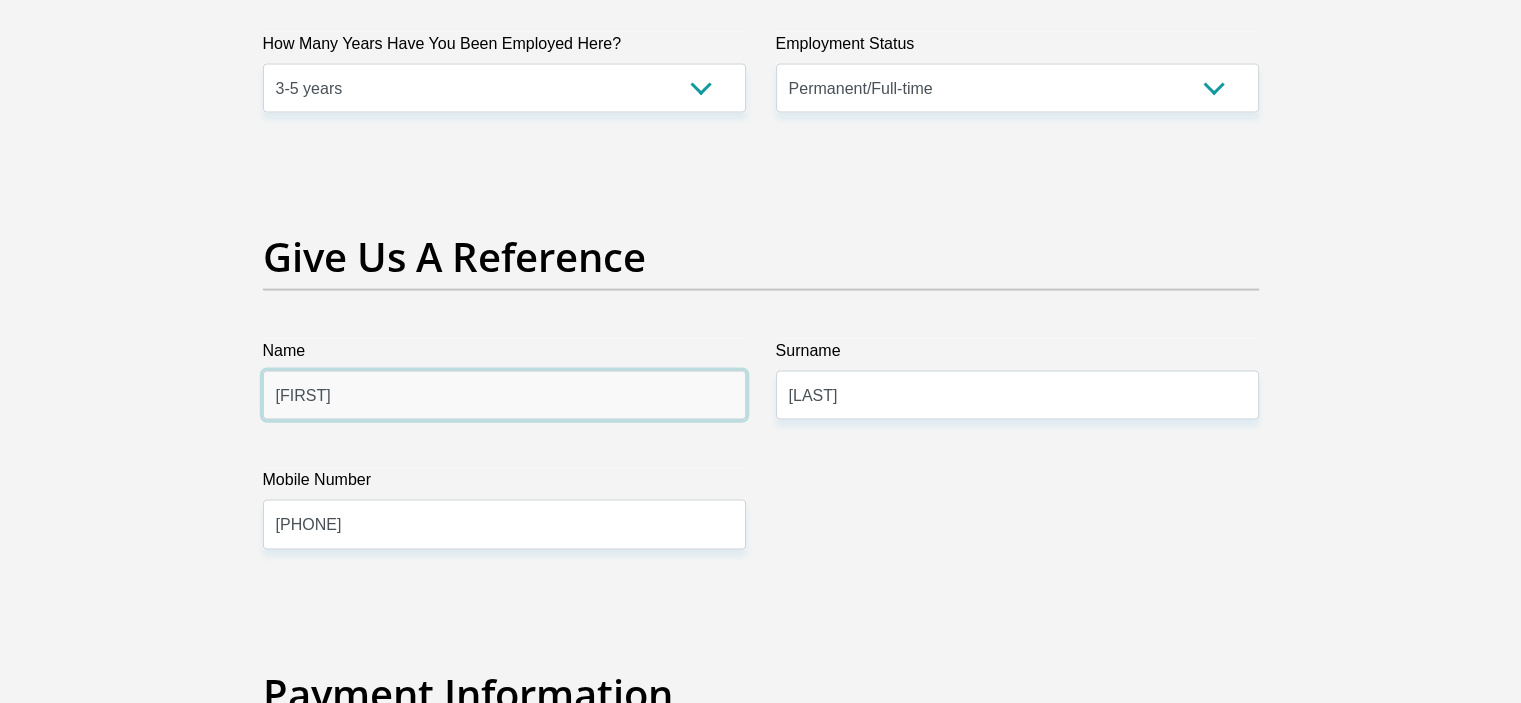click on "[FIRST]" at bounding box center [504, 395] 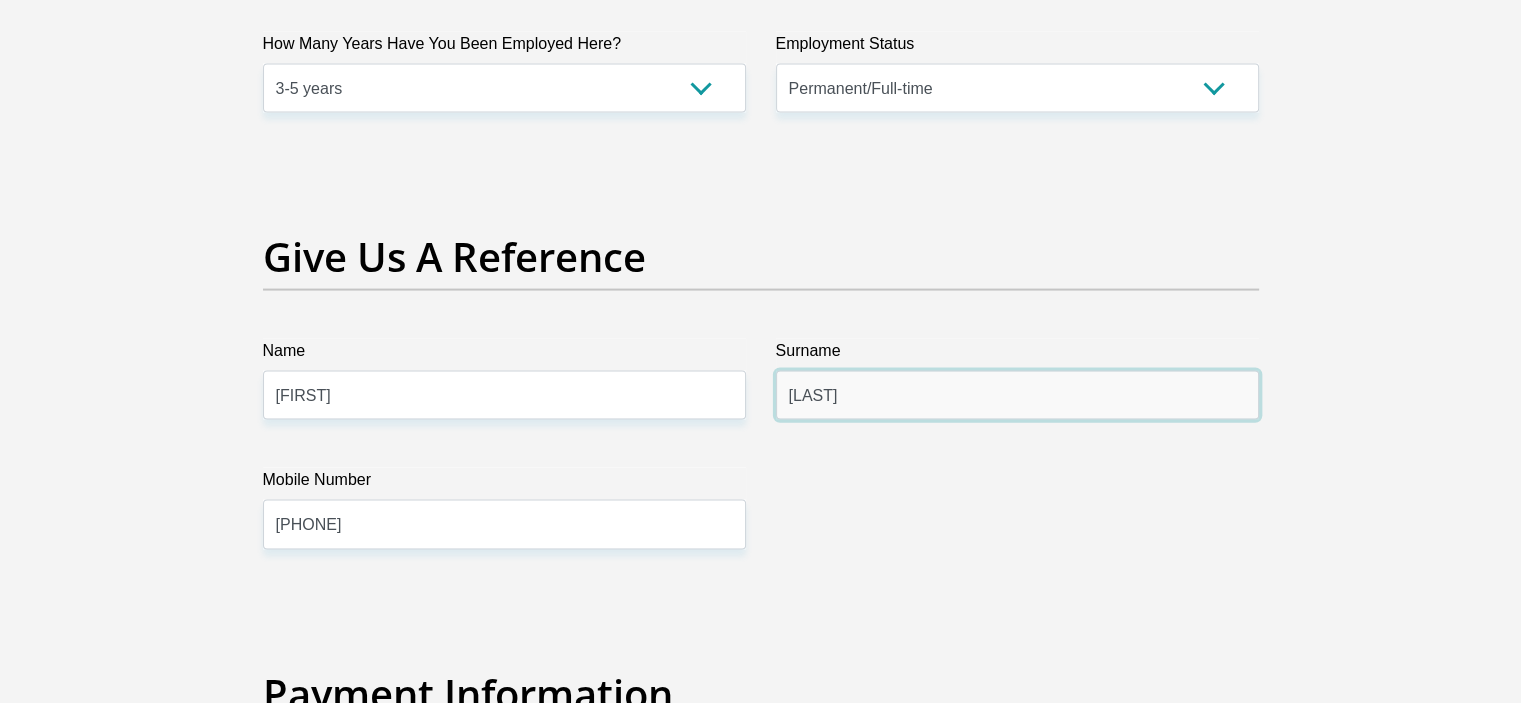 drag, startPoint x: 840, startPoint y: 398, endPoint x: 781, endPoint y: 399, distance: 59.008472 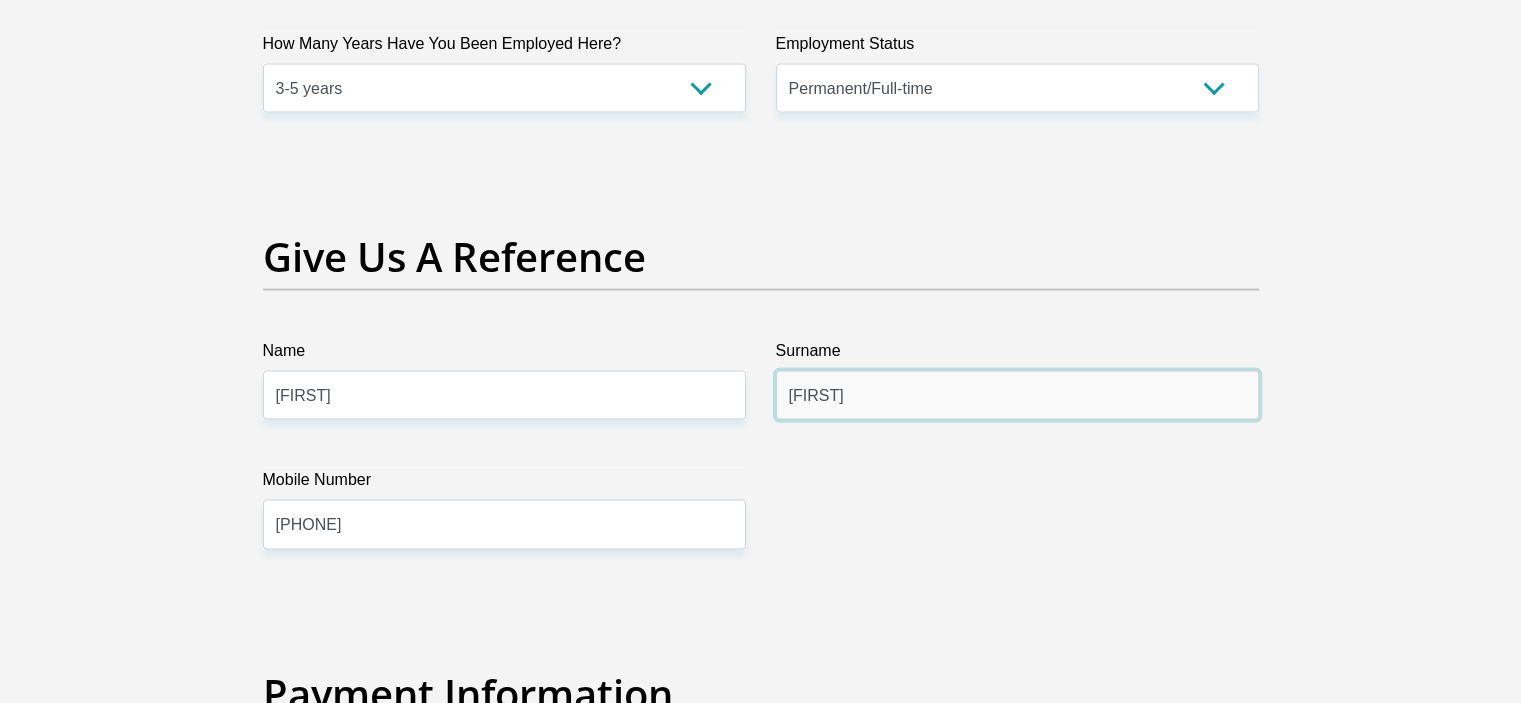 type on "[FIRST]" 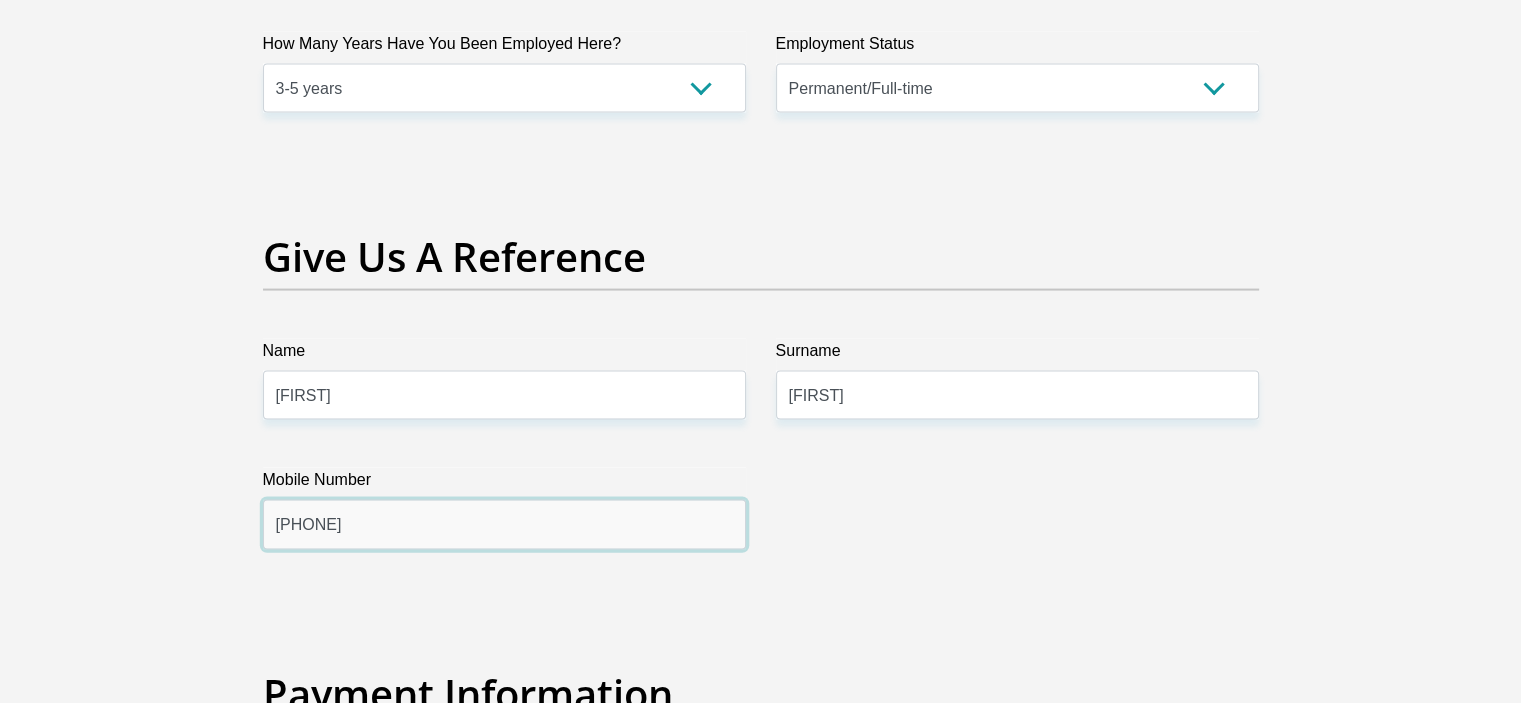 click on "[PHONE]" at bounding box center (504, 524) 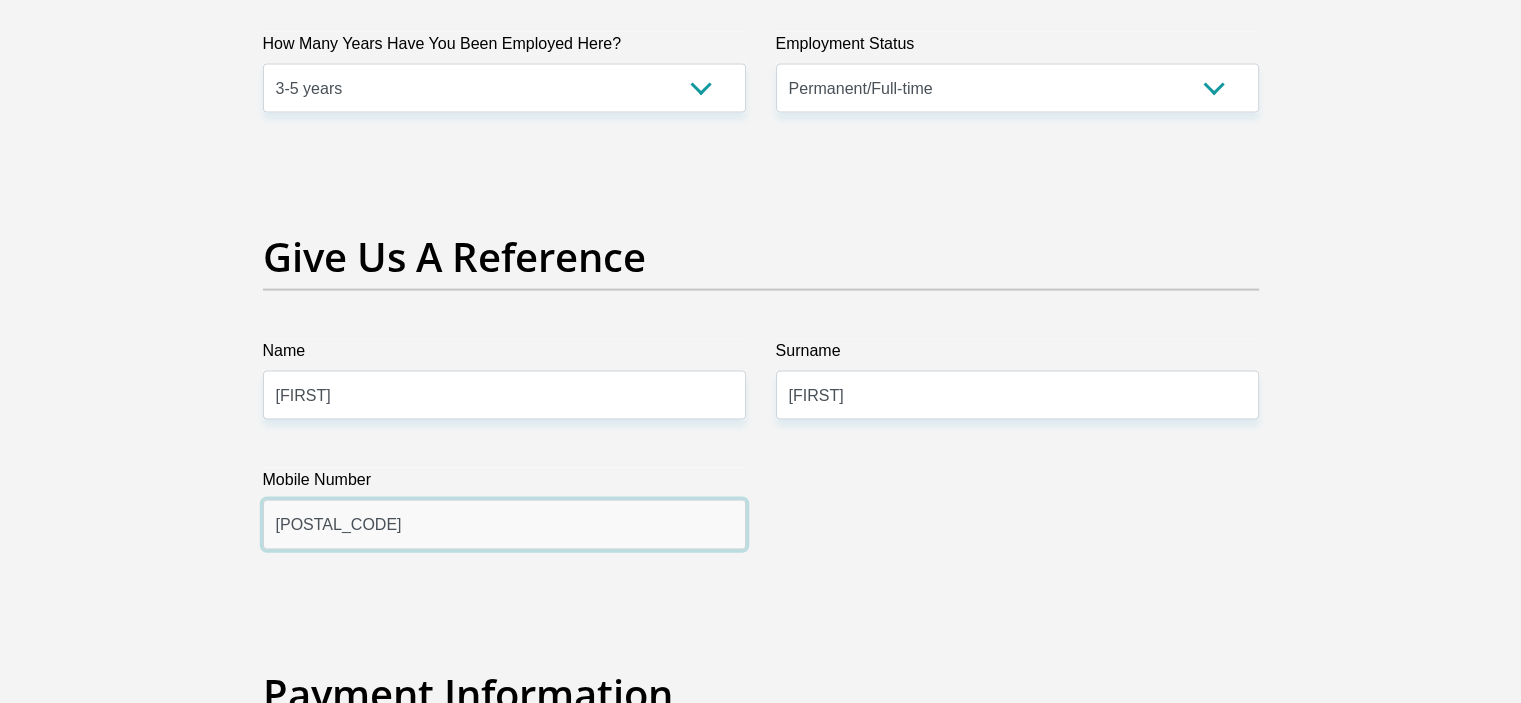 type on "[POSTAL_CODE]" 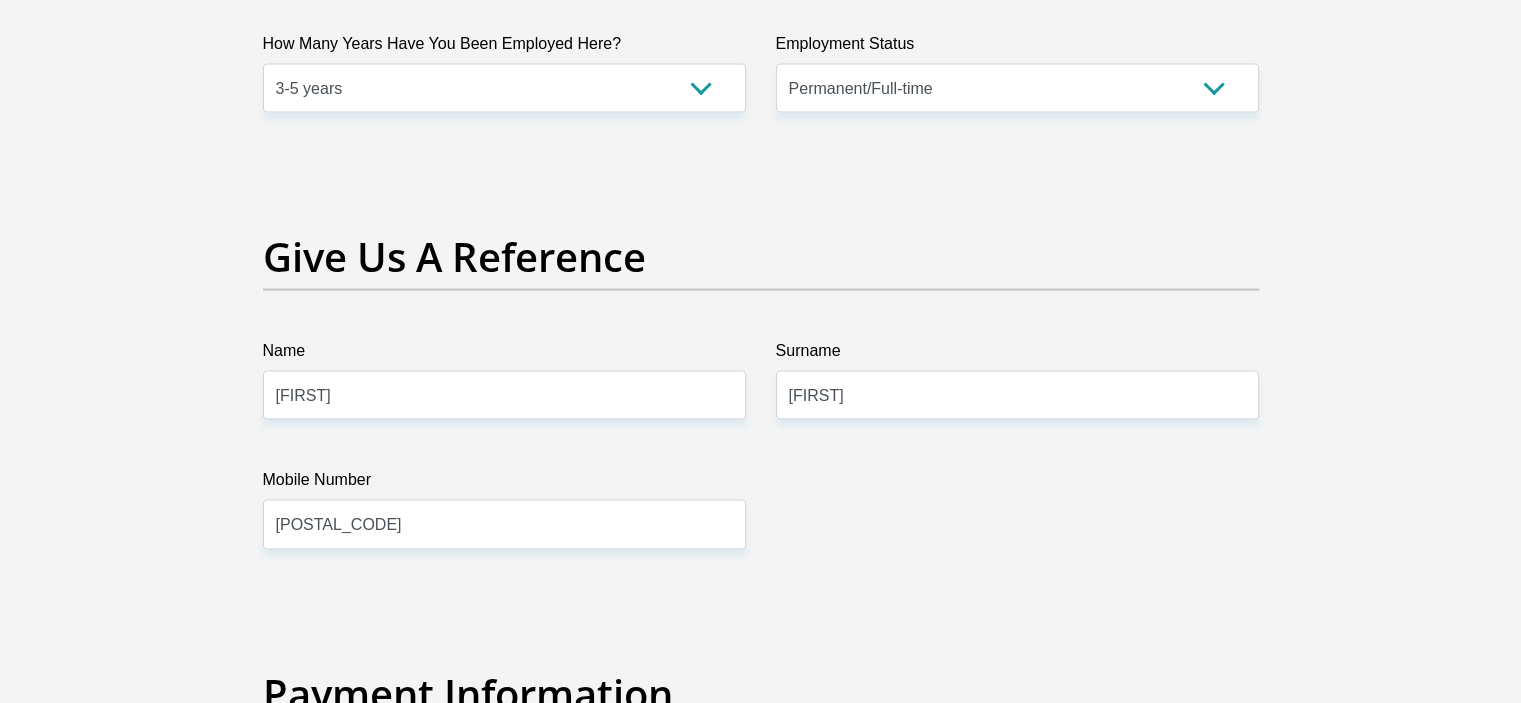 click on "Title
Mr
Ms
Mrs
Dr
Other
First Name
[FIRST]
Surname
[LAST]
ID Number
Please input valid ID number
Race
Black
Coloured
Indian
White
Other
Contact Number
[PHONE]
Please input valid contact number
Nationality
South Africa
Afghanistan
Aland Islands
Aruba" at bounding box center [761, -473] 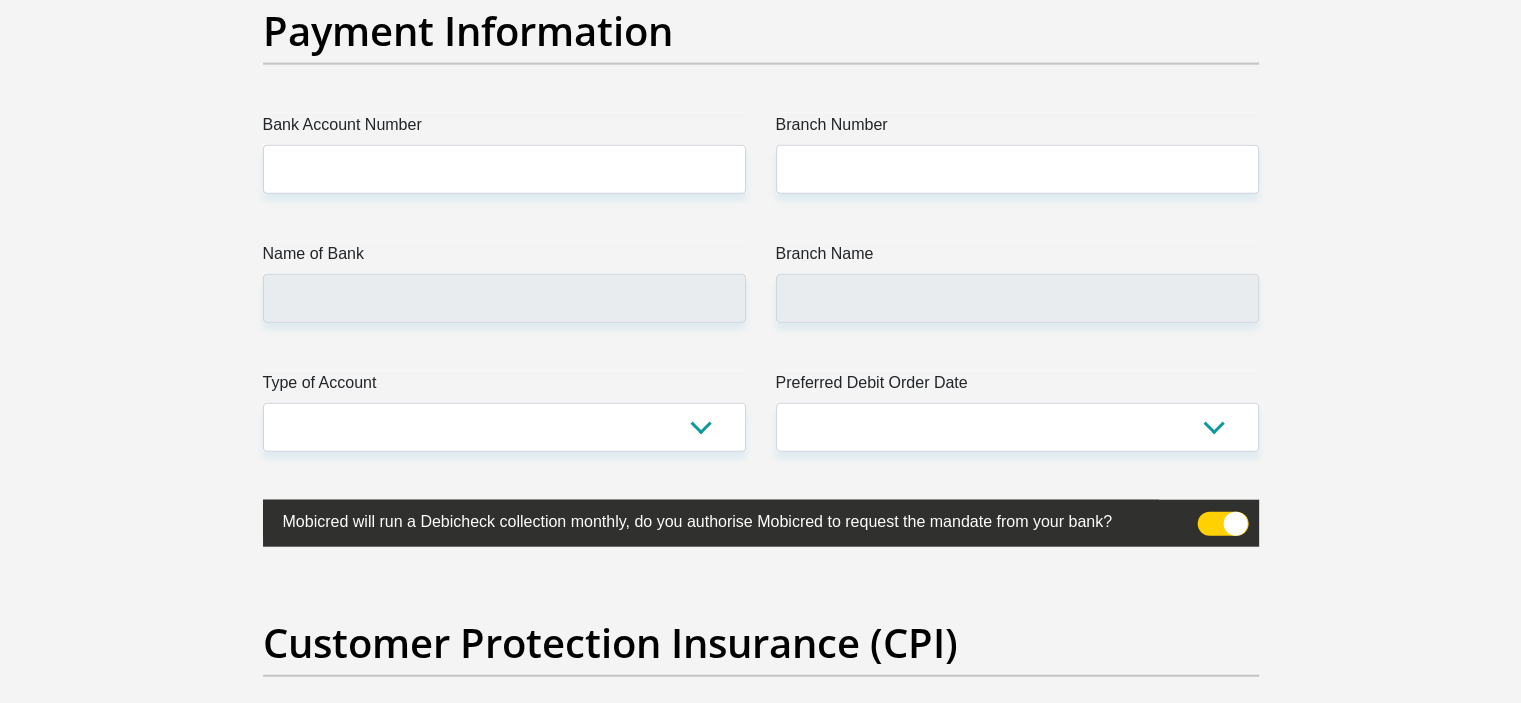 scroll, scrollTop: 4600, scrollLeft: 0, axis: vertical 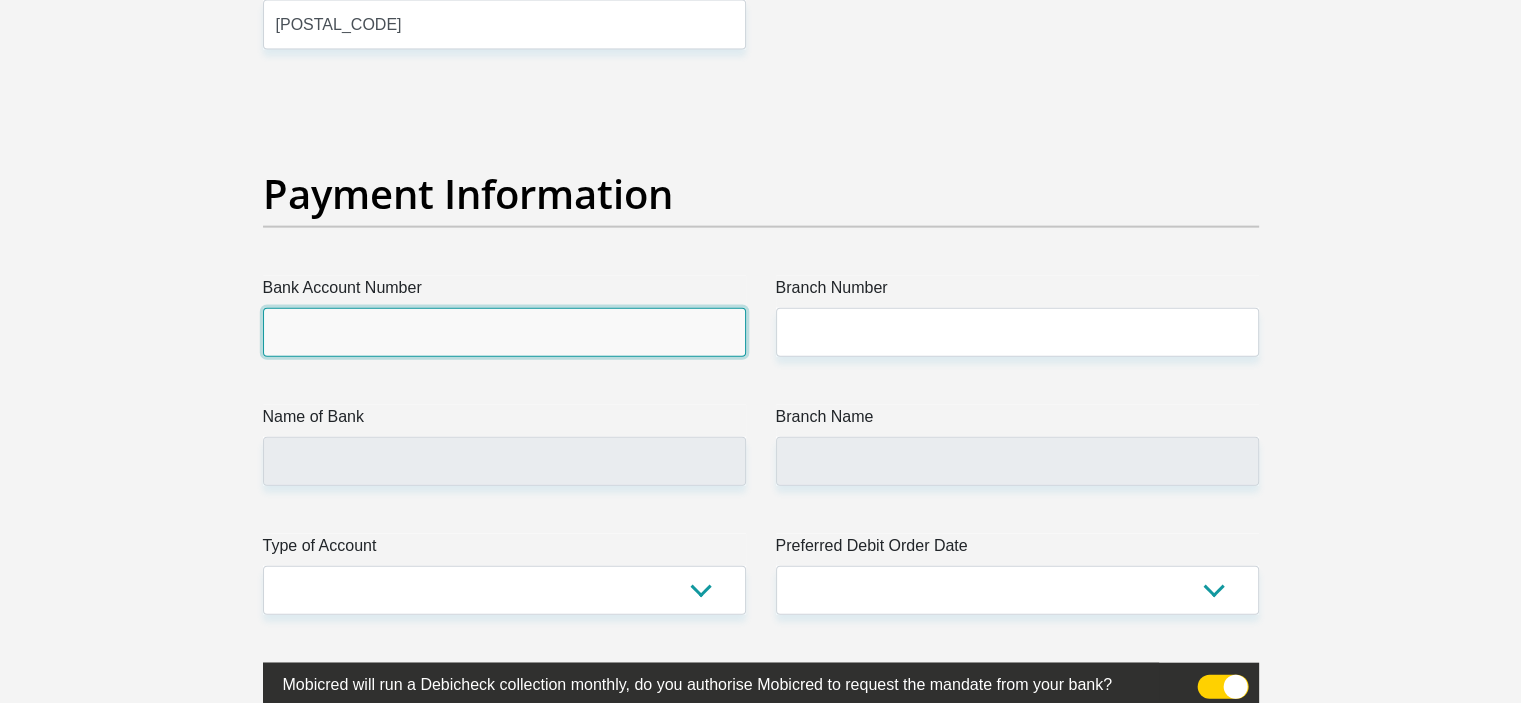 click on "Bank Account Number" at bounding box center (504, 332) 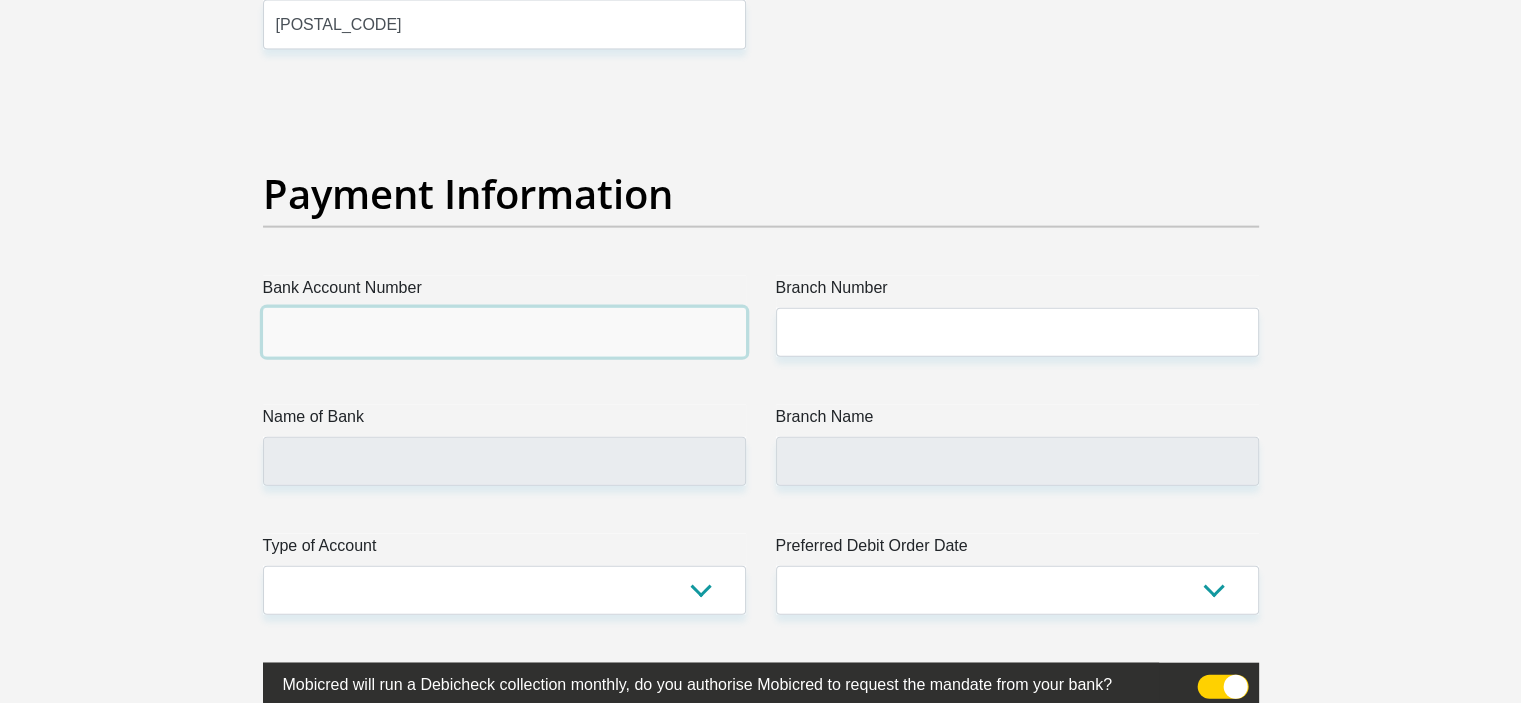 click on "Bank Account Number" at bounding box center [504, 332] 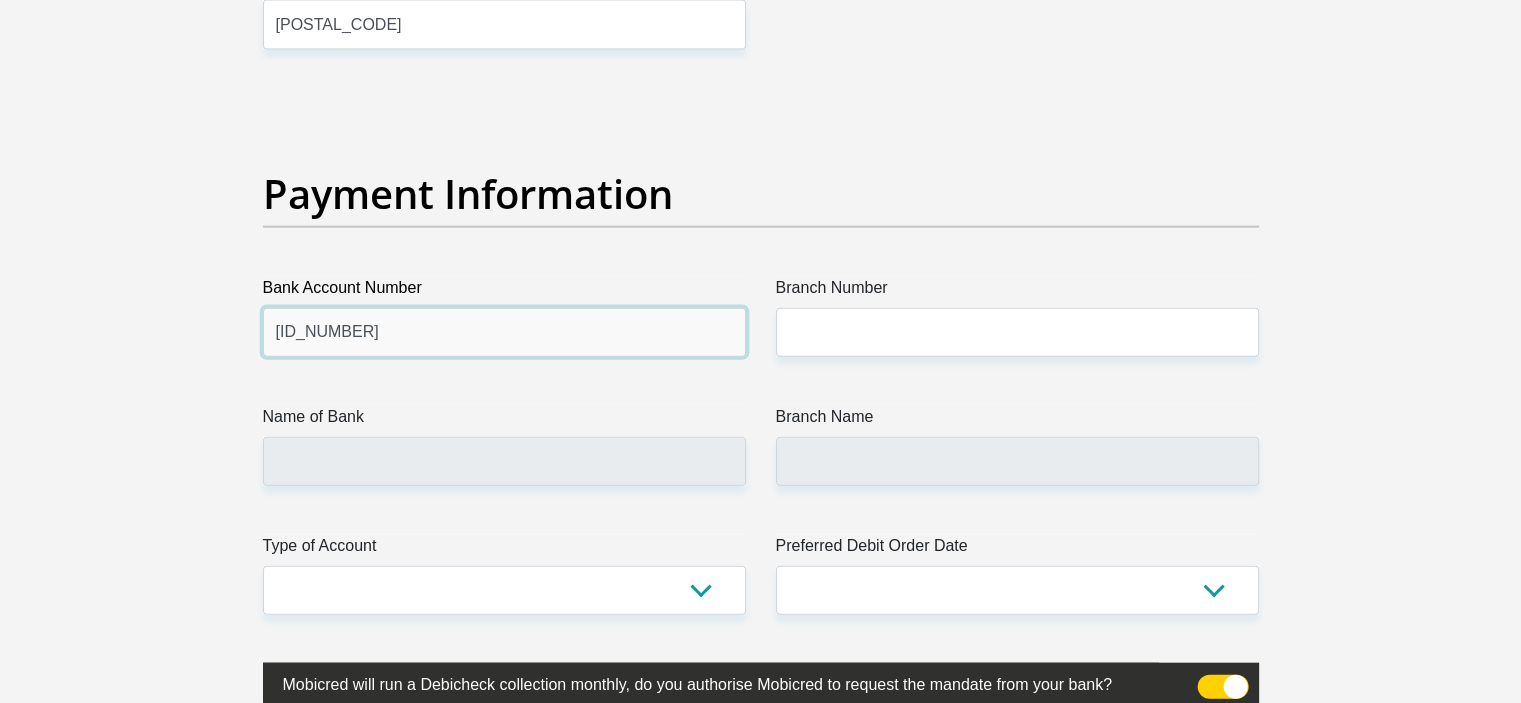 type on "[ID_NUMBER]" 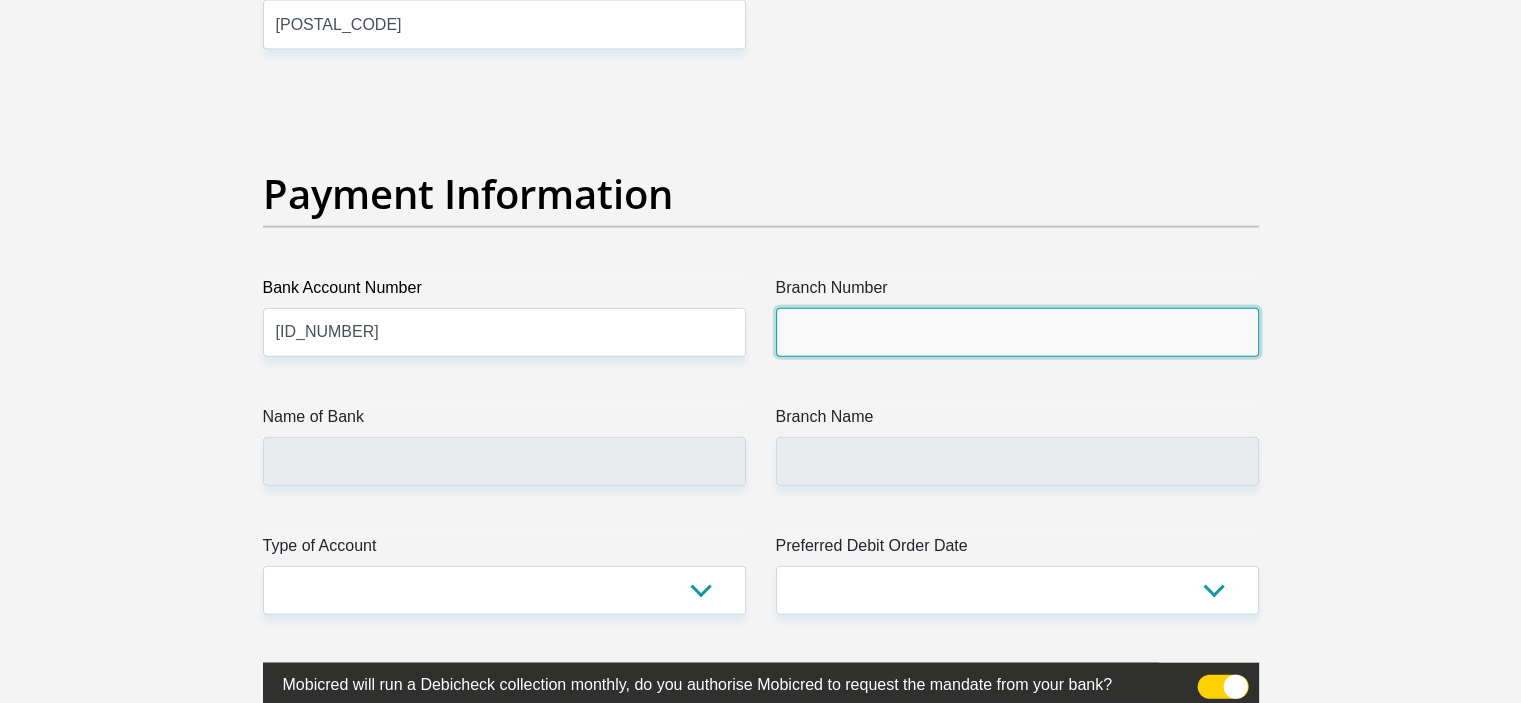 click on "Branch Number" at bounding box center [1017, 332] 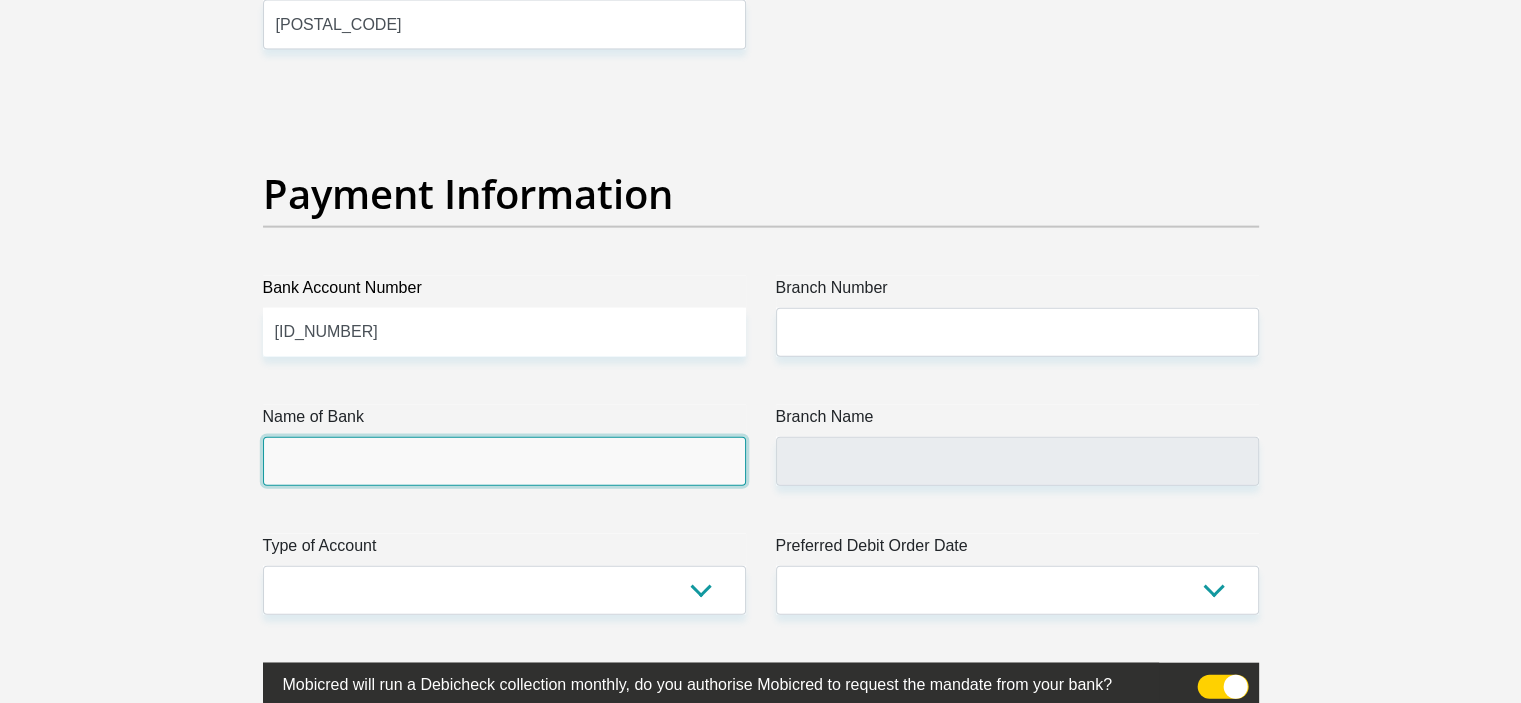 click on "Name of Bank" at bounding box center [504, 461] 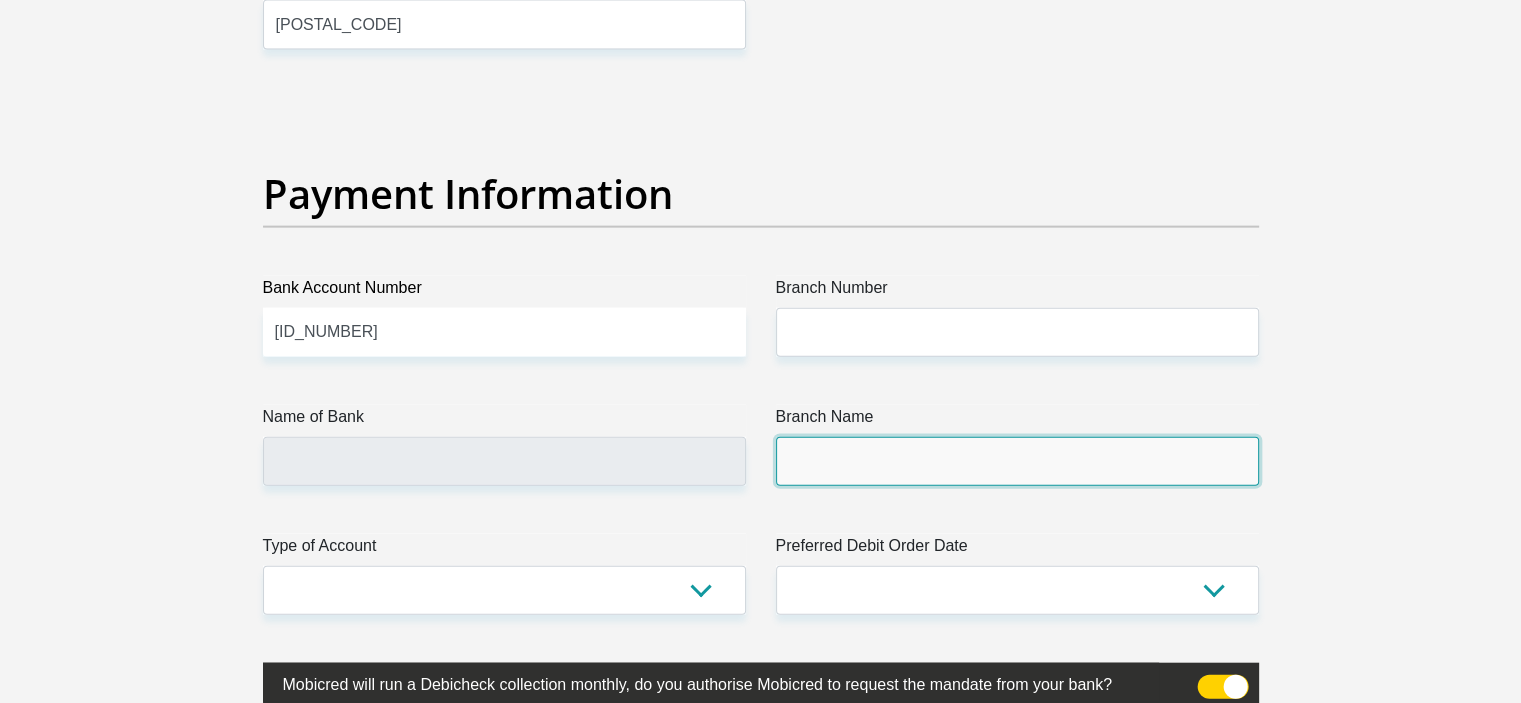 click on "Branch Name" at bounding box center [1017, 461] 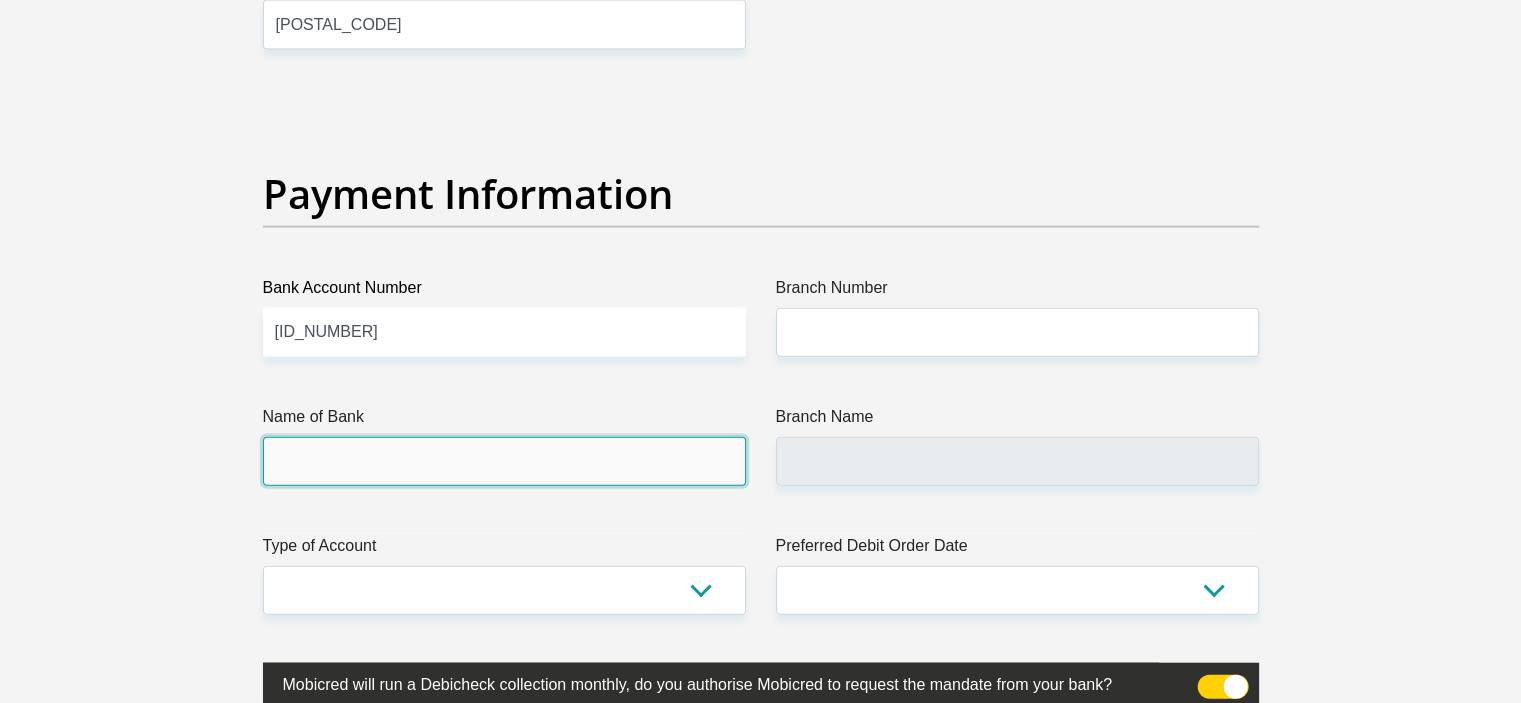 click on "Name of Bank" at bounding box center (504, 461) 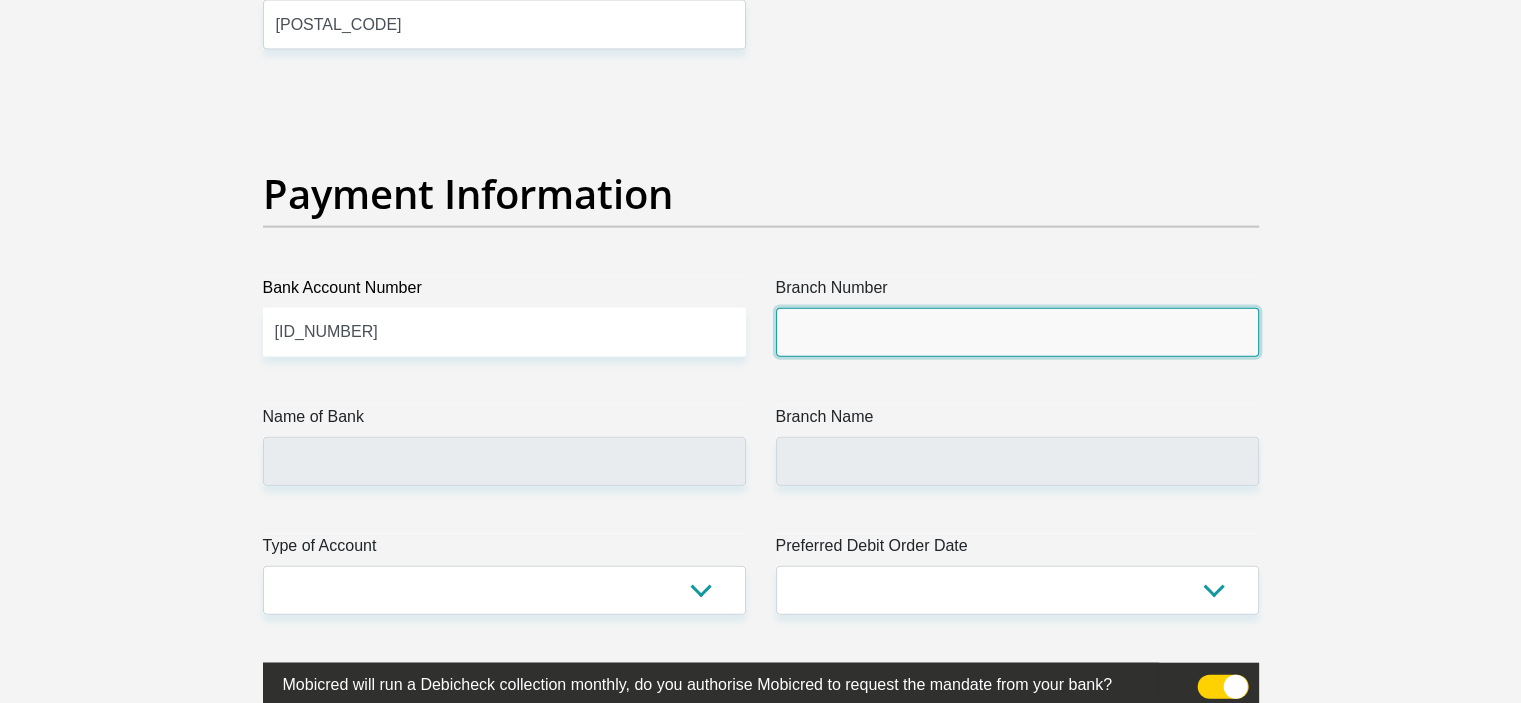 click on "Branch Number" at bounding box center [1017, 332] 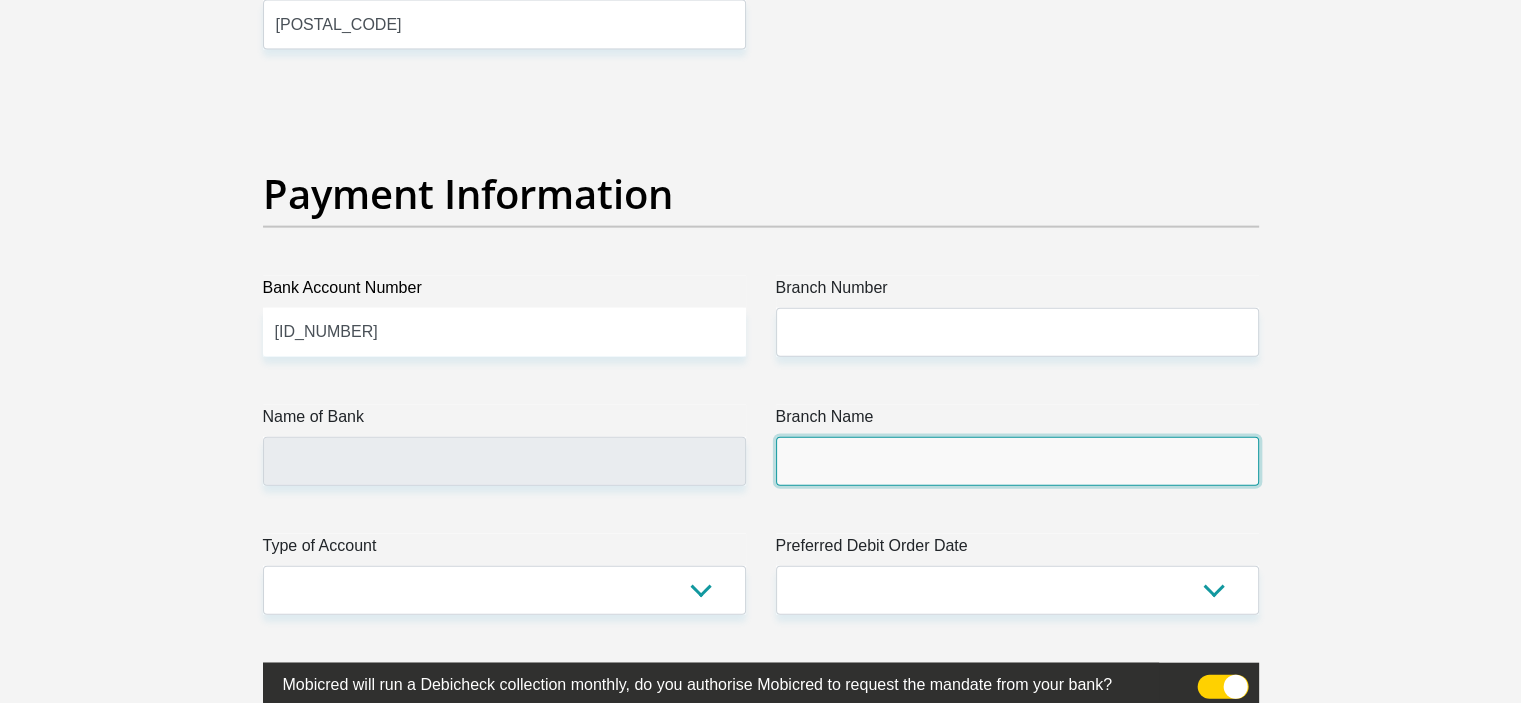 click on "Branch Name" at bounding box center [1017, 461] 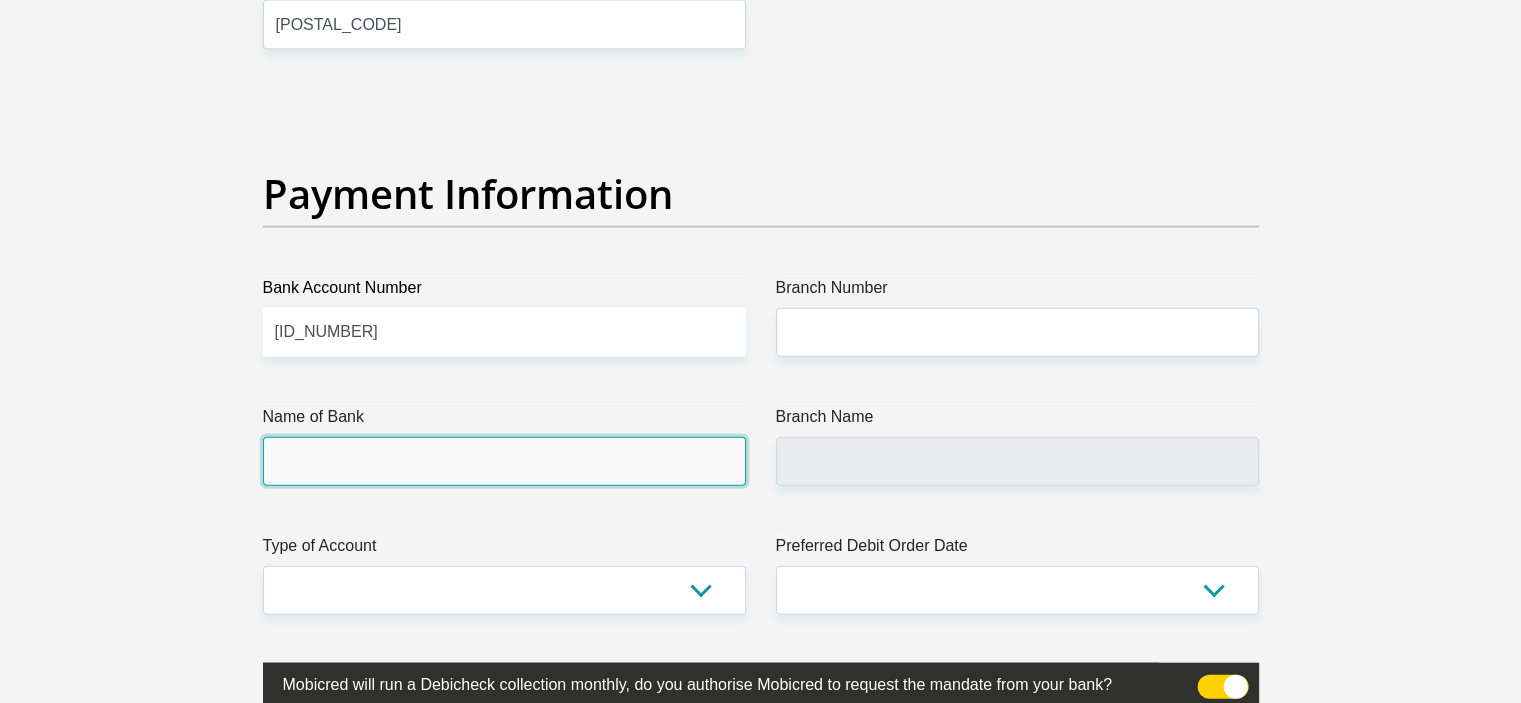 click on "Name of Bank" at bounding box center (504, 461) 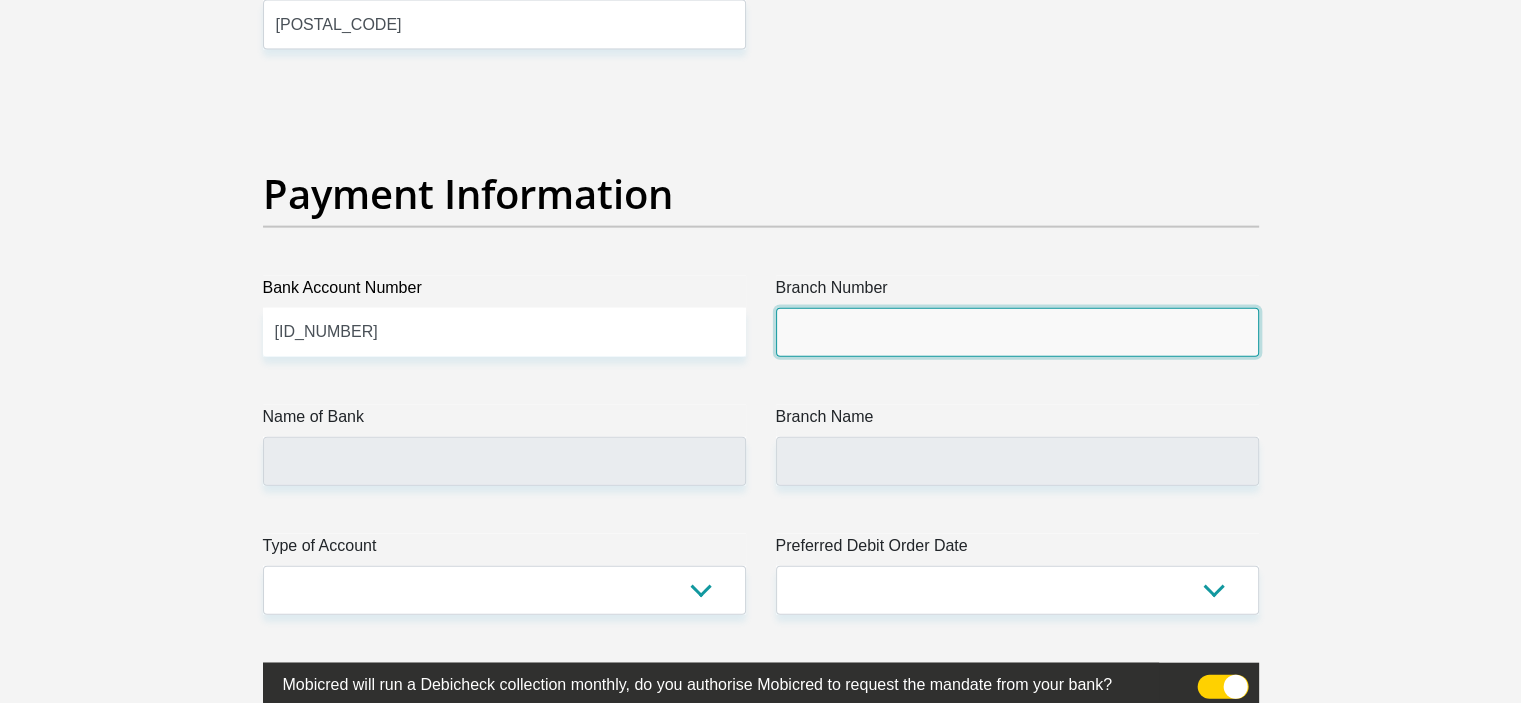 click on "Branch Number" at bounding box center [1017, 332] 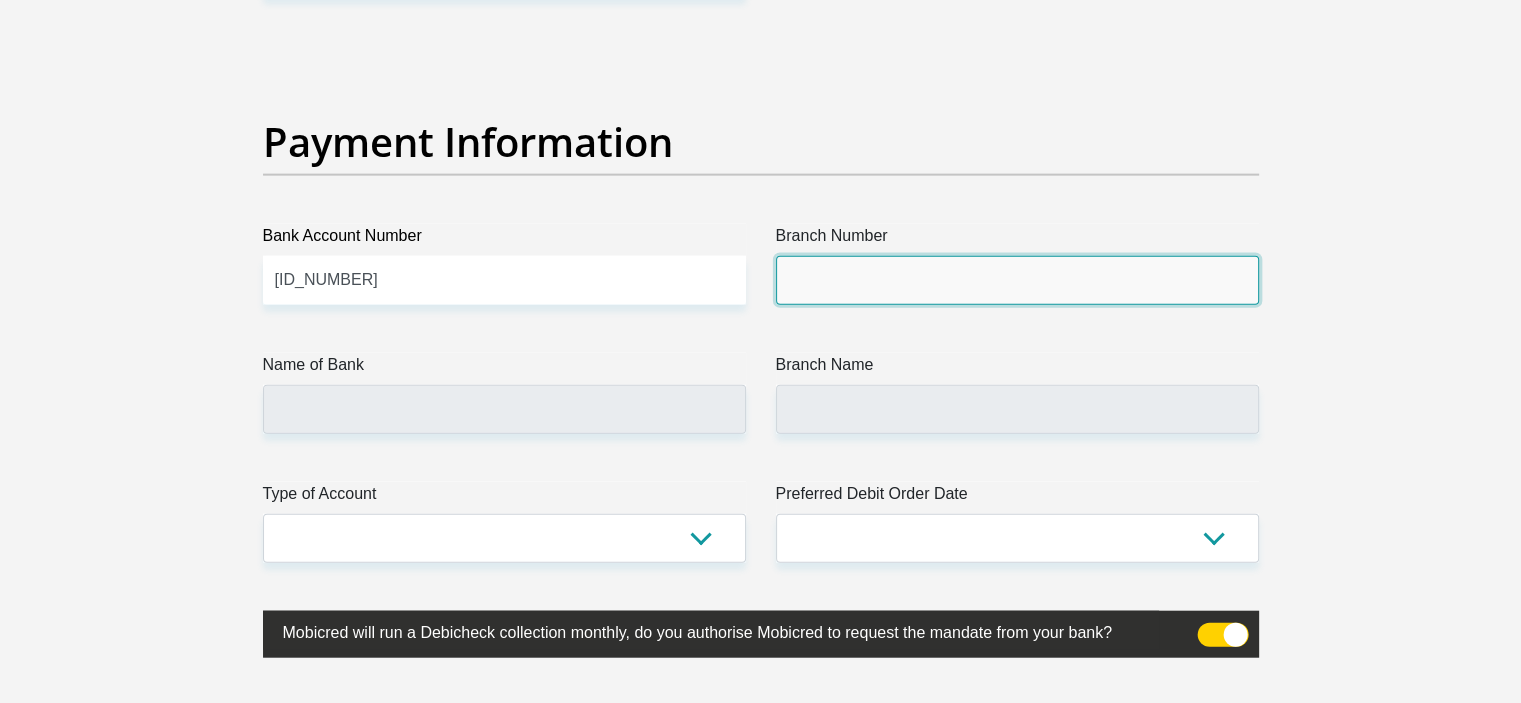 scroll, scrollTop: 4700, scrollLeft: 0, axis: vertical 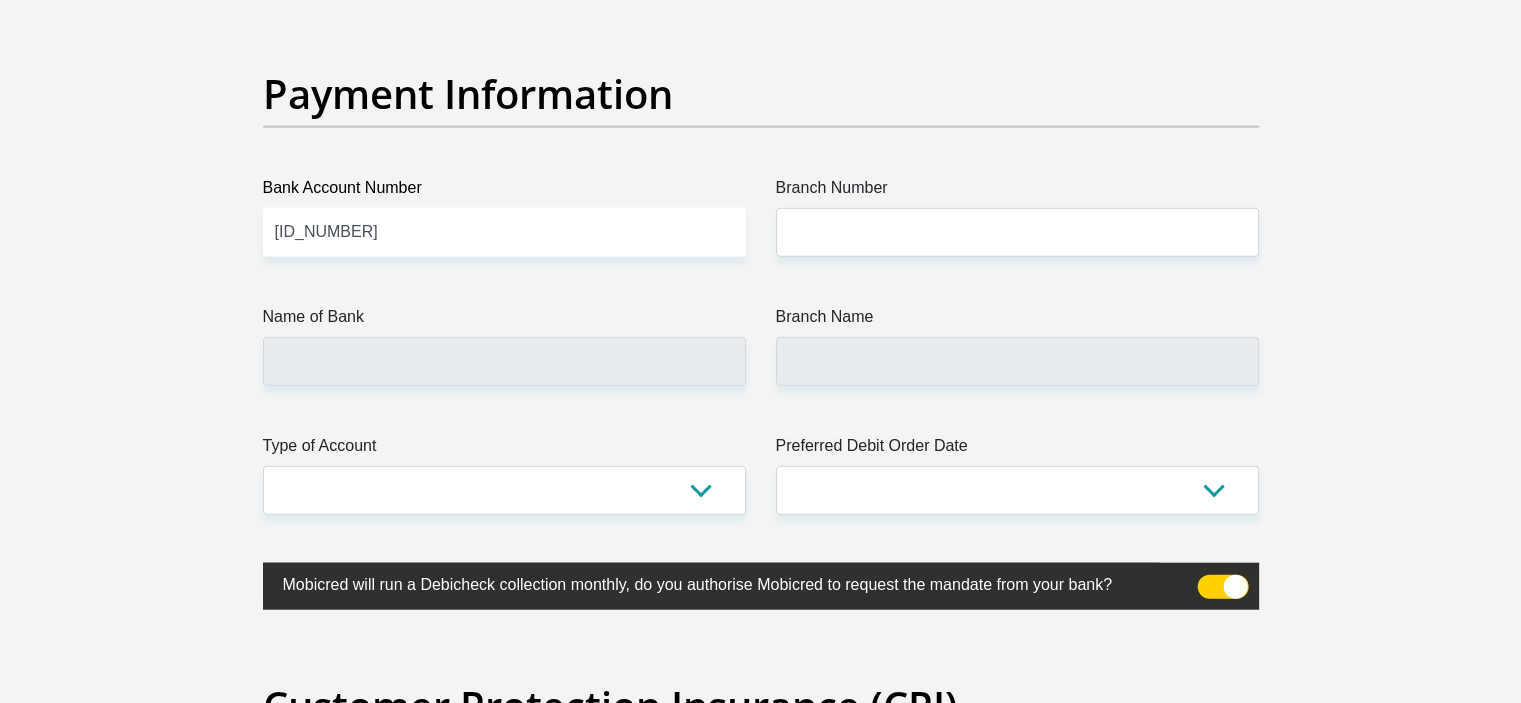 click on "Personal Details
Title
Mr
Ms
Mrs
Dr
Other
First Name
[FIRST]
Surname
[LAST]
ID Number
Please input valid ID number
Race
Black
Coloured
Indian
White
Other
Contact Number
[PHONE]
Please input valid contact number
Nationality
Albania" at bounding box center [761, -1067] 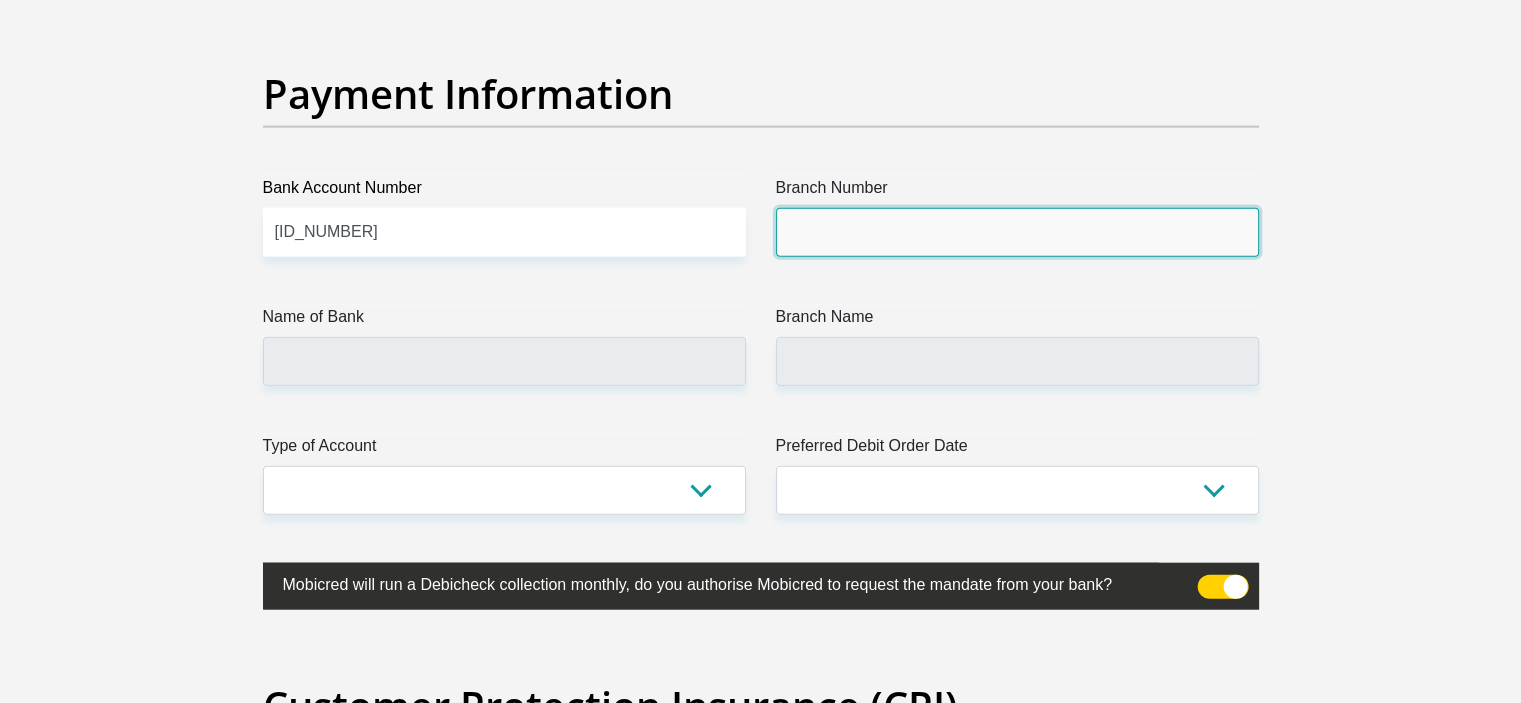 click on "Branch Number" at bounding box center [1017, 232] 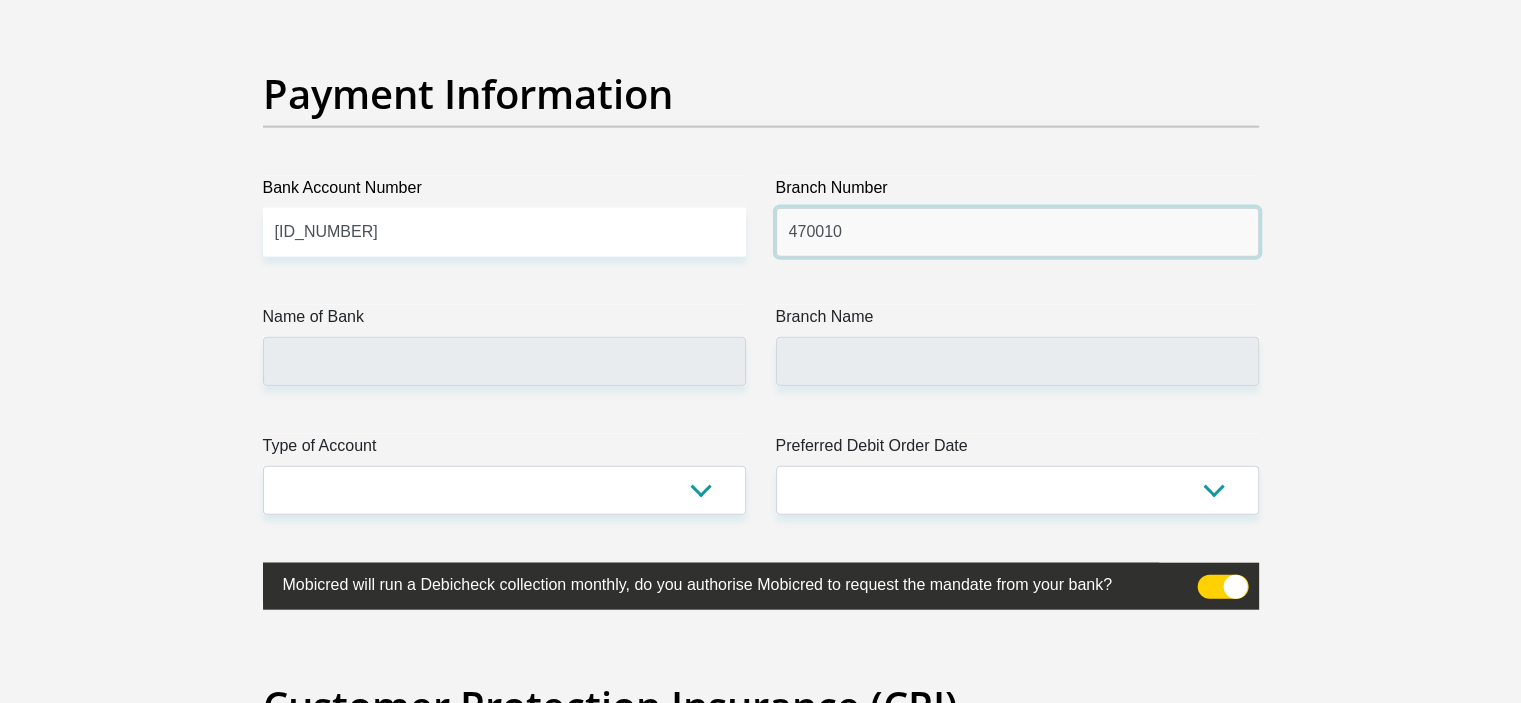 type on "470010" 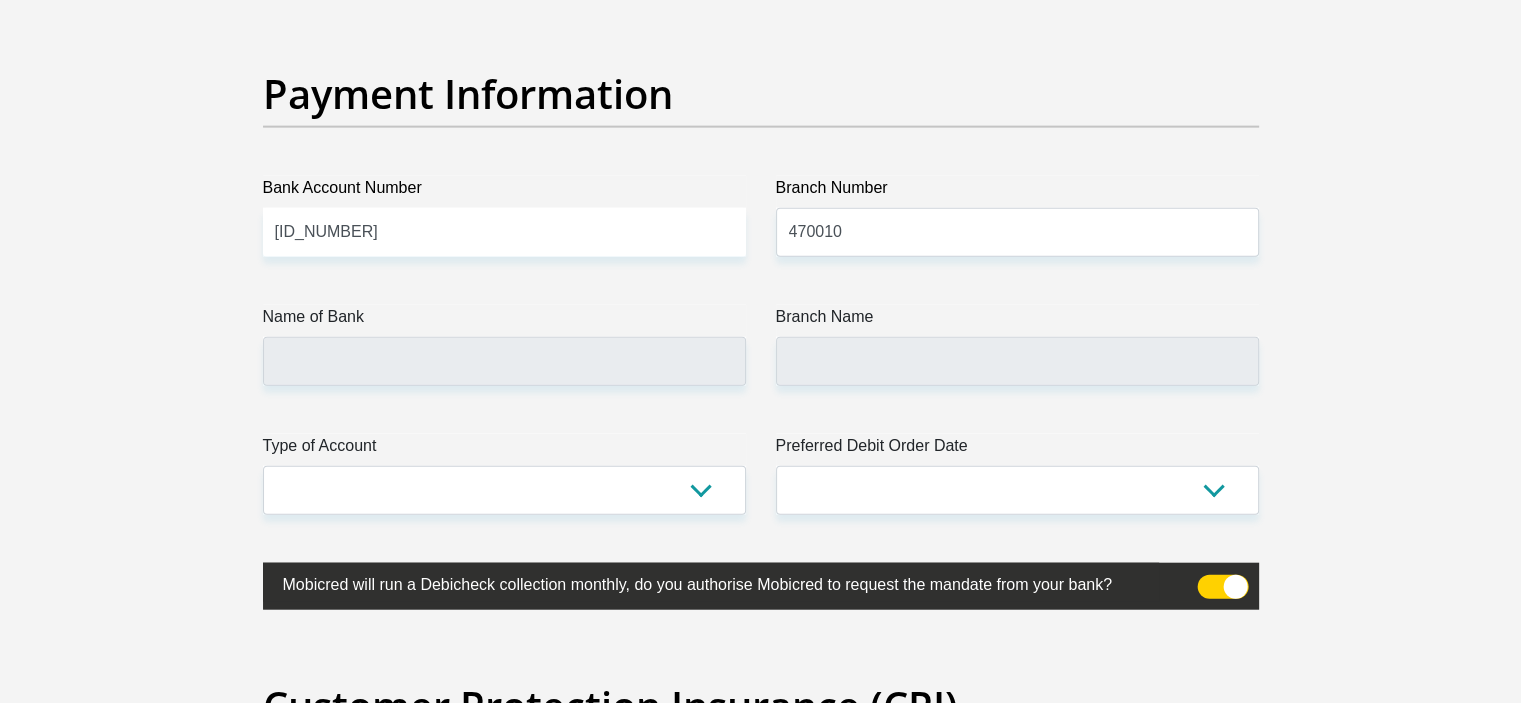 click on "Title
Mr
Ms
Mrs
Dr
Other
First Name
[FIRST]
Surname
[LAST]
ID Number
Please input valid ID number
Race
Black
Coloured
Indian
White
Other
Contact Number
[PHONE]
Please input valid contact number
Nationality
South Africa
Afghanistan
Aland Islands
Aruba" at bounding box center (761, -1073) 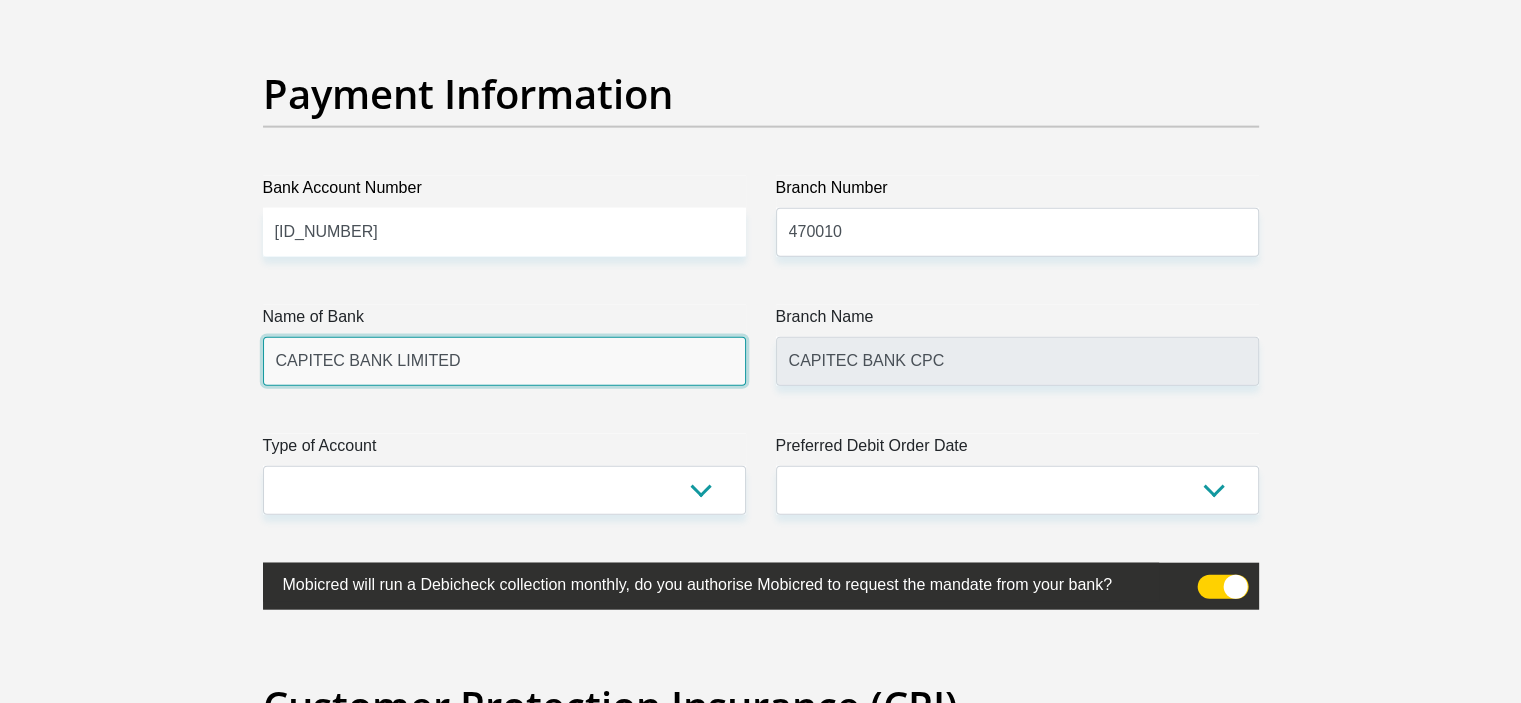 click on "CAPITEC BANK LIMITED" at bounding box center (504, 361) 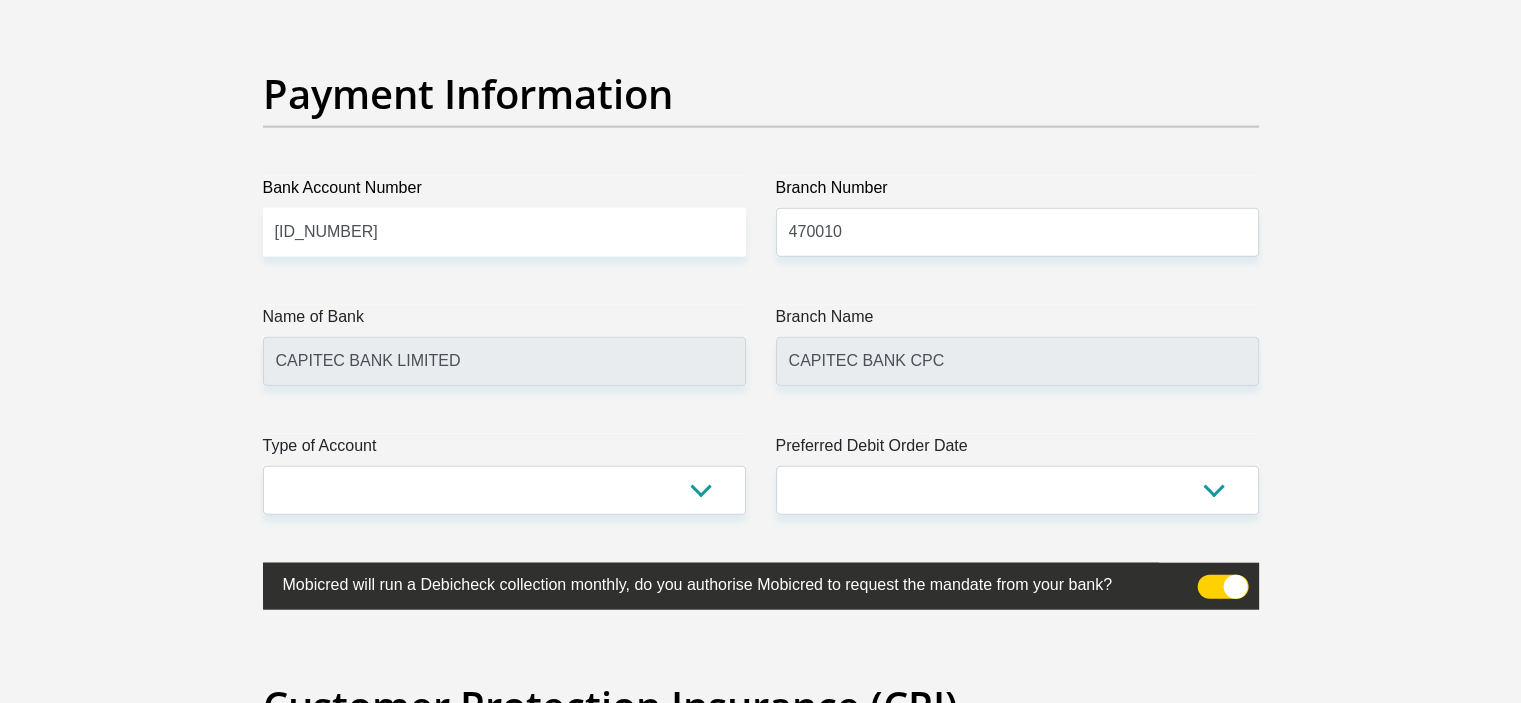 click on "Title
Mr
Ms
Mrs
Dr
Other
First Name
[FIRST]
Surname
[LAST]
ID Number
Please input valid ID number
Race
Black
Coloured
Indian
White
Other
Contact Number
[PHONE]
Please input valid contact number
Nationality
South Africa
Afghanistan
Aland Islands
Aruba" at bounding box center (761, -1073) 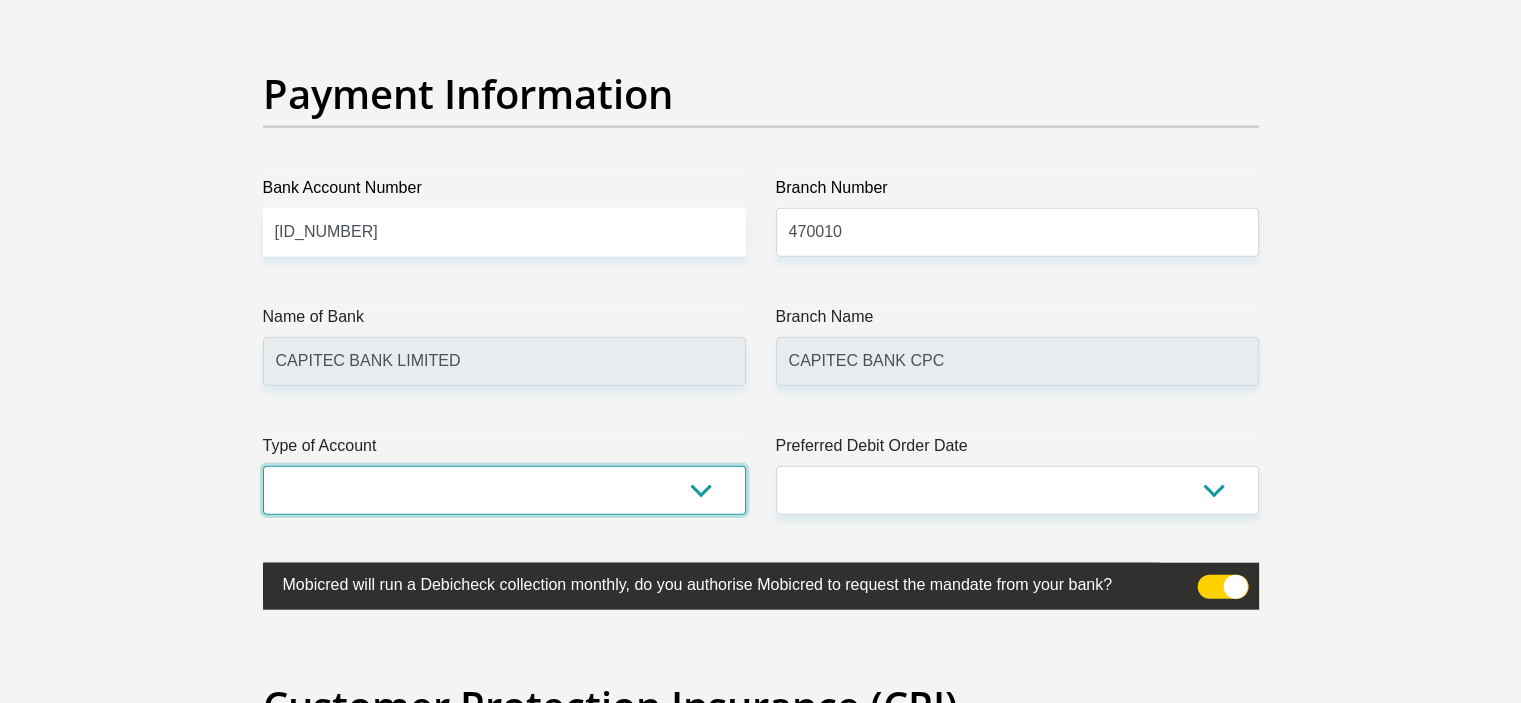 click on "Cheque
Savings" at bounding box center [504, 490] 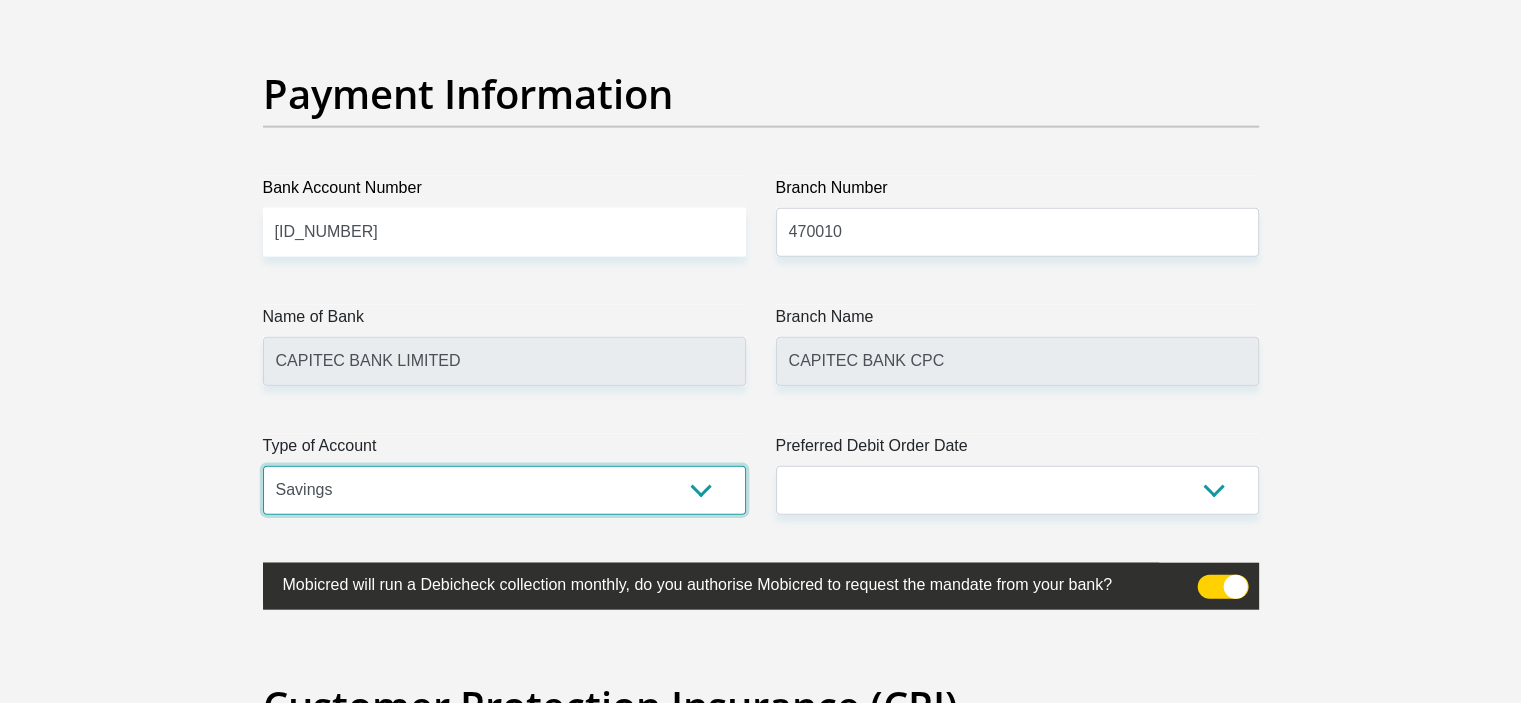 click on "Cheque
Savings" at bounding box center [504, 490] 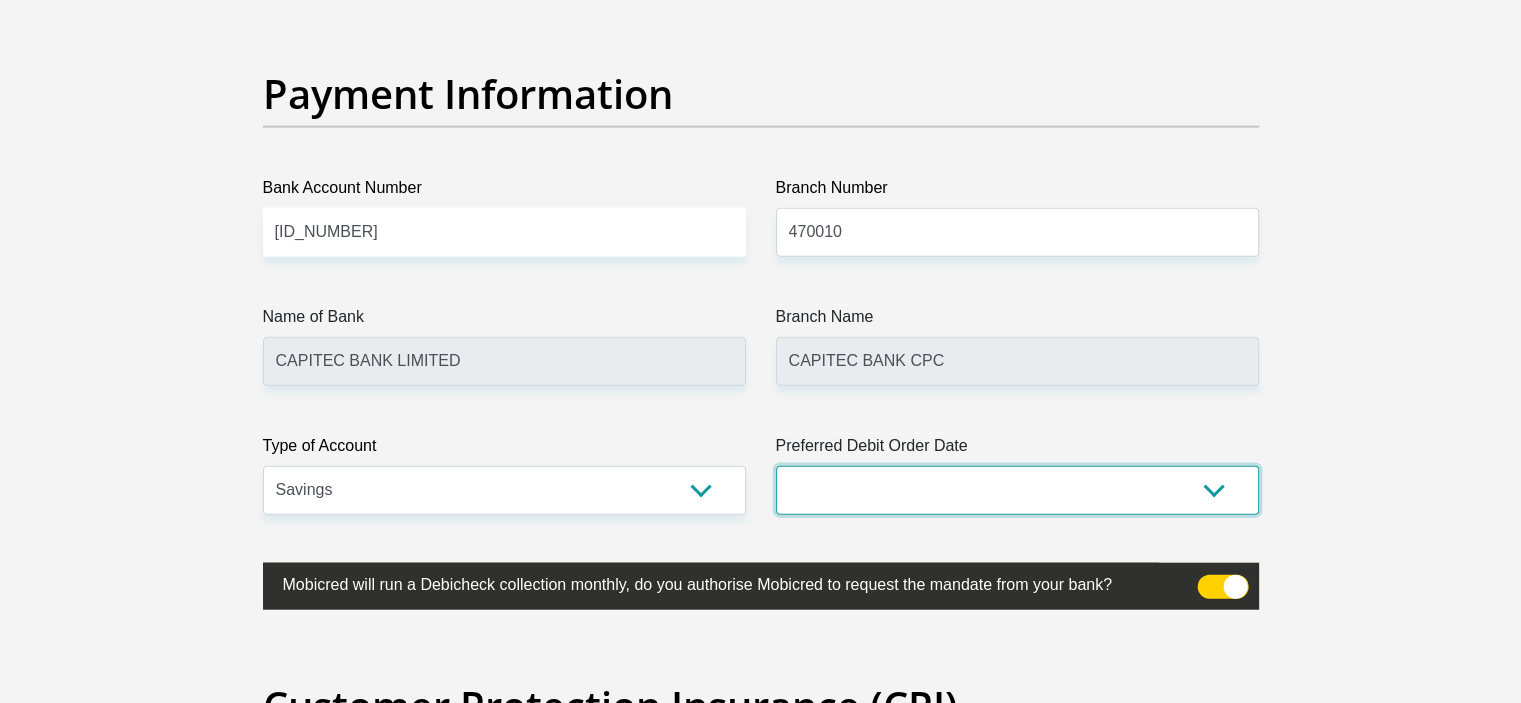 click on "1st
2nd
3rd
4th
5th
7th
18th
19th
20th
21st
22nd
23rd
24th
25th
26th
27th
28th
29th
30th" at bounding box center (1017, 490) 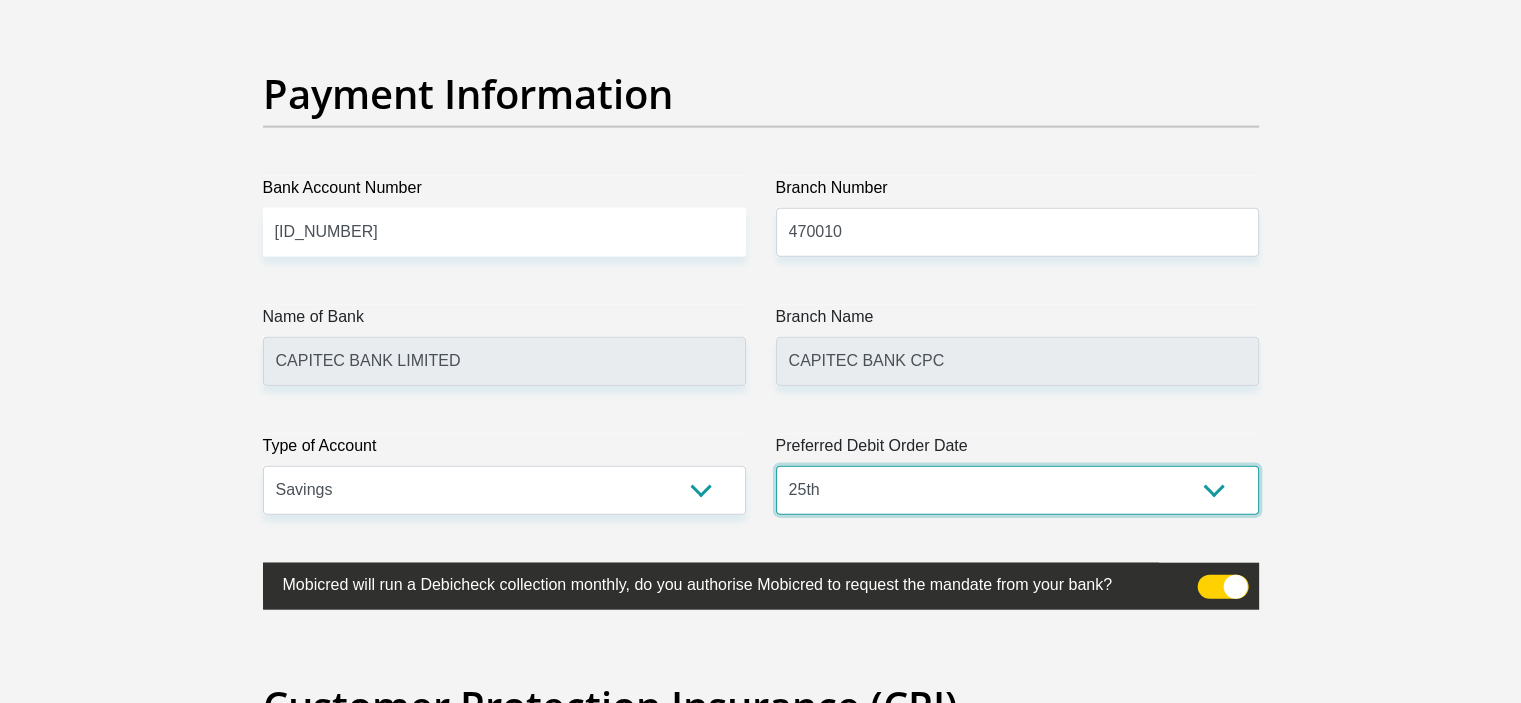 click on "1st
2nd
3rd
4th
5th
7th
18th
19th
20th
21st
22nd
23rd
24th
25th
26th
27th
28th
29th
30th" at bounding box center (1017, 490) 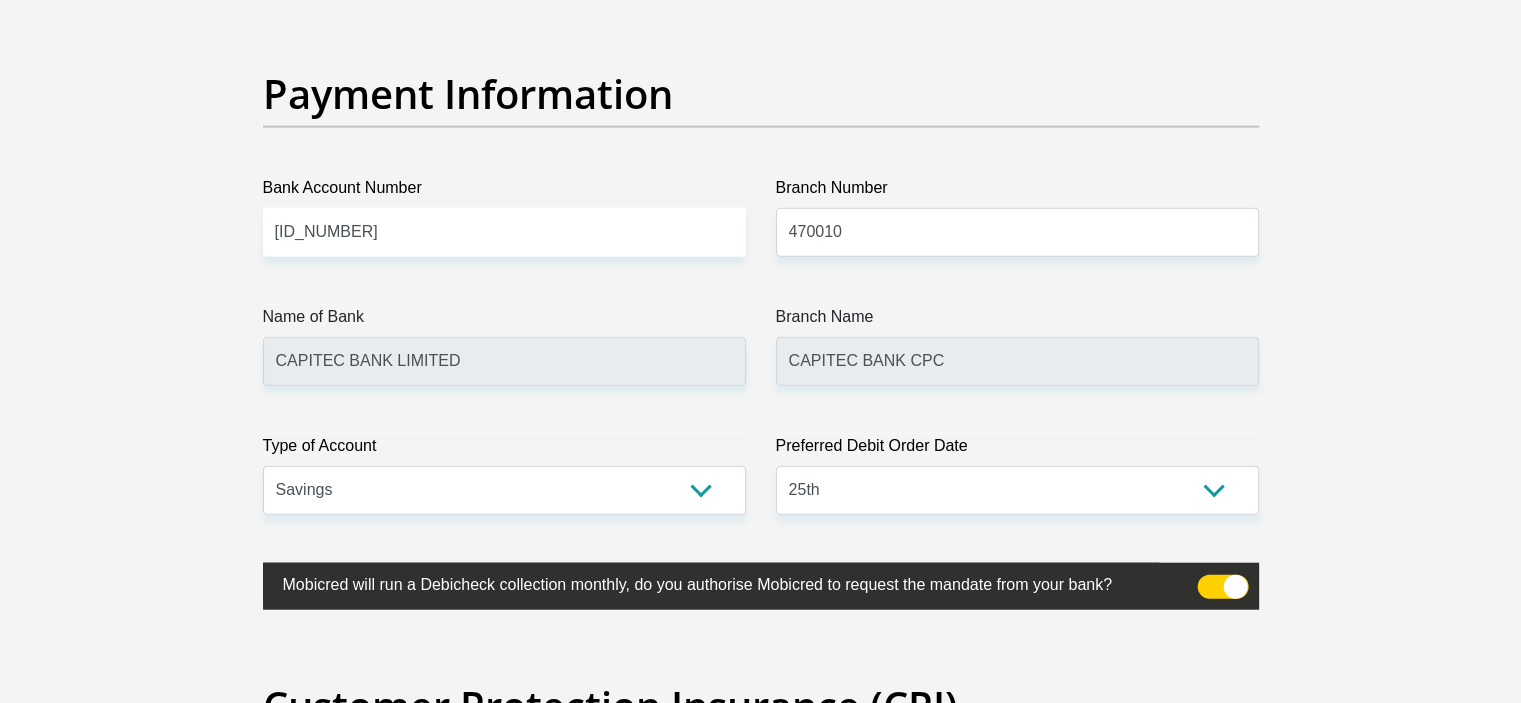 click on "Personal Details
Title
Mr
Ms
Mrs
Dr
Other
First Name
[FIRST]
Surname
[LAST]
ID Number
Please input valid ID number
Race
Black
Coloured
Indian
White
Other
Contact Number
[PHONE]
Please input valid contact number
Nationality  Albania" at bounding box center (760, -1067) 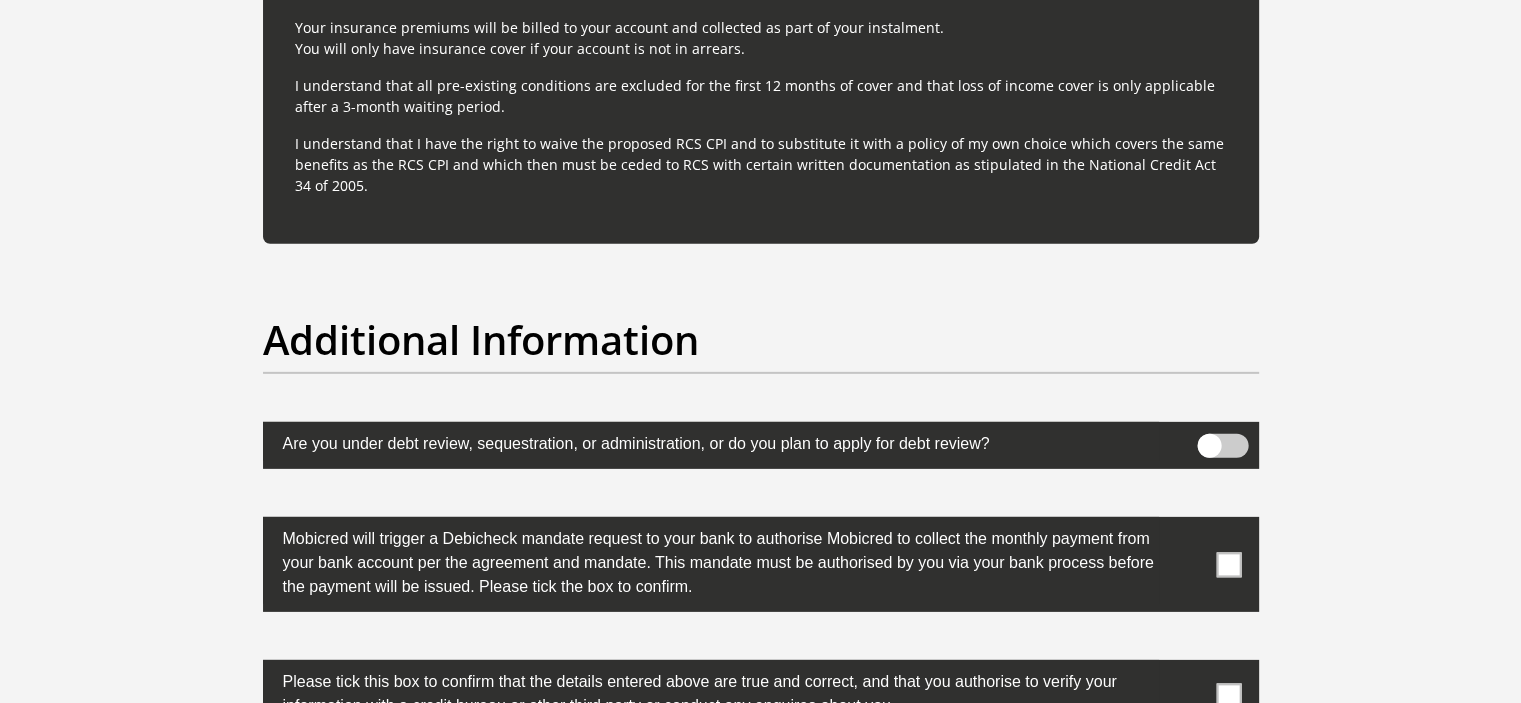 scroll, scrollTop: 6100, scrollLeft: 0, axis: vertical 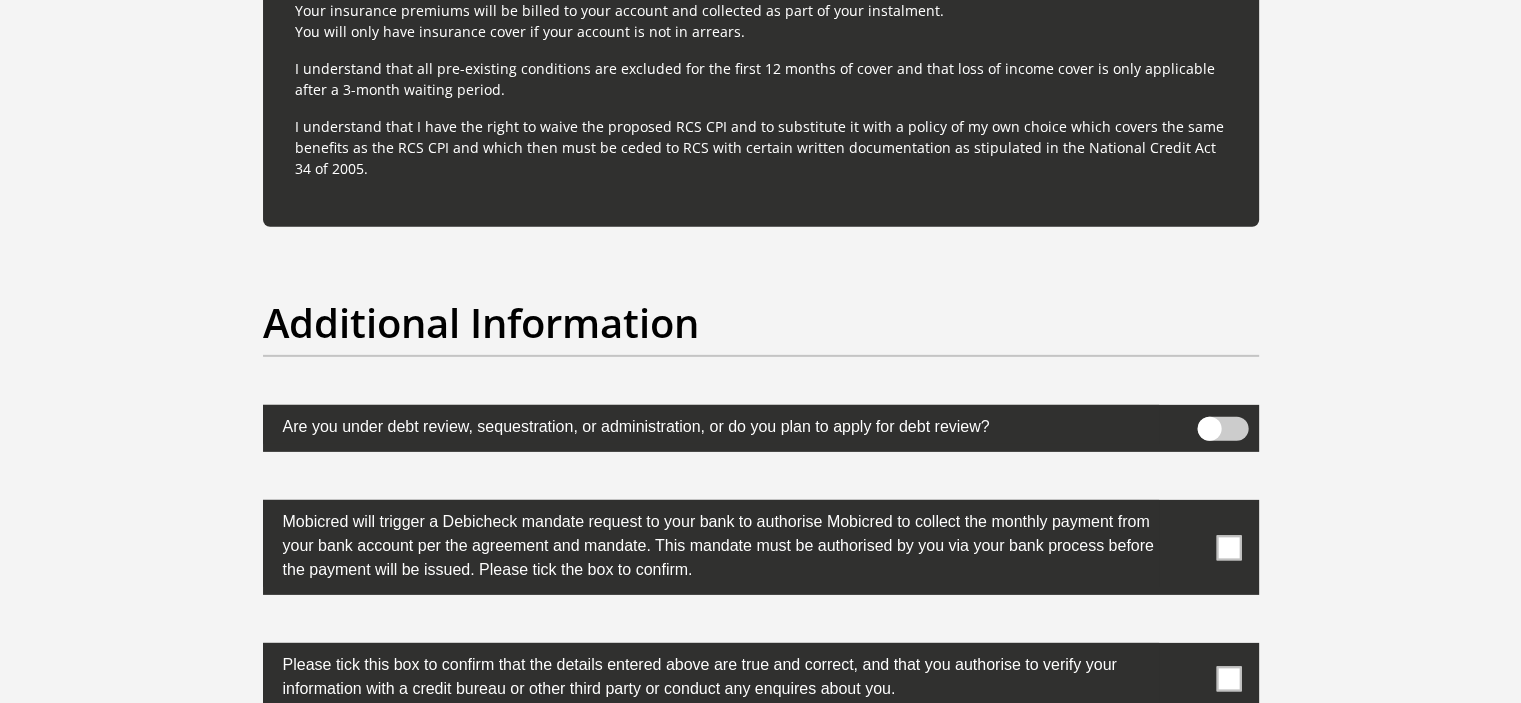 click at bounding box center [761, 428] 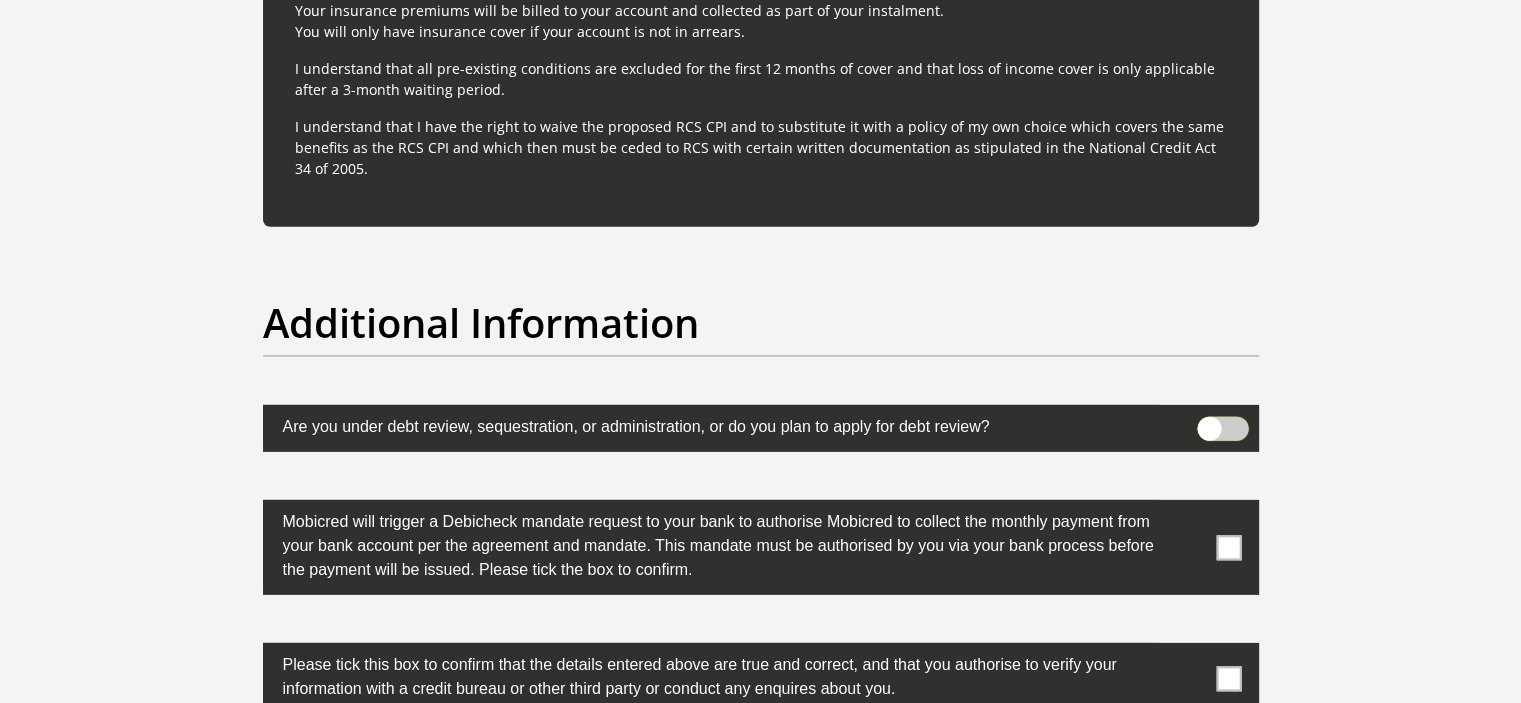 click at bounding box center (1209, 422) 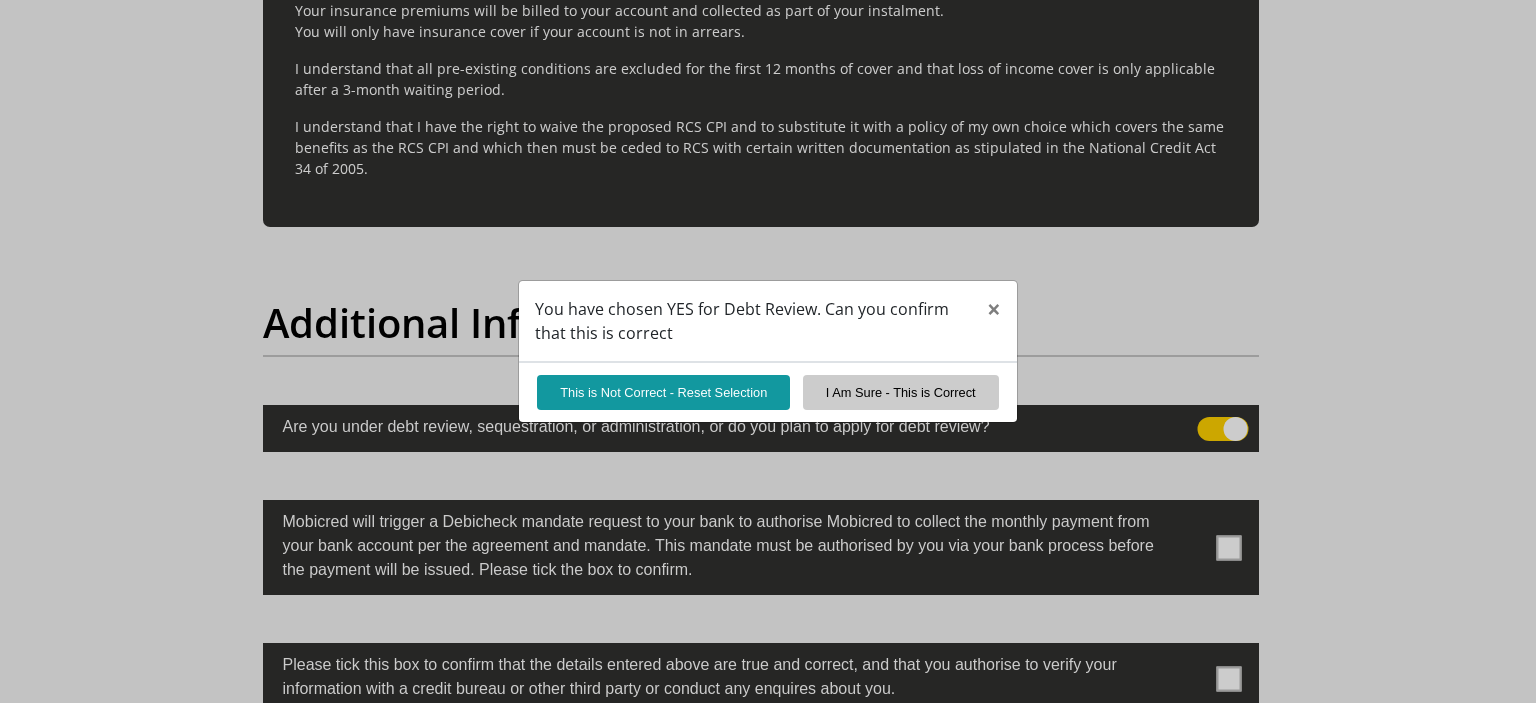 click on "You have chosen YES for Debt Review.
Can you confirm that this is correct
×
This is Not Correct - Reset Selection
I Am Sure - This is Correct" at bounding box center (768, 351) 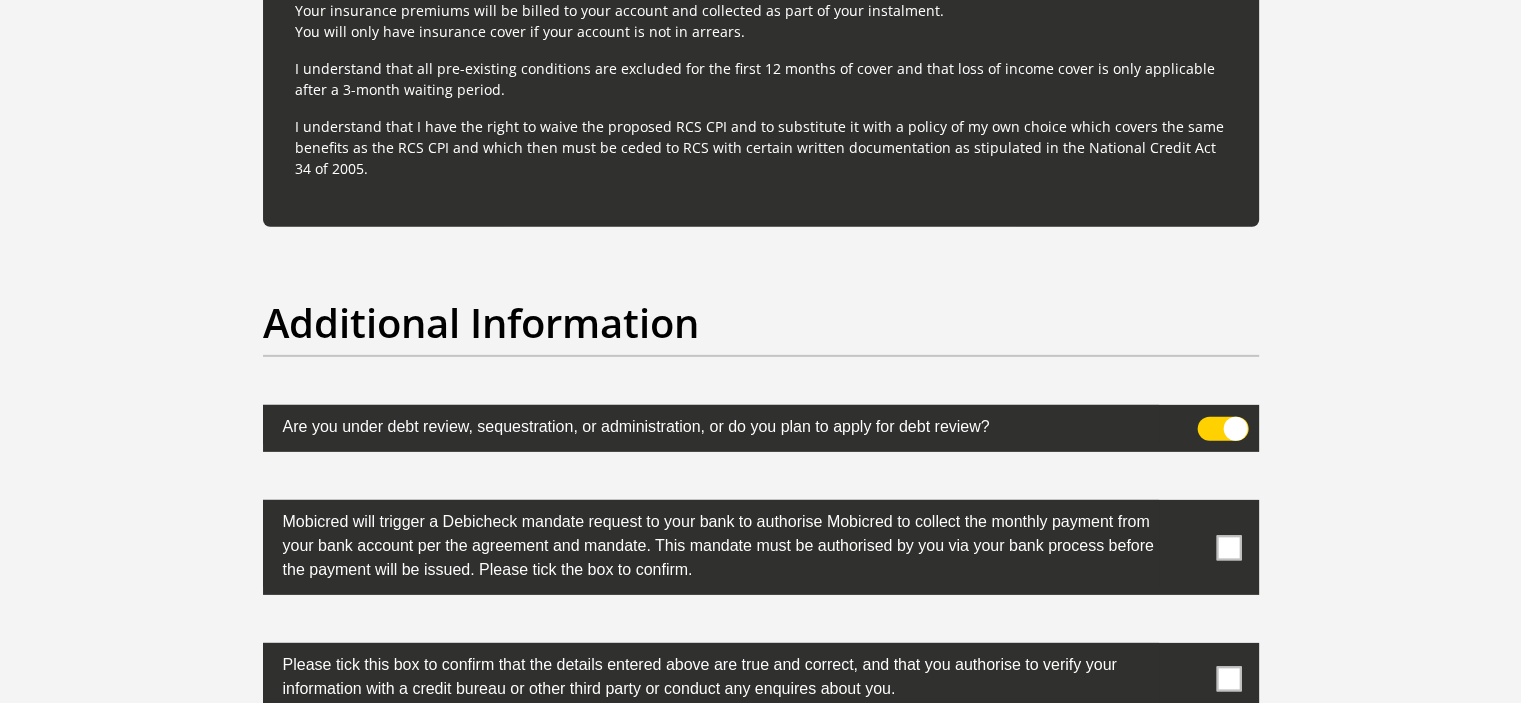 click at bounding box center [1222, 429] 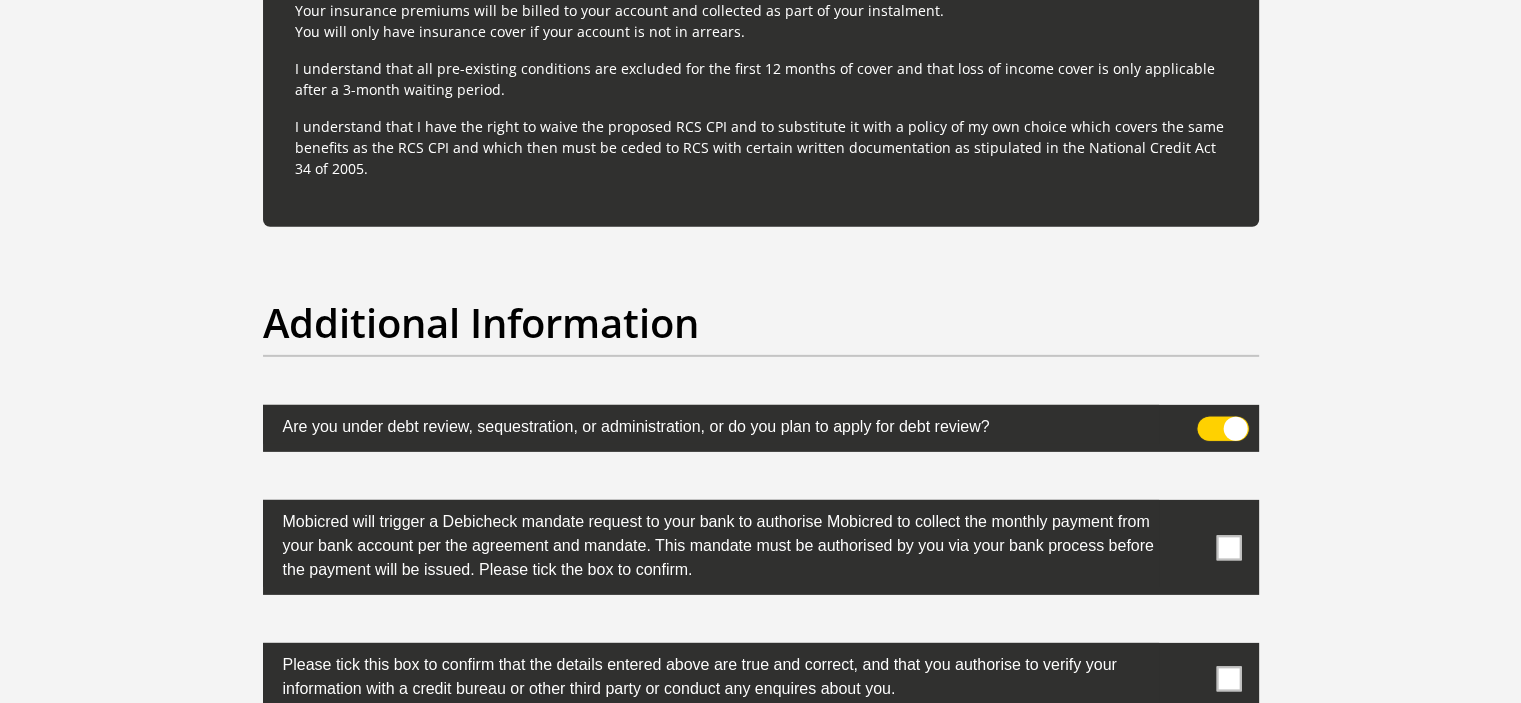 click at bounding box center (1209, 422) 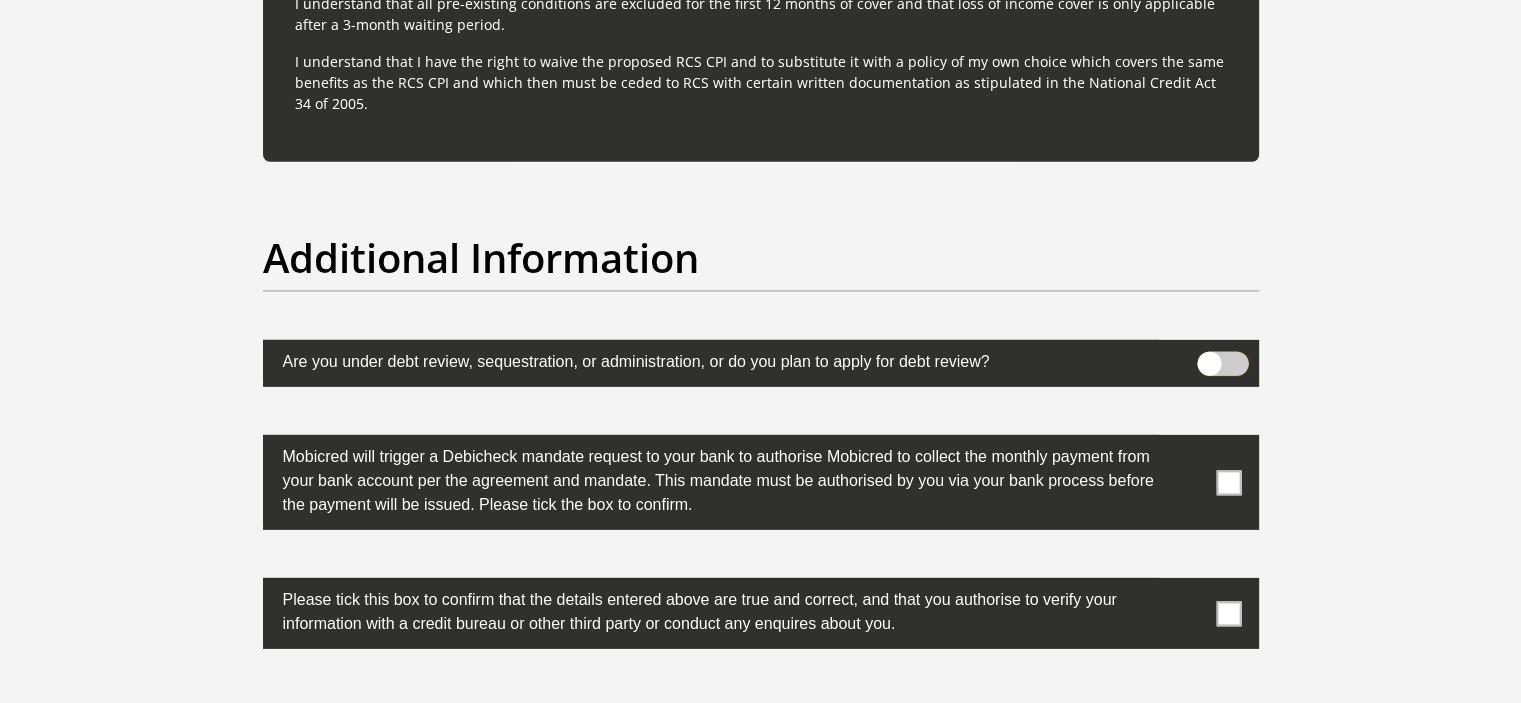 scroll, scrollTop: 6200, scrollLeft: 0, axis: vertical 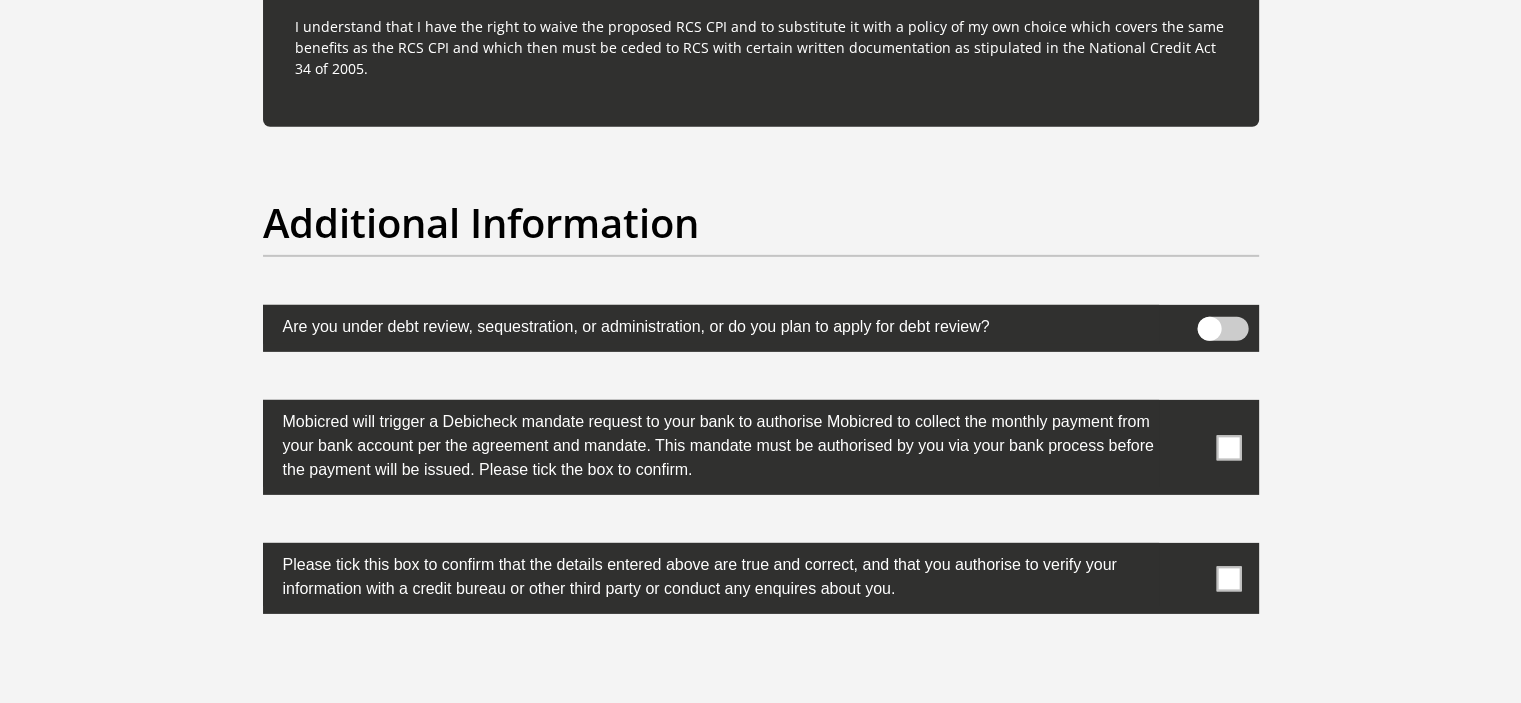 click at bounding box center (1228, 447) 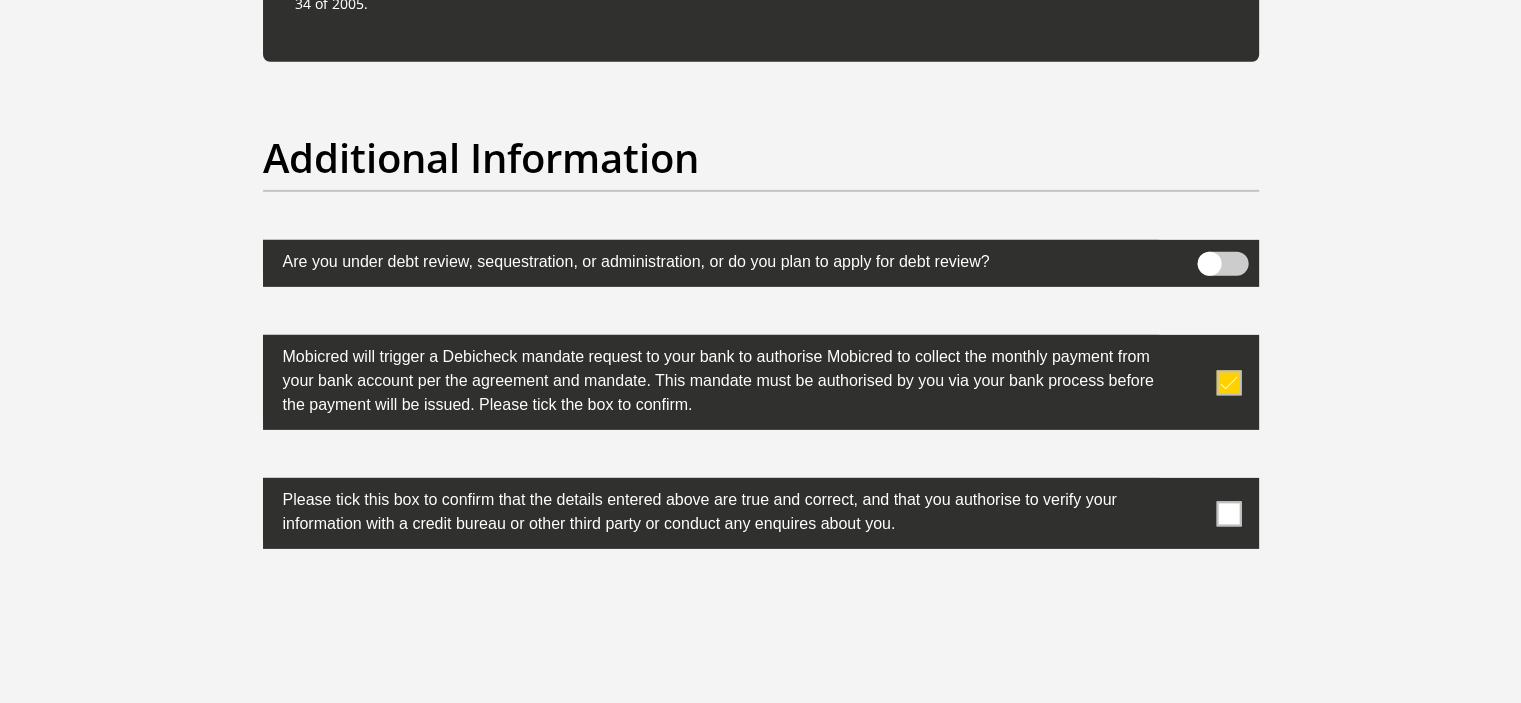 scroll, scrollTop: 6300, scrollLeft: 0, axis: vertical 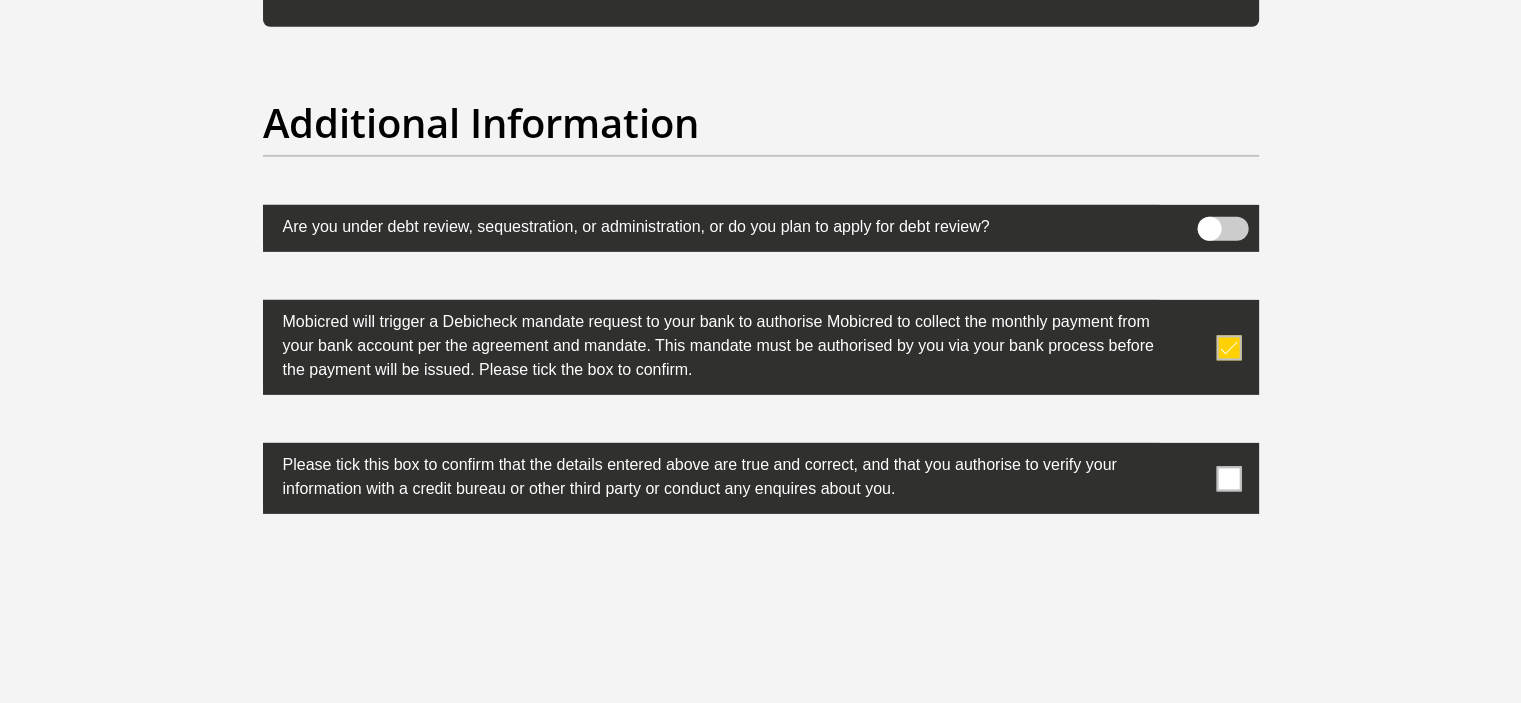 click at bounding box center [1228, 478] 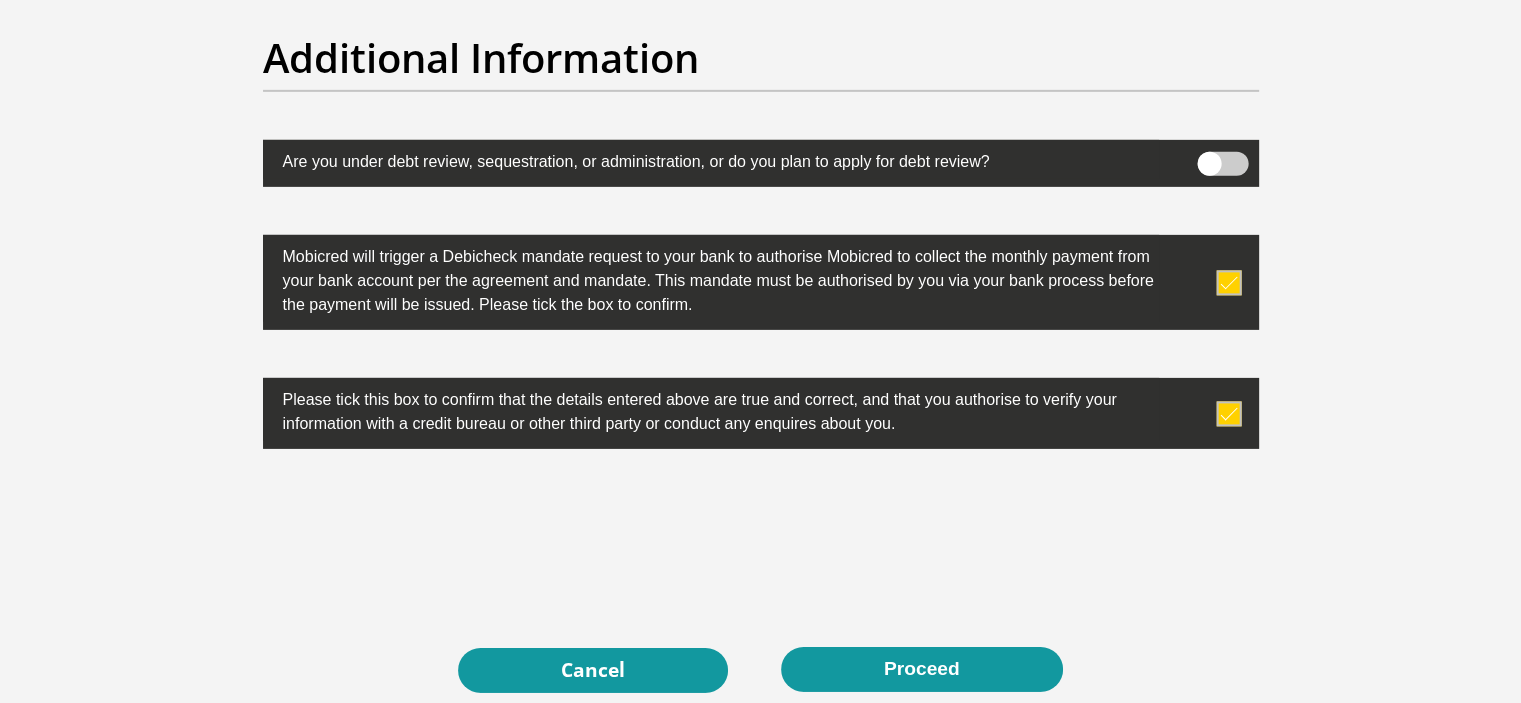 scroll, scrollTop: 6400, scrollLeft: 0, axis: vertical 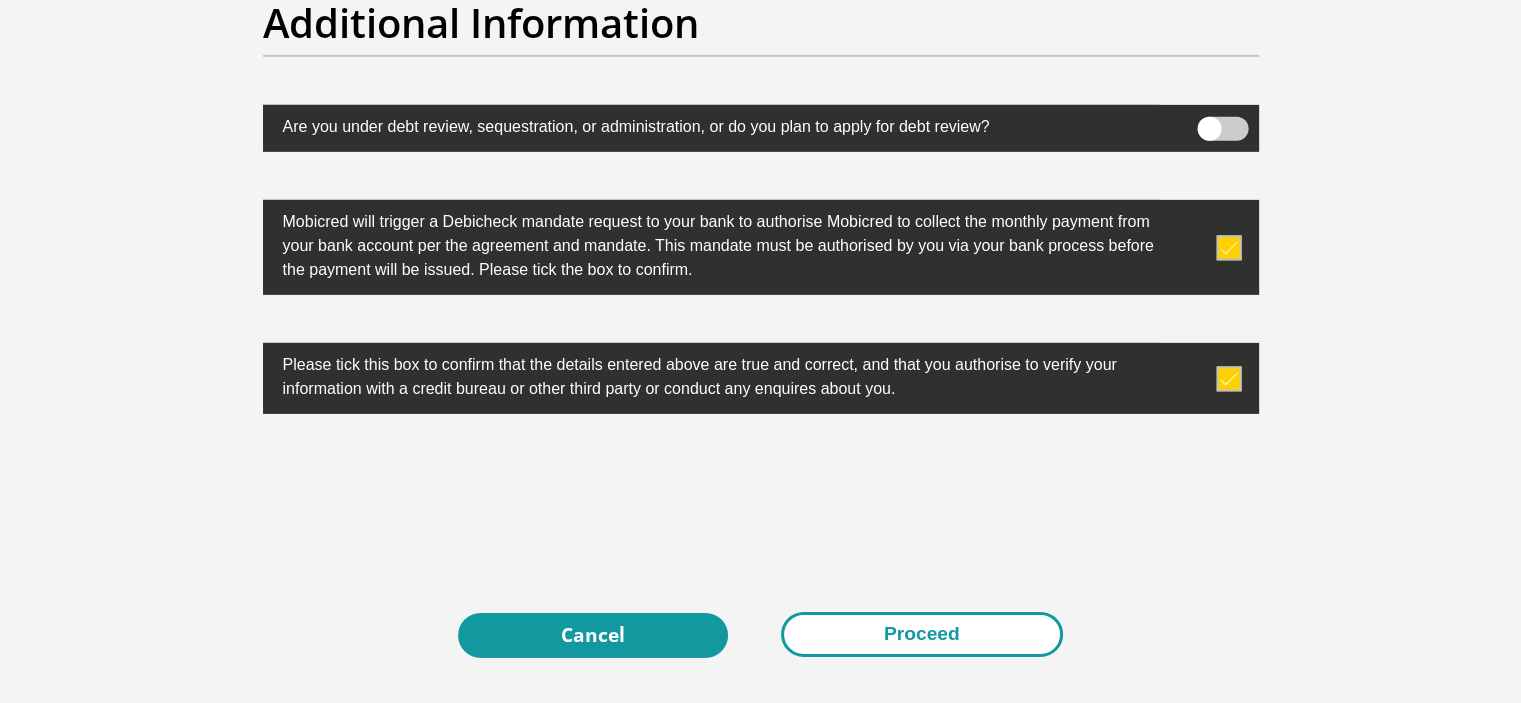 click on "Proceed" at bounding box center [922, 634] 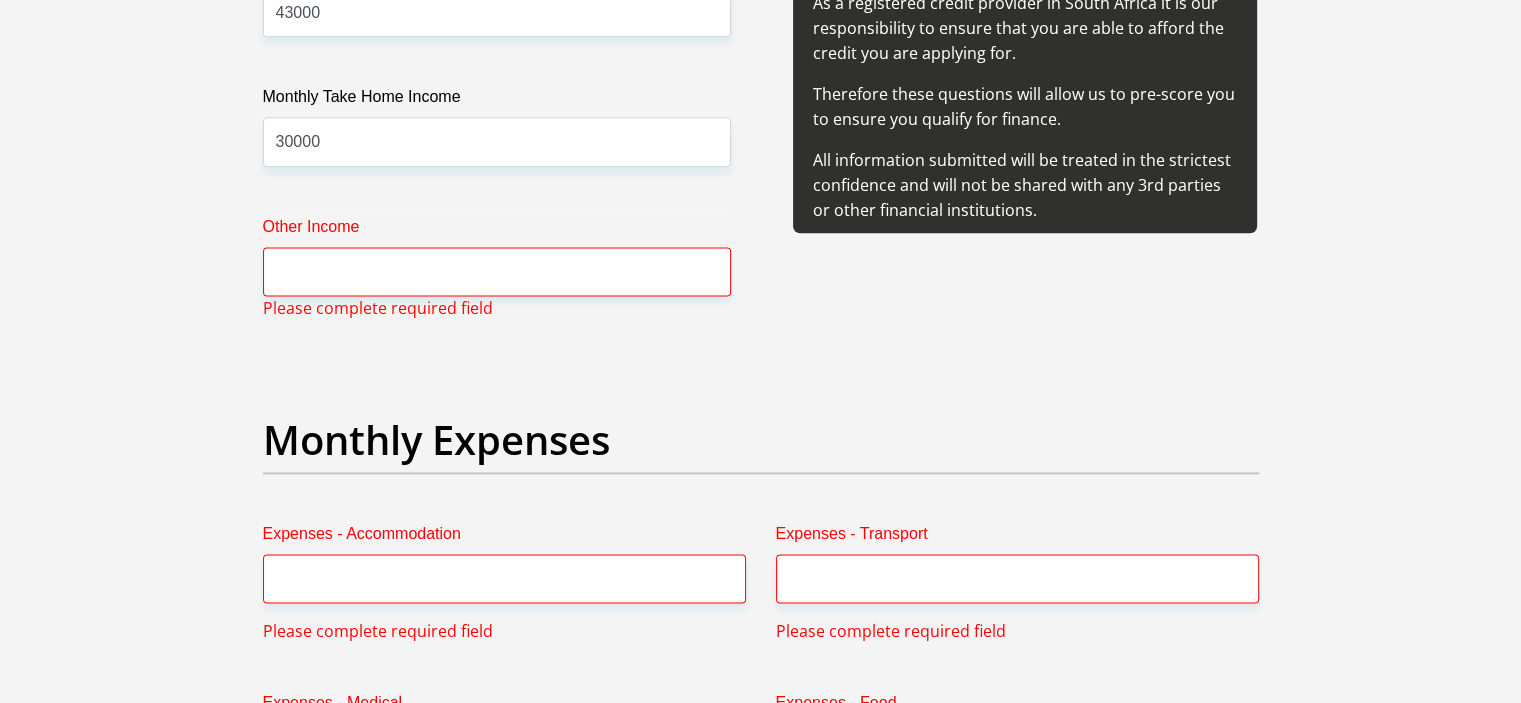 scroll, scrollTop: 2603, scrollLeft: 0, axis: vertical 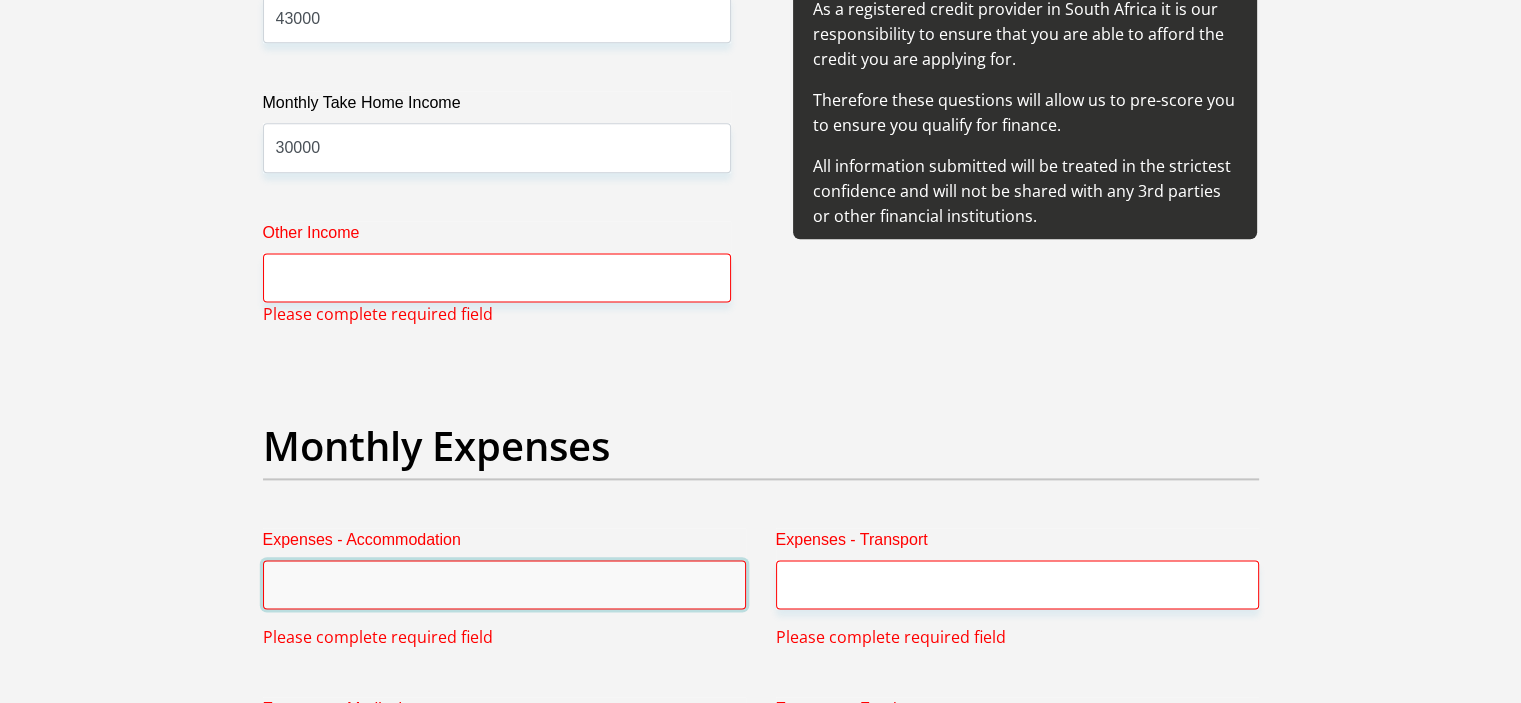click on "Expenses - Accommodation" at bounding box center (504, 584) 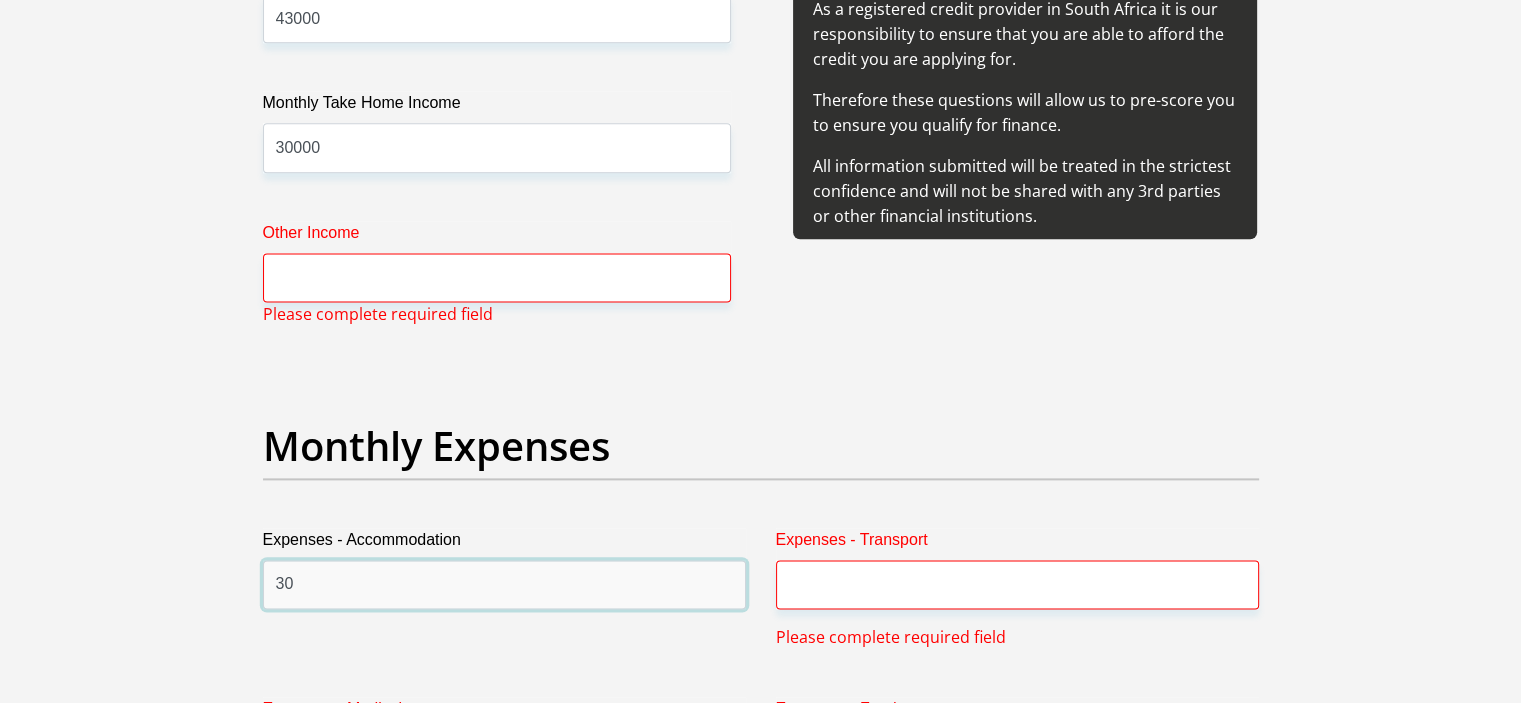 type on "3" 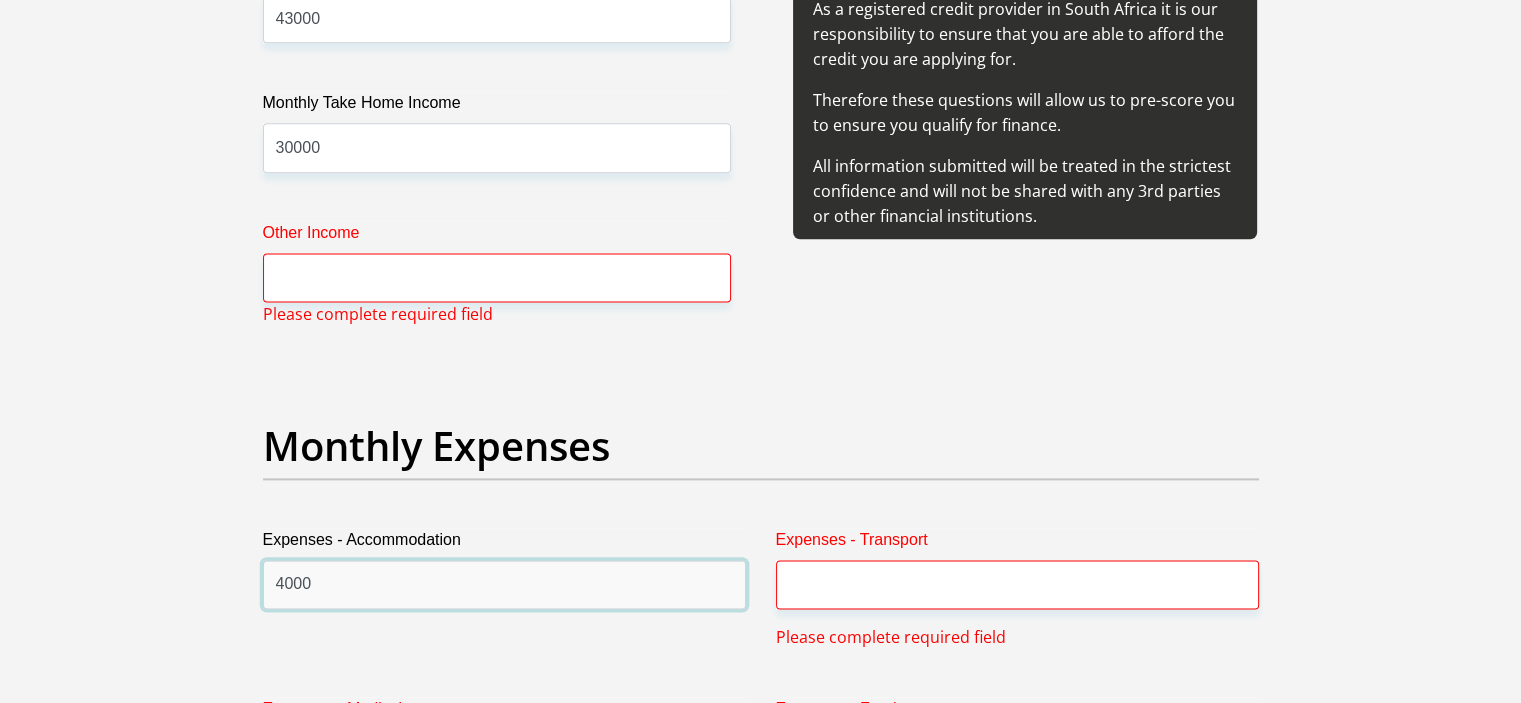 type on "4000" 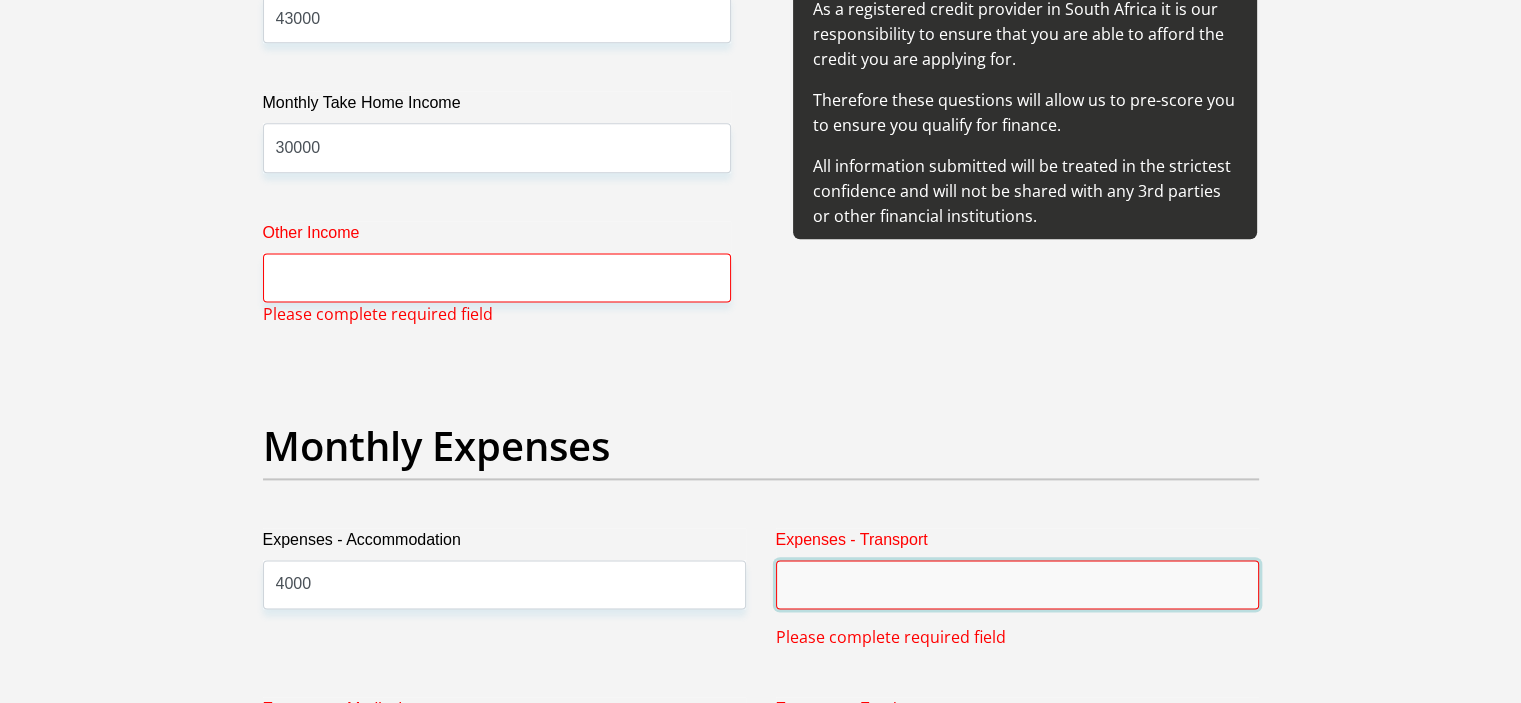 click on "Expenses - Transport" at bounding box center (1017, 584) 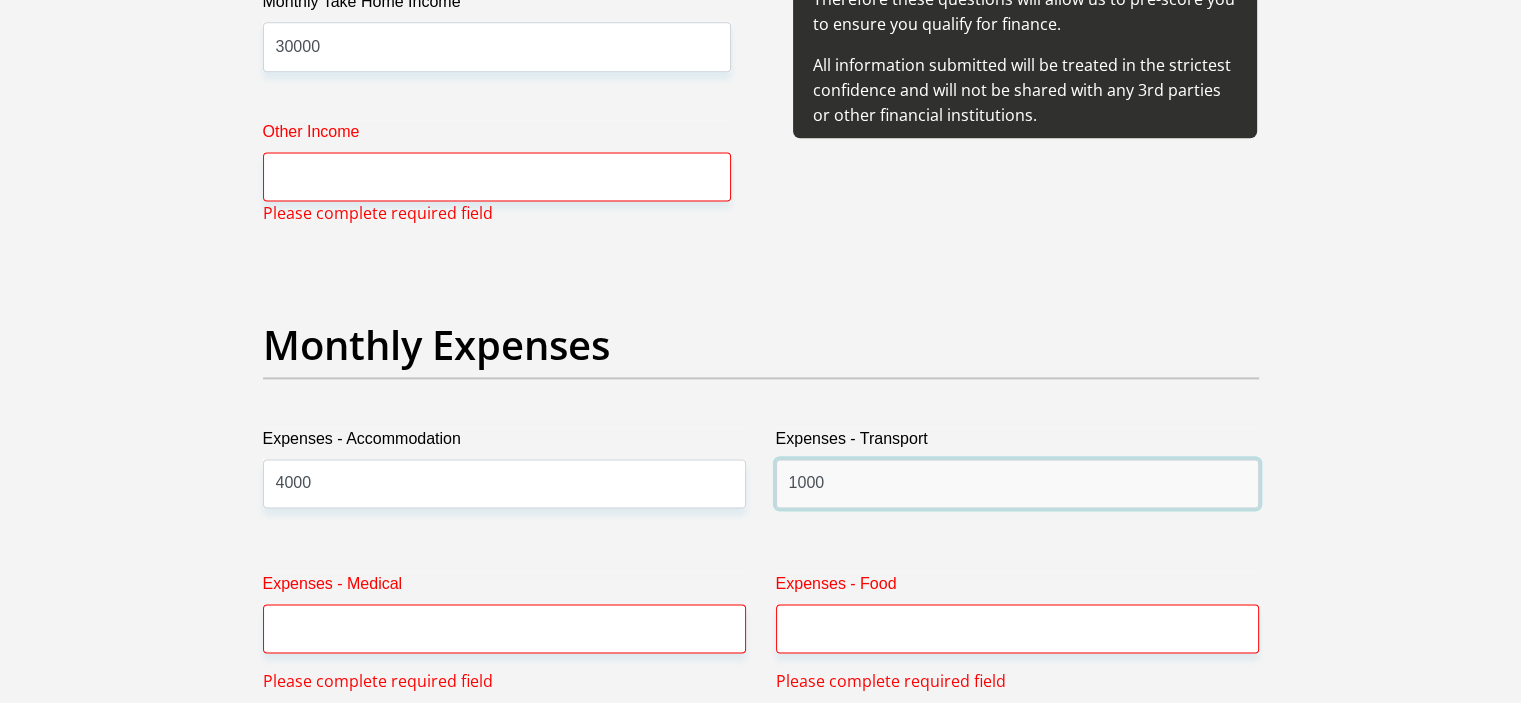 scroll, scrollTop: 2803, scrollLeft: 0, axis: vertical 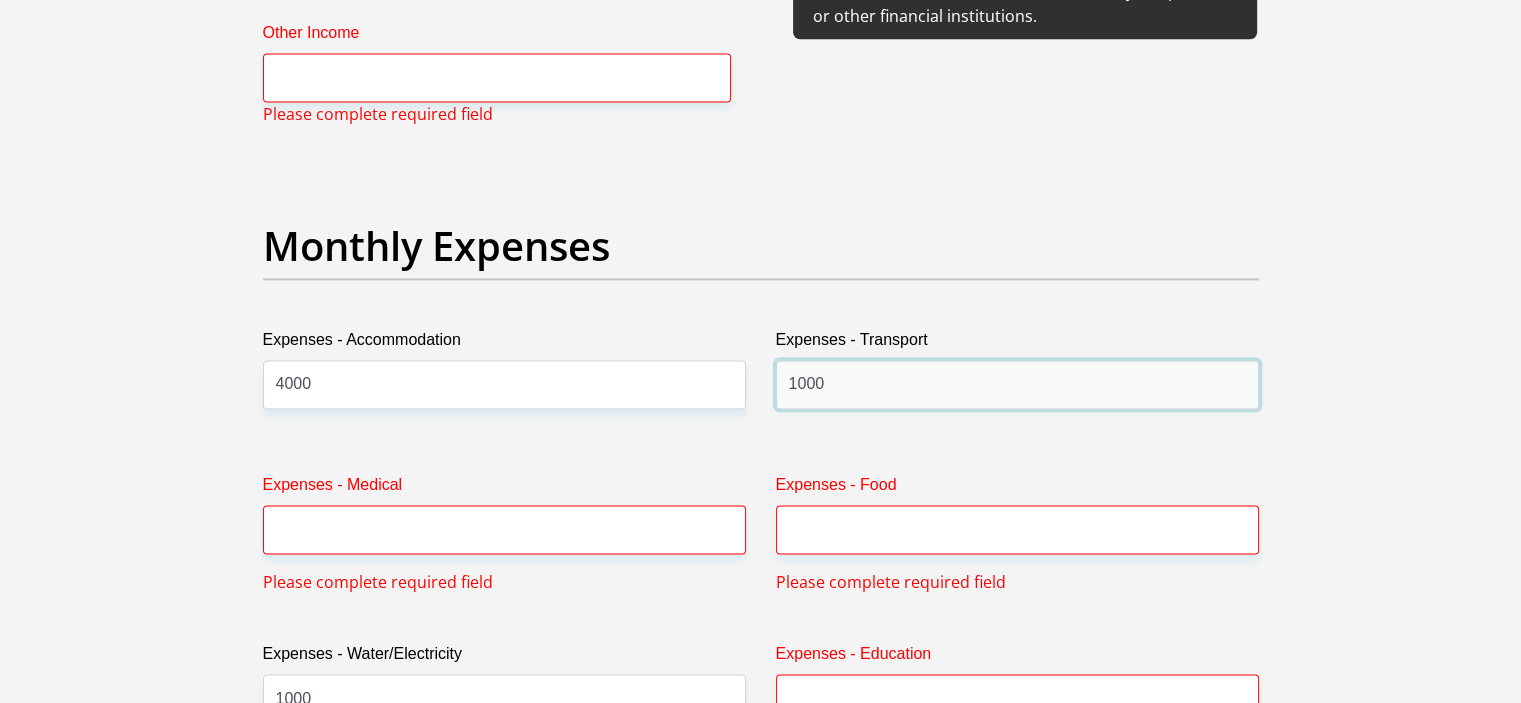 type on "1000" 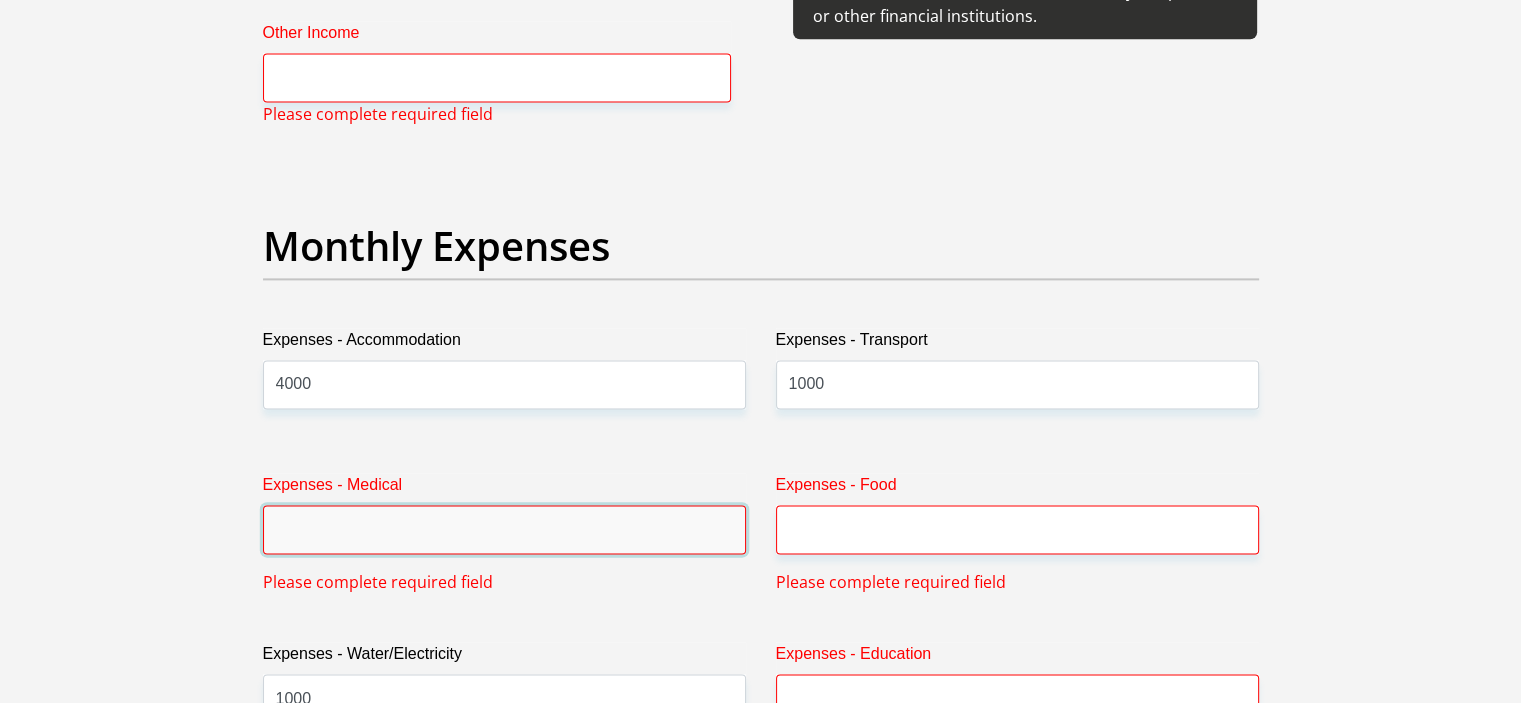 click on "Expenses - Medical" at bounding box center (504, 529) 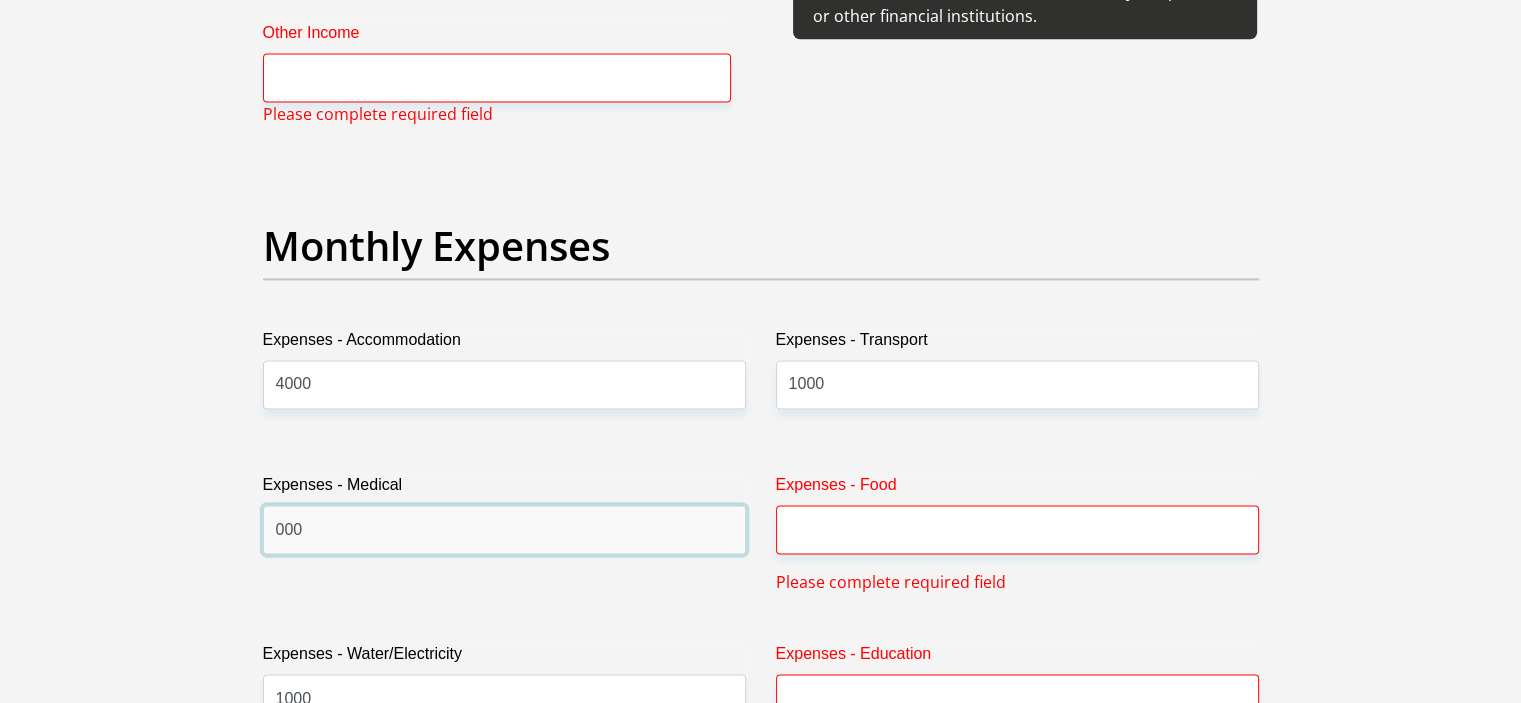 type on "000" 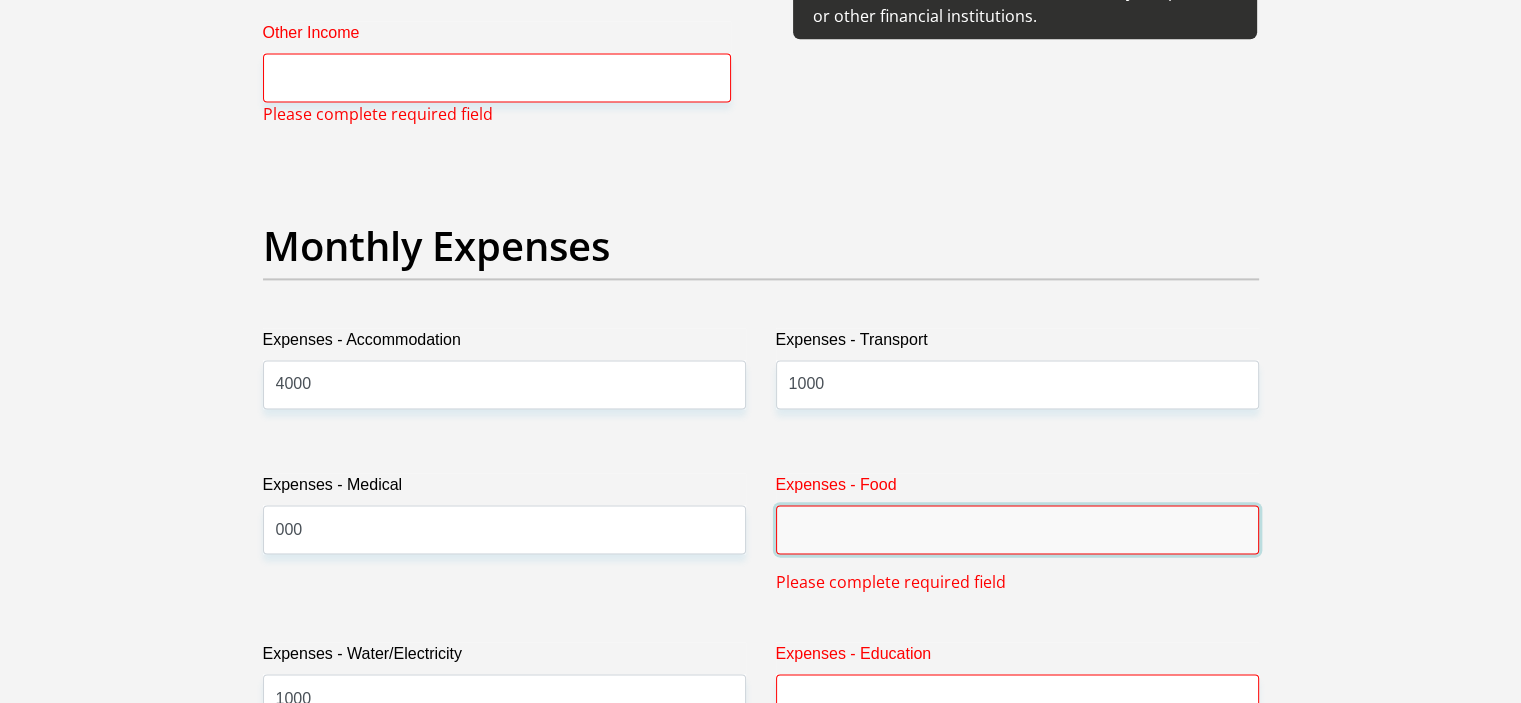 click on "Expenses - Food" at bounding box center (1017, 529) 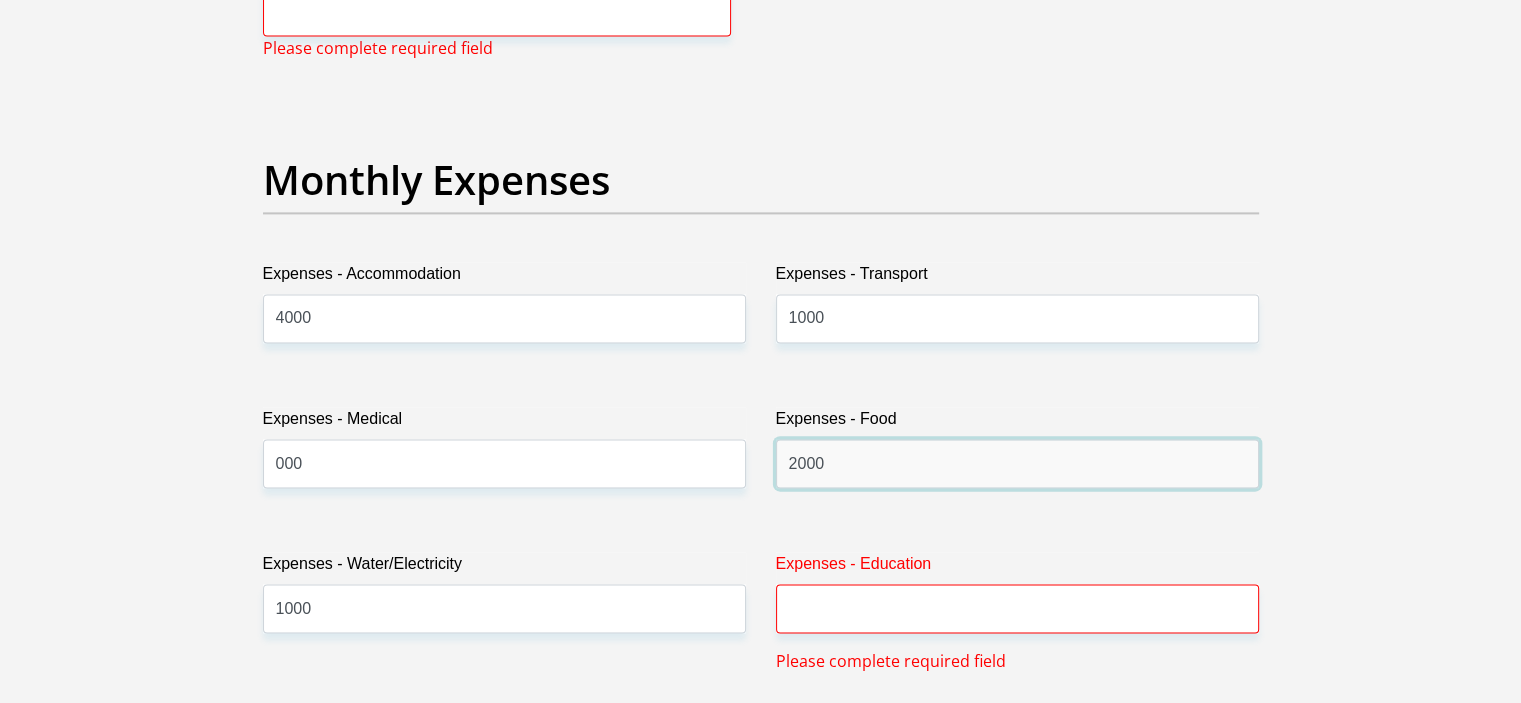 scroll, scrollTop: 3003, scrollLeft: 0, axis: vertical 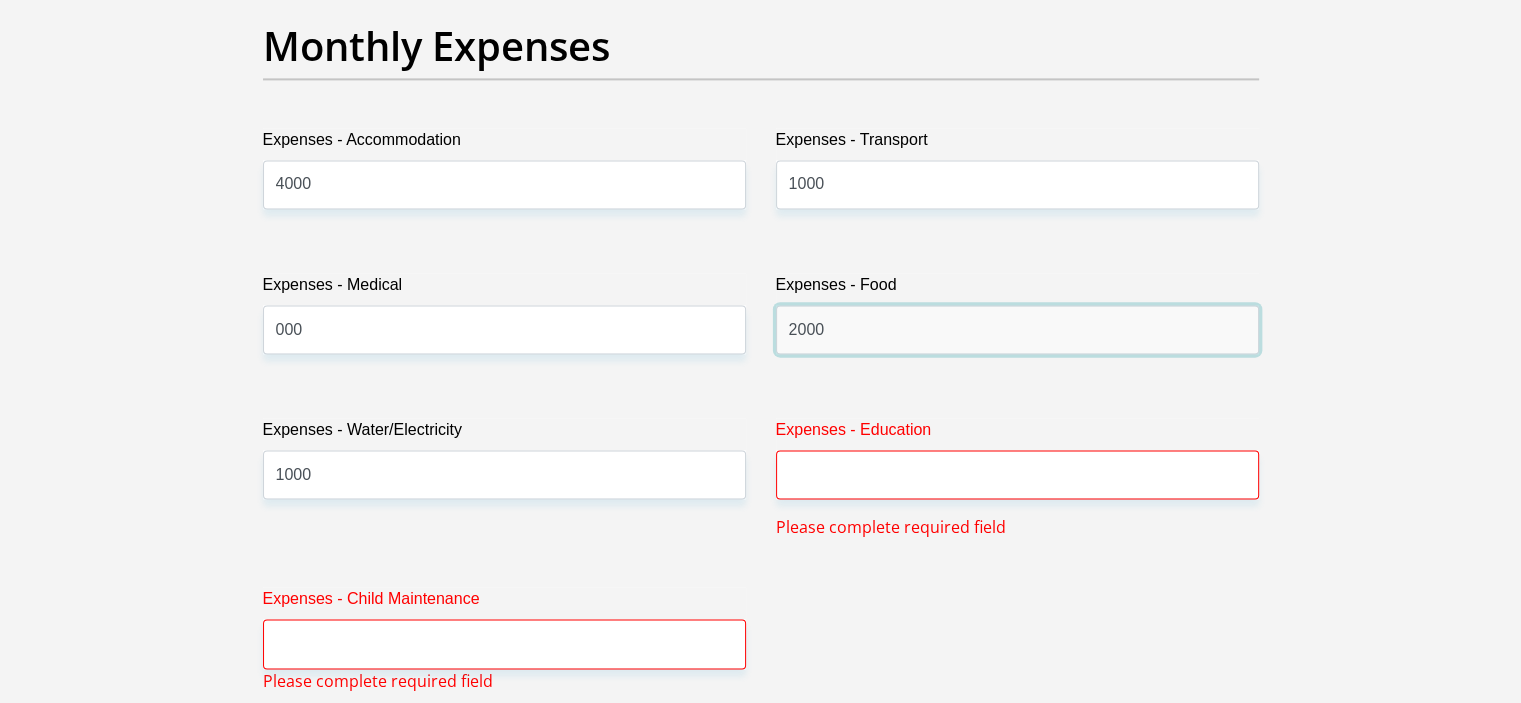 type on "2000" 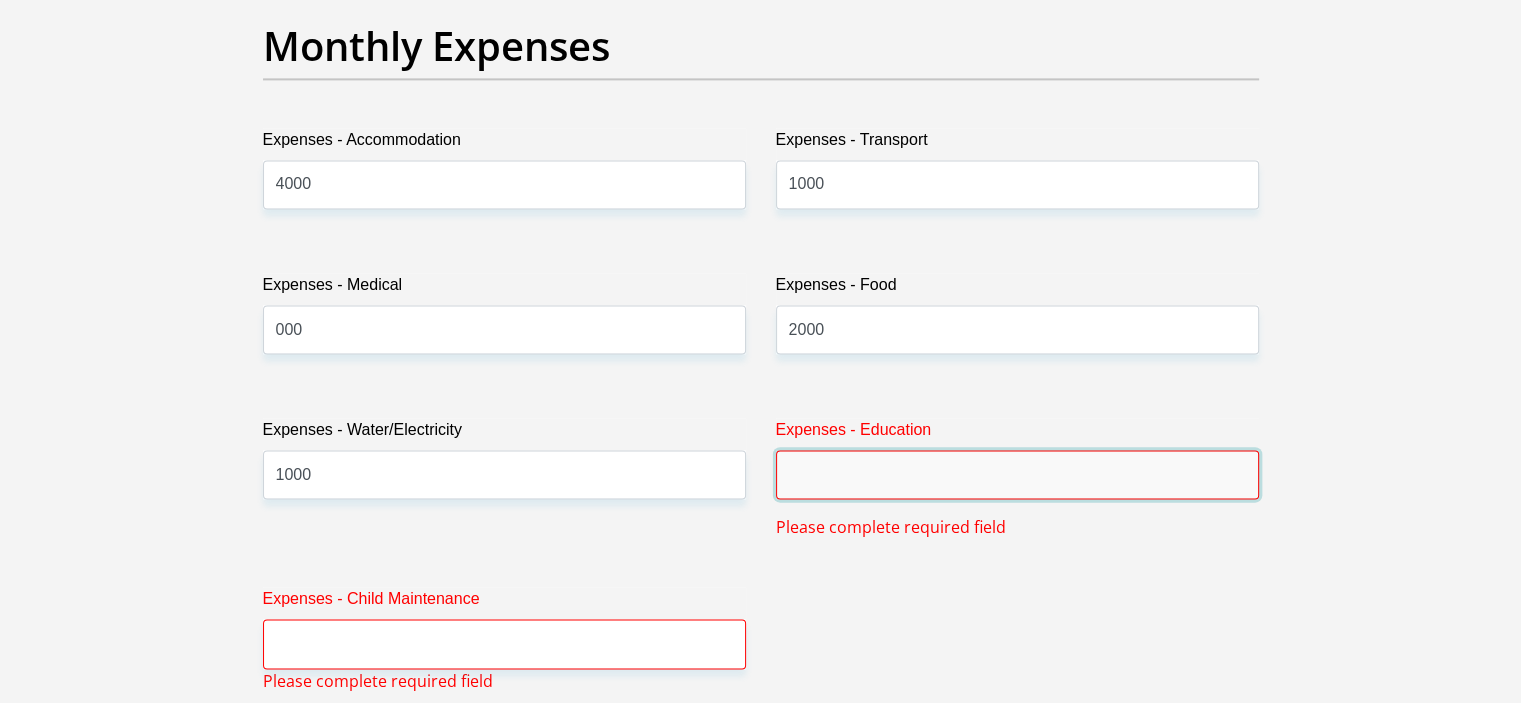 click on "Expenses - Education" at bounding box center (1017, 474) 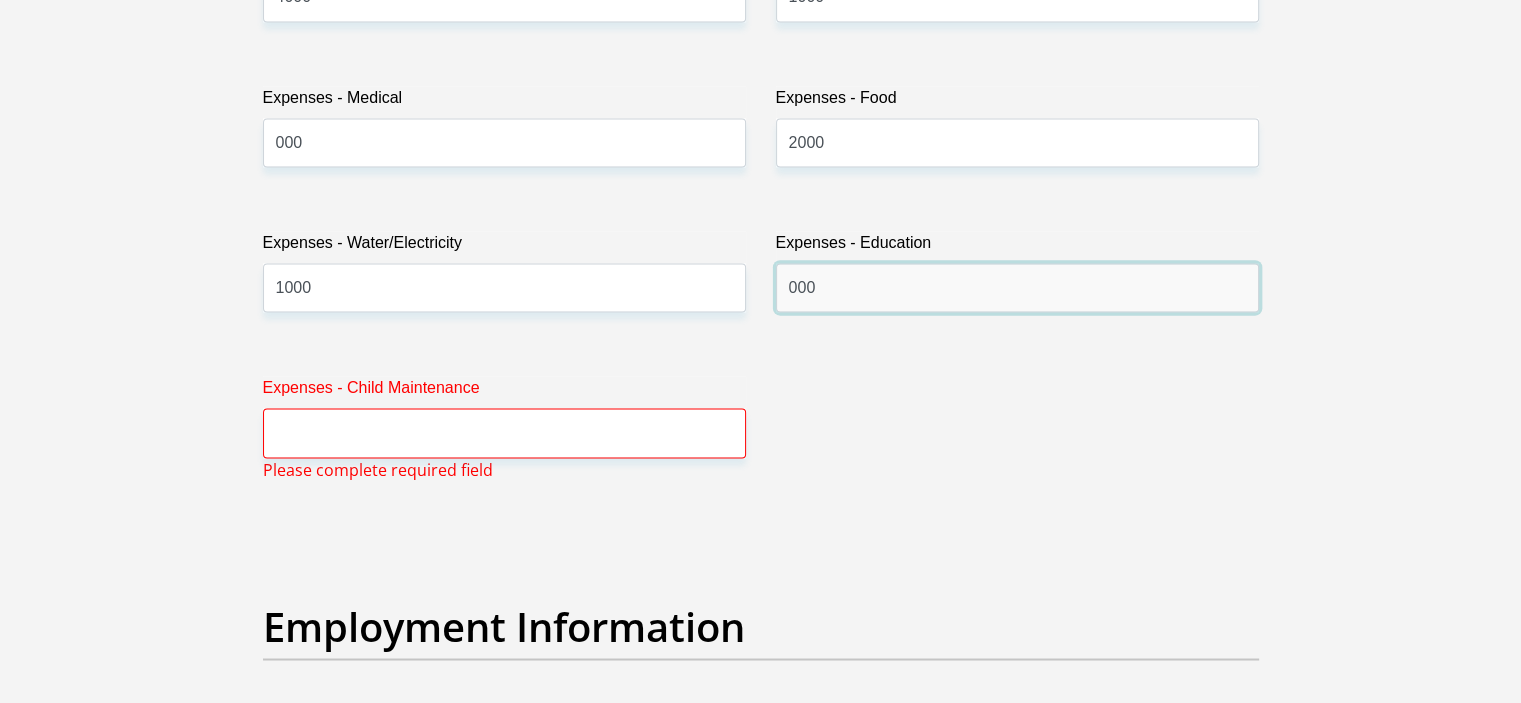 scroll, scrollTop: 3203, scrollLeft: 0, axis: vertical 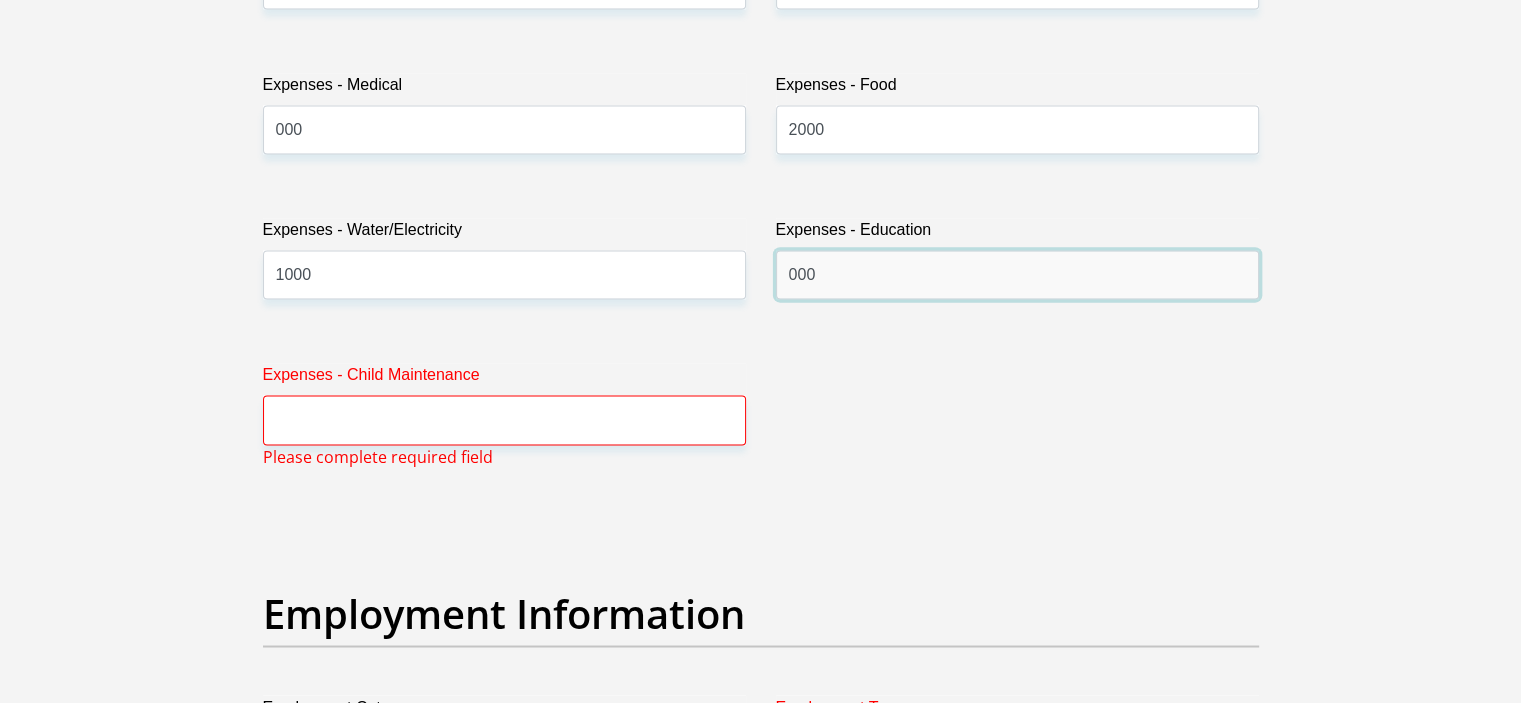 type on "000" 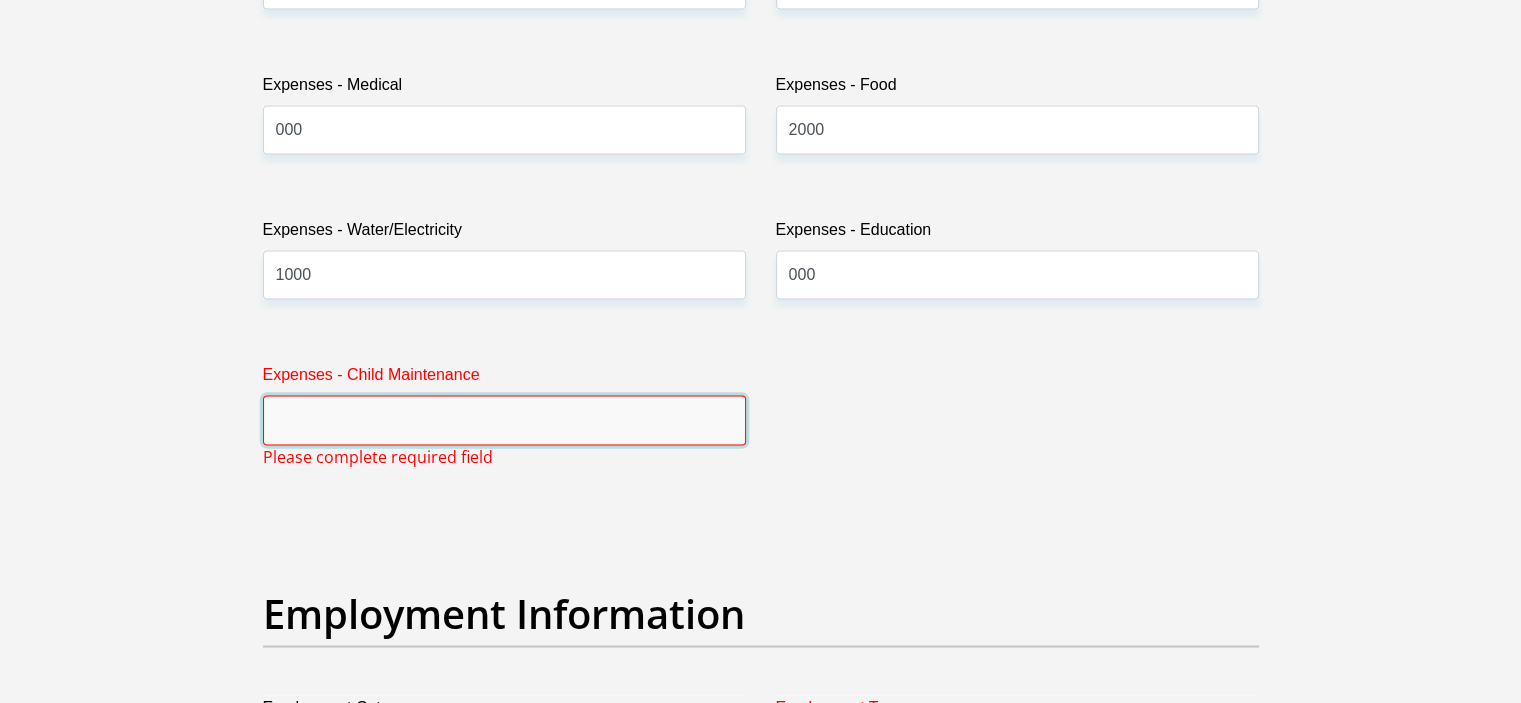 click on "Expenses - Child Maintenance" at bounding box center [504, 419] 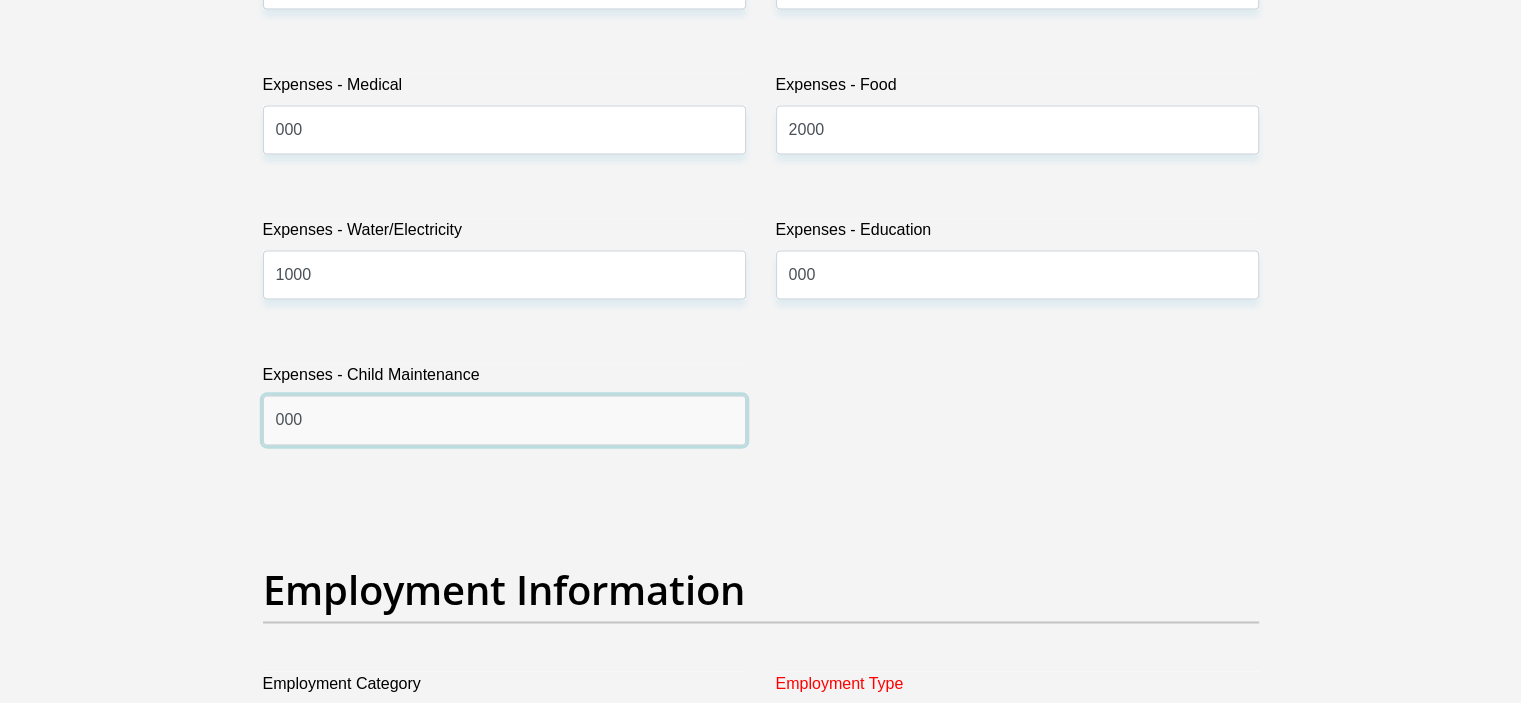 type on "000" 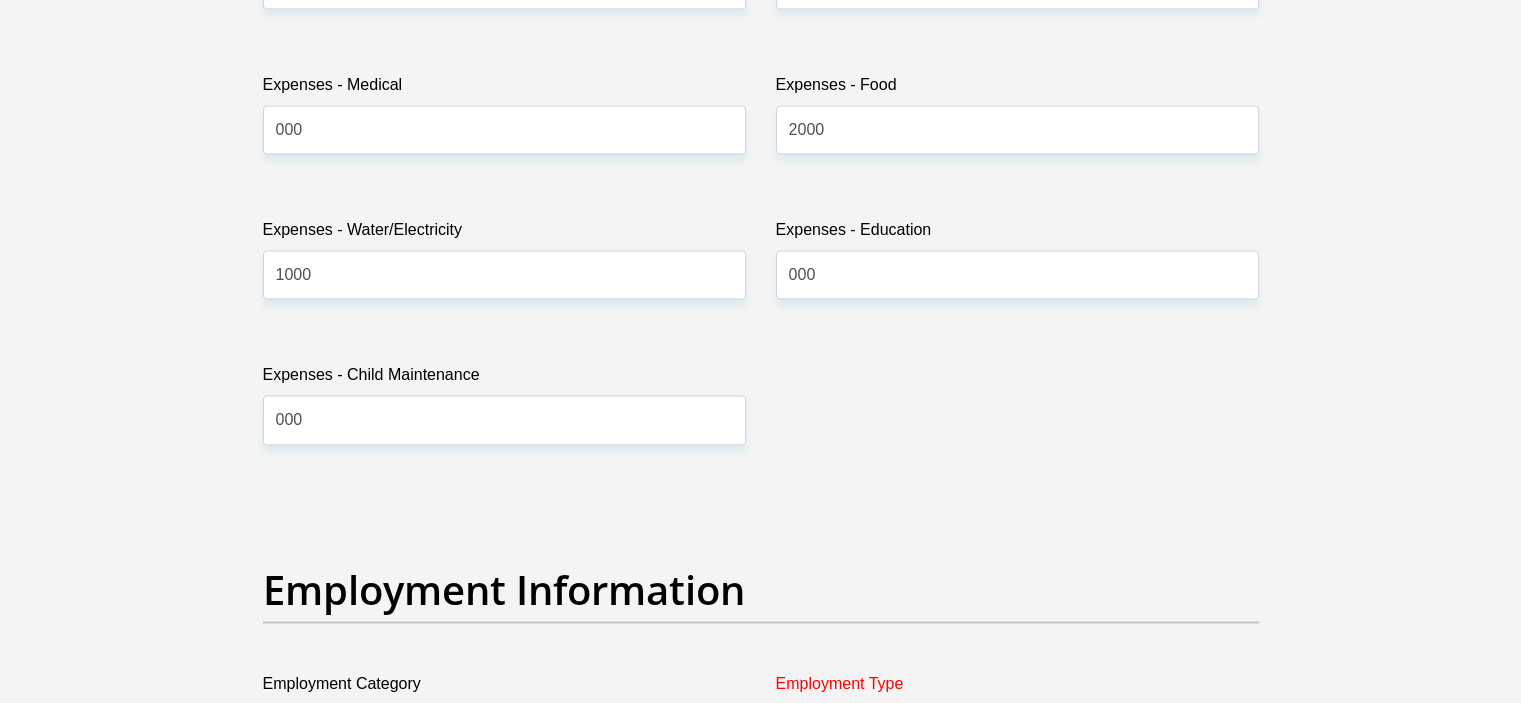 click on "Title
Mr
Ms
Mrs
Dr
Other
First Name
[FIRST]
Surname
[LAST]
ID Number
Please input valid ID number
Race
Black
Coloured
Indian
White
Other
Contact Number
[PHONE]
Please input valid contact number
Nationality
South Africa
Afghanistan
Aland Islands
Aruba" at bounding box center [761, 448] 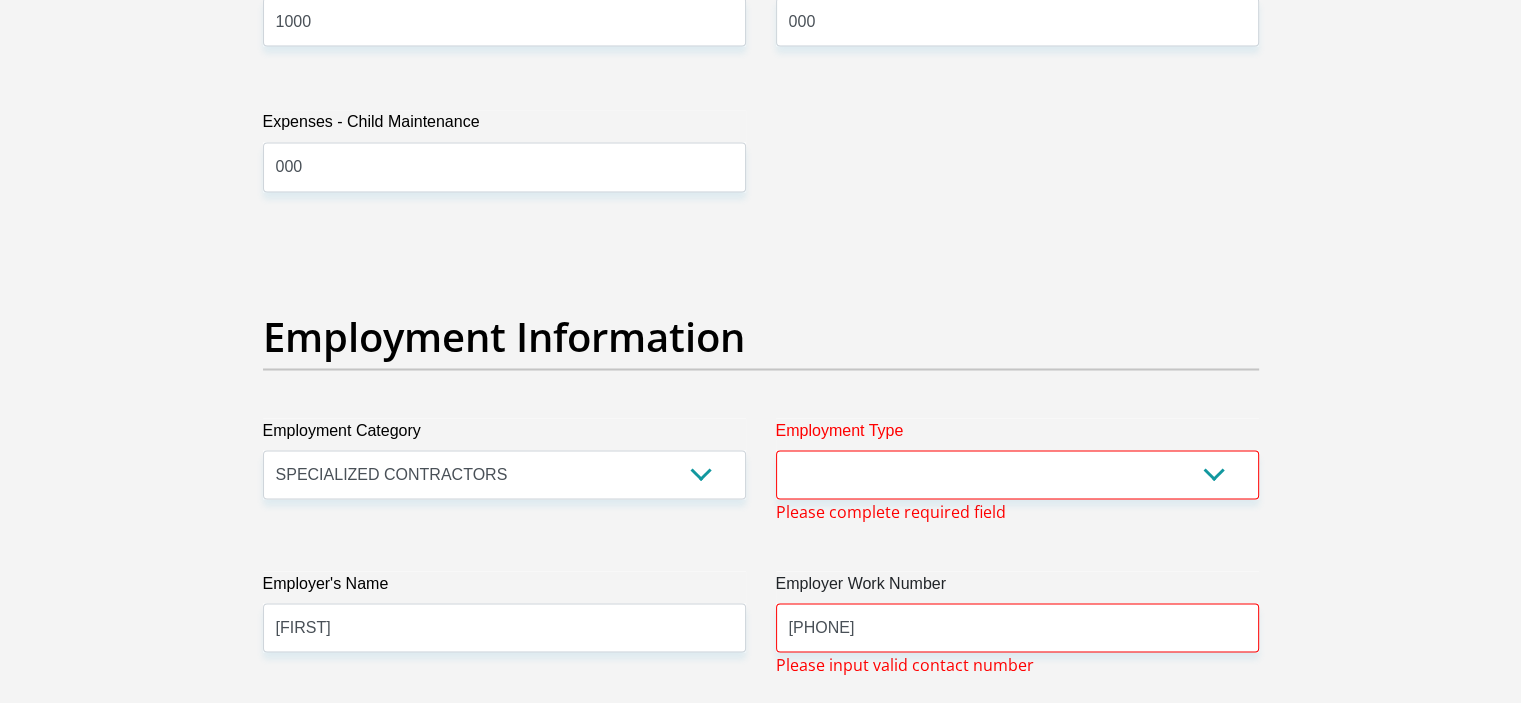 scroll, scrollTop: 3503, scrollLeft: 0, axis: vertical 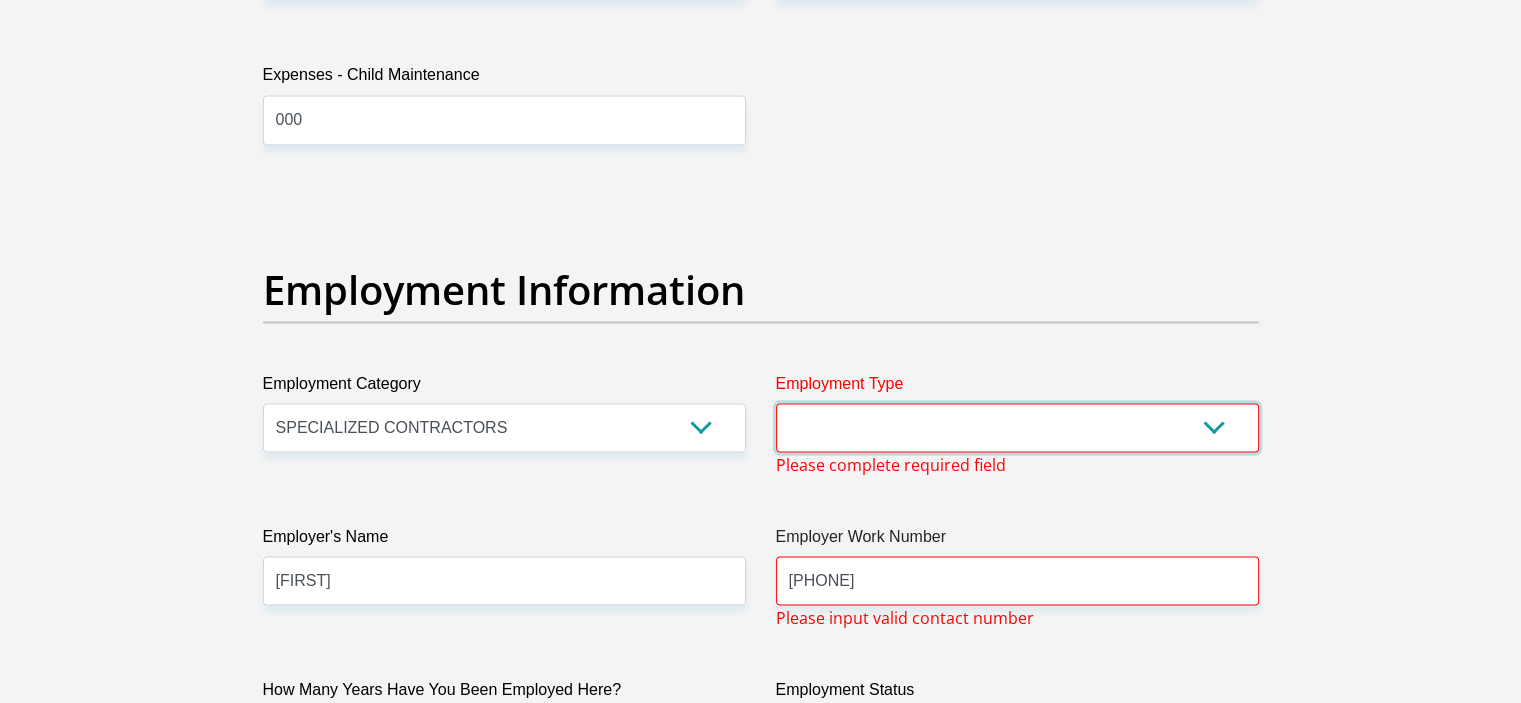 click on "College/Lecturer
Craft Seller
Creative
Driver
Executive
Farmer
Forces - Non Commissioned
Forces - Officer
Hawker
Housewife
Labourer
Licenced Professional
Manager
Miner
Non Licenced Professional
Office Staff/Clerk
Outside Worker
Pensioner
Permanent Teacher
Production/Manufacturing
Sales
Self-Employed
Semi-Professional Worker
Service Industry  Social Worker  Student" at bounding box center (1017, 427) 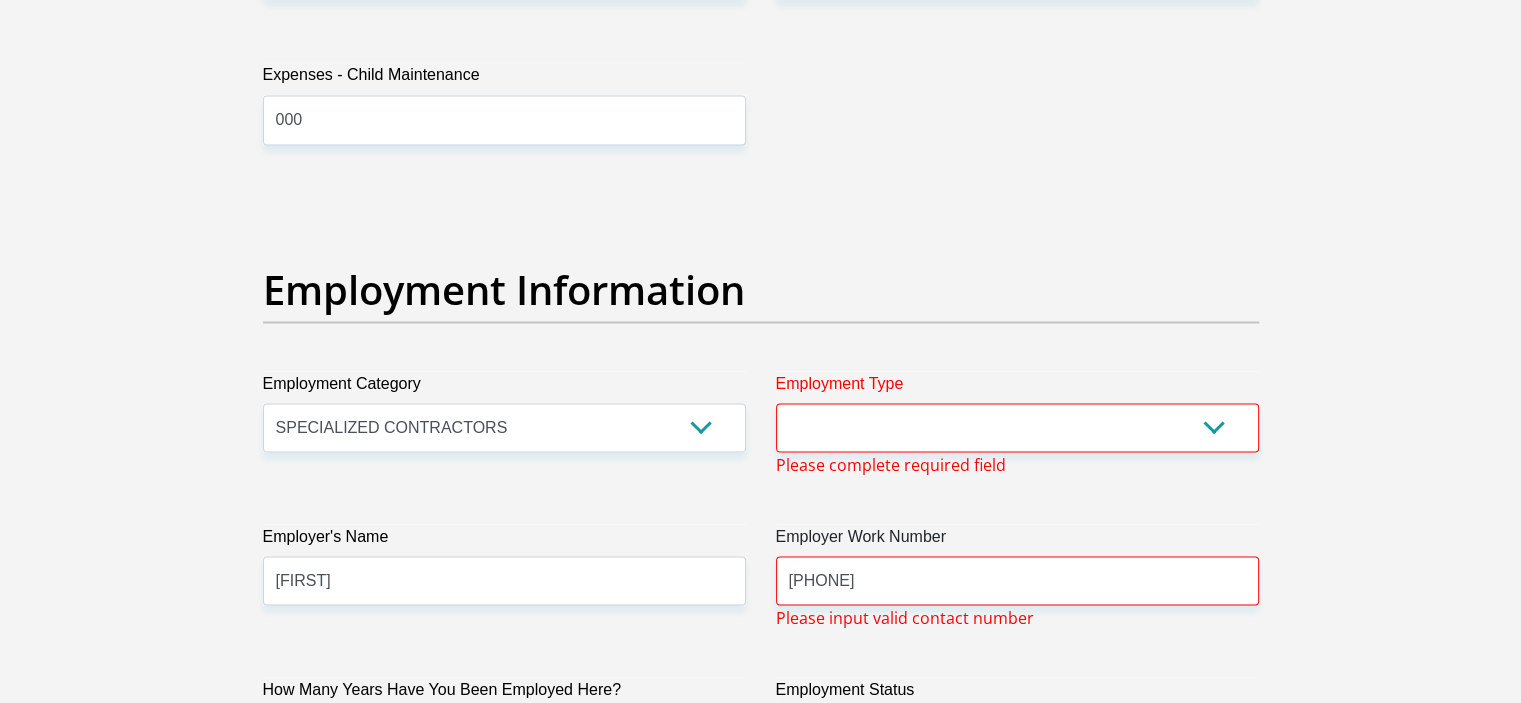 scroll, scrollTop: 6601, scrollLeft: 0, axis: vertical 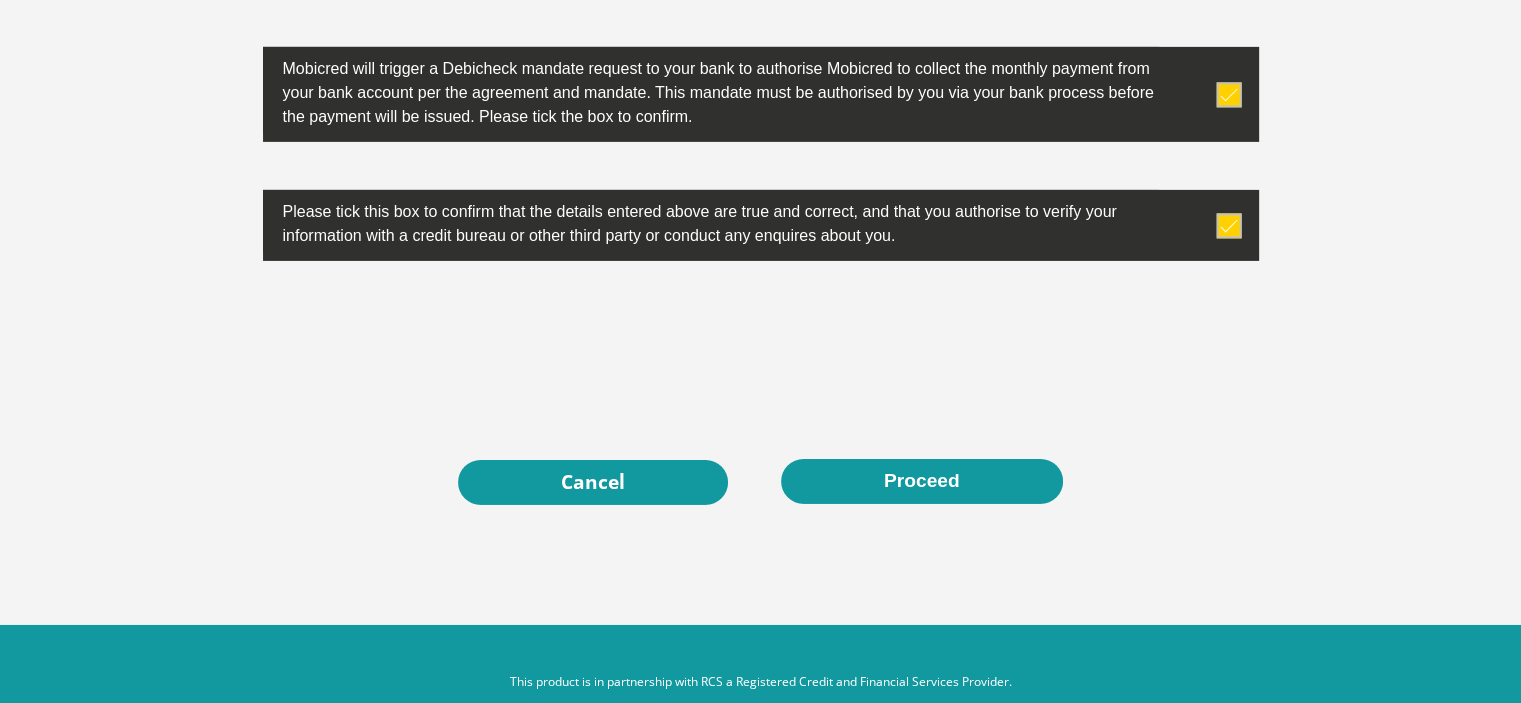 click at bounding box center (761, 348) 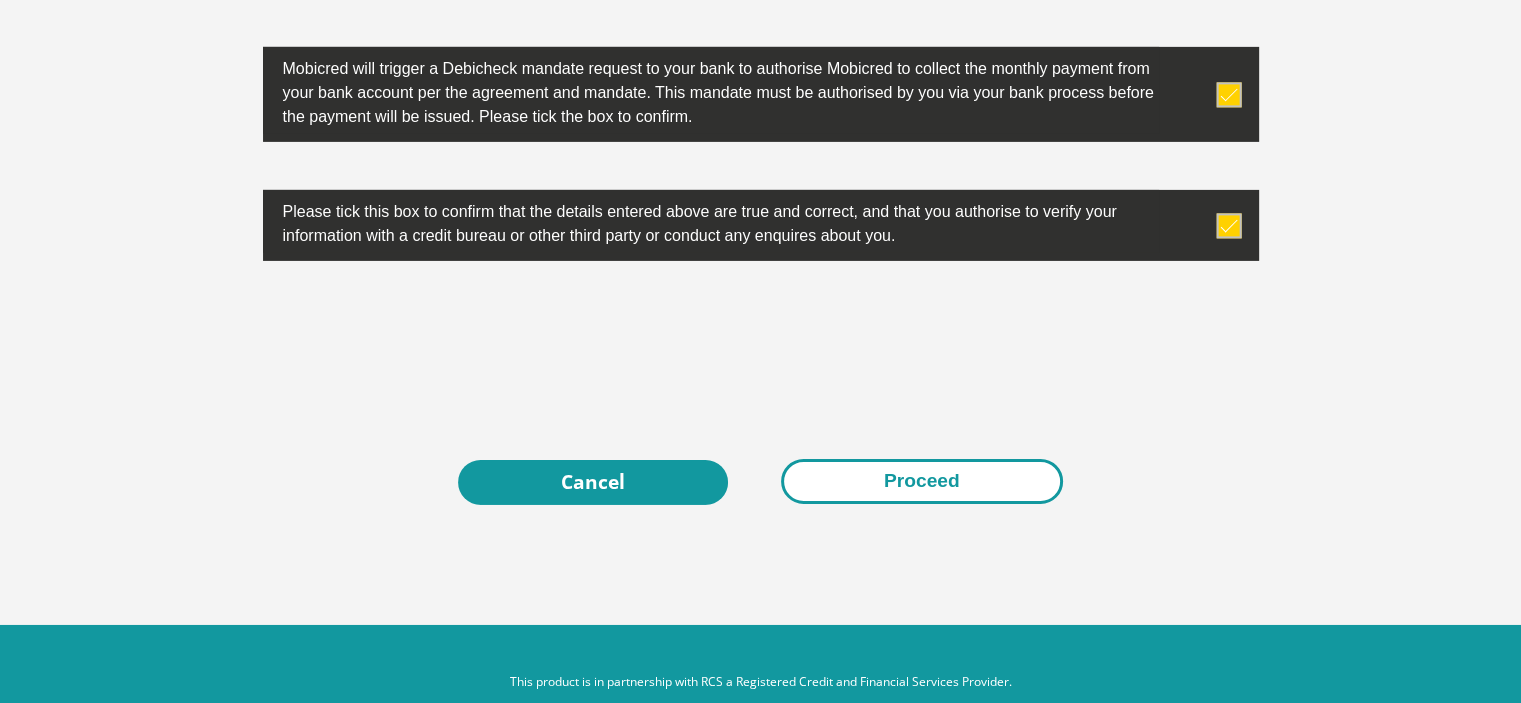 click on "Proceed" at bounding box center [922, 481] 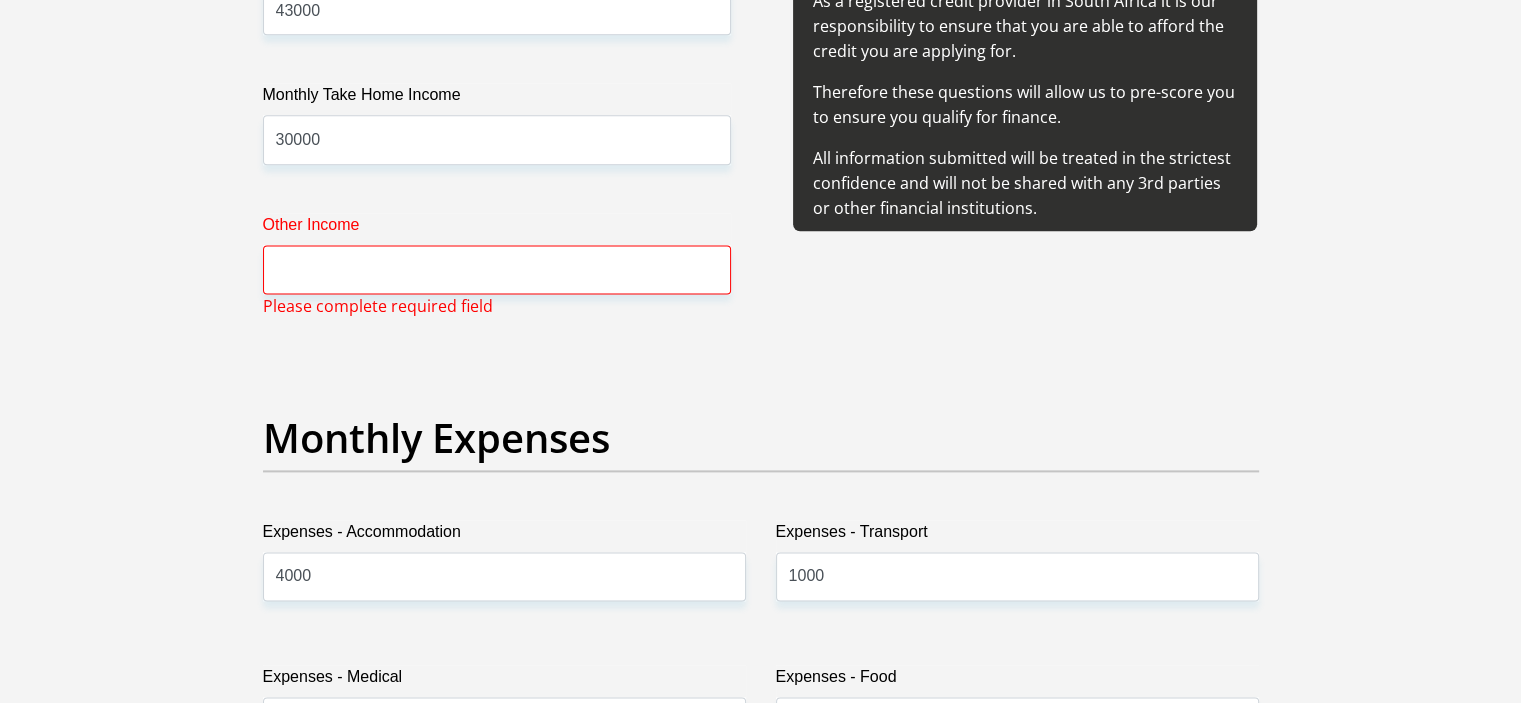 scroll, scrollTop: 2603, scrollLeft: 0, axis: vertical 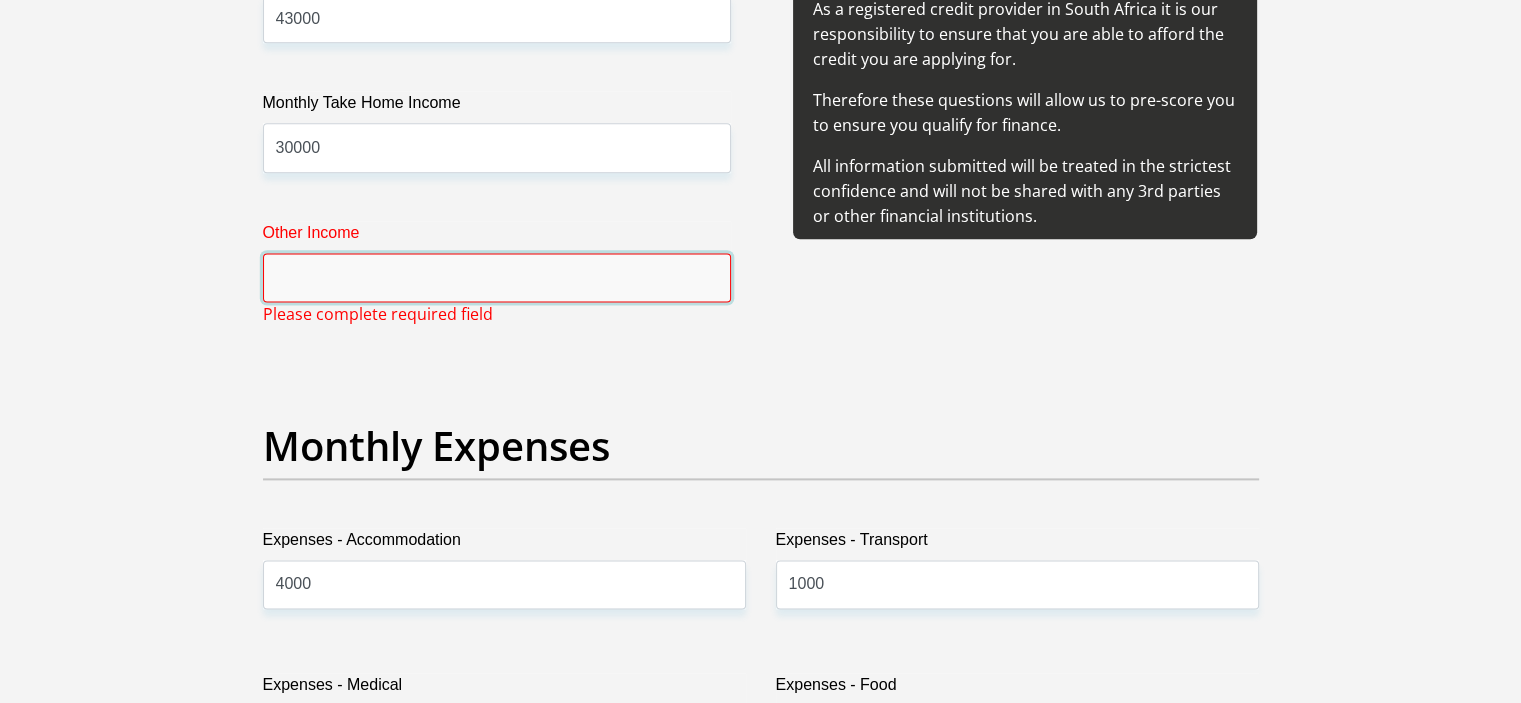 click on "Other Income" at bounding box center (497, 277) 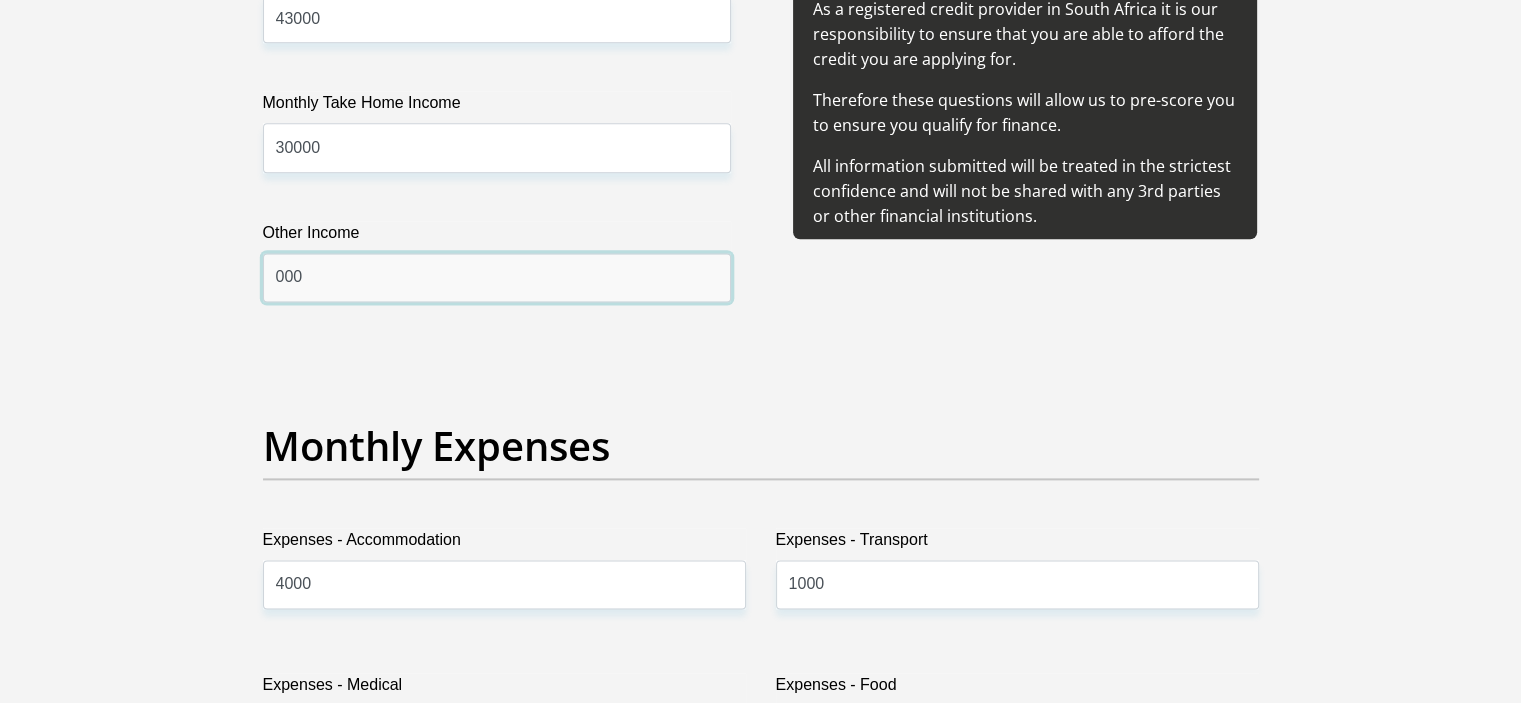 type on "000" 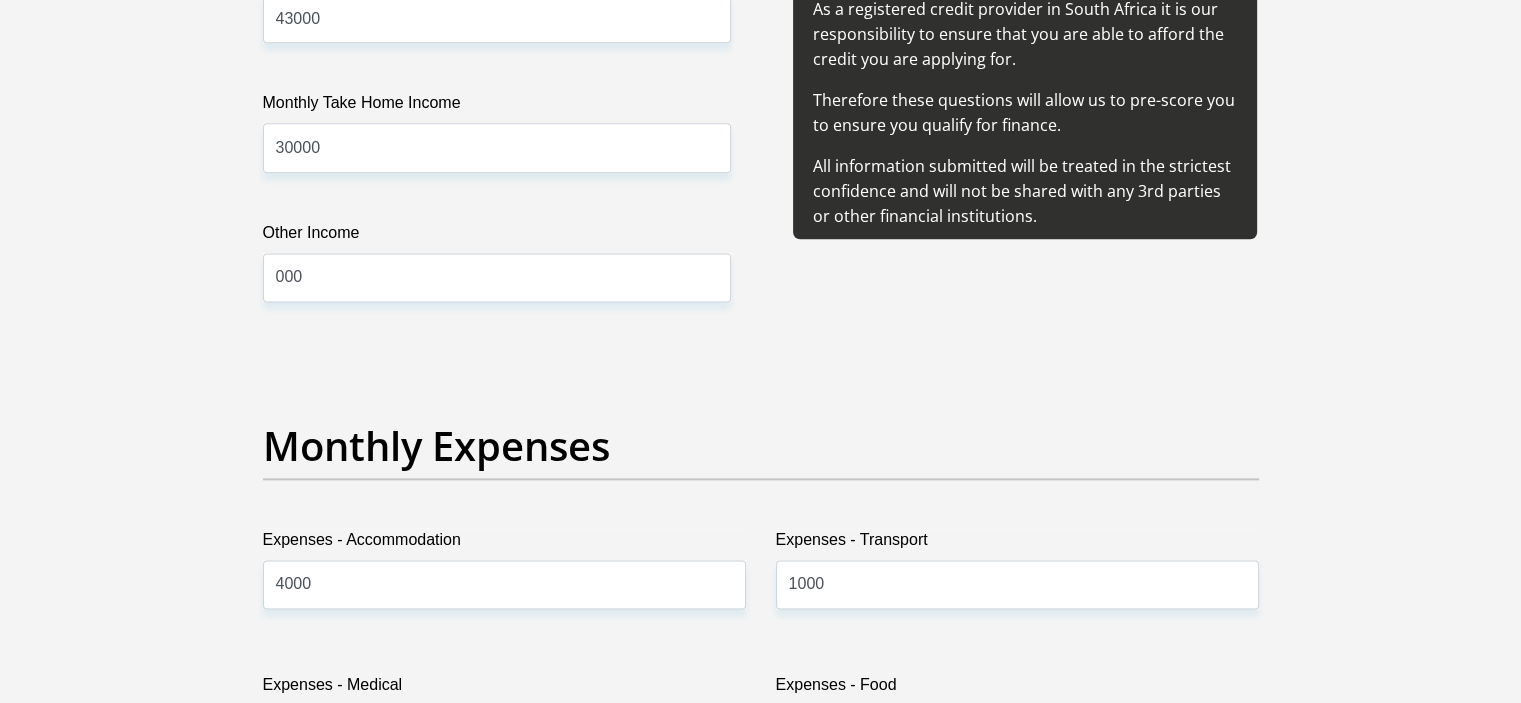 click on "Title
Mr
Ms
Mrs
Dr
Other
First Name
[FIRST]
Surname
[LAST]
ID Number
Please input valid ID number
Race
Black
Coloured
Indian
White
Other
Contact Number
[PHONE]
Please input valid contact number
Nationality
South Africa
Afghanistan
Aland Islands
Aruba" at bounding box center (761, 1048) 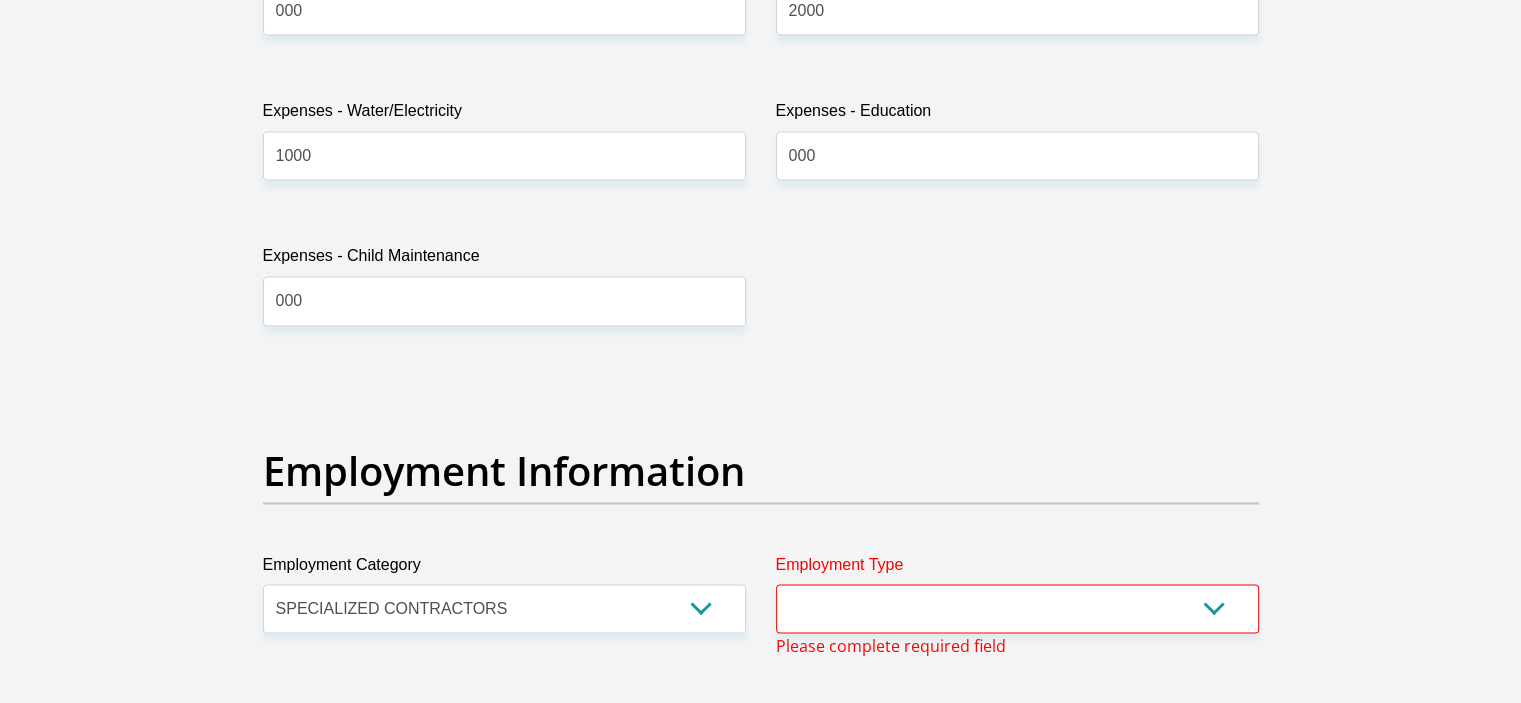 scroll, scrollTop: 3503, scrollLeft: 0, axis: vertical 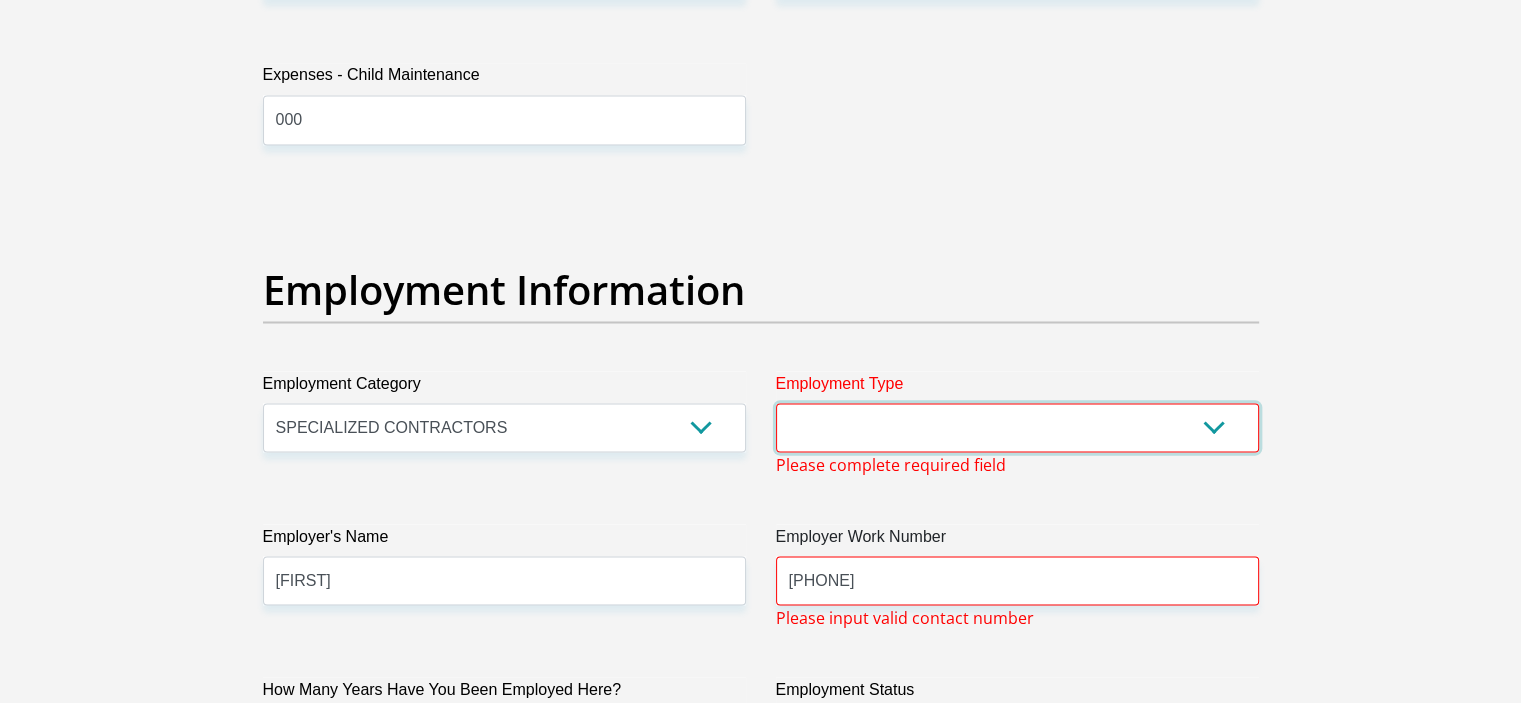 click on "College/Lecturer
Craft Seller
Creative
Driver
Executive
Farmer
Forces - Non Commissioned
Forces - Officer
Hawker
Housewife
Labourer
Licenced Professional
Manager
Miner
Non Licenced Professional
Office Staff/Clerk
Outside Worker
Pensioner
Permanent Teacher
Production/Manufacturing
Sales
Self-Employed
Semi-Professional Worker
Service Industry  Social Worker  Student" at bounding box center [1017, 427] 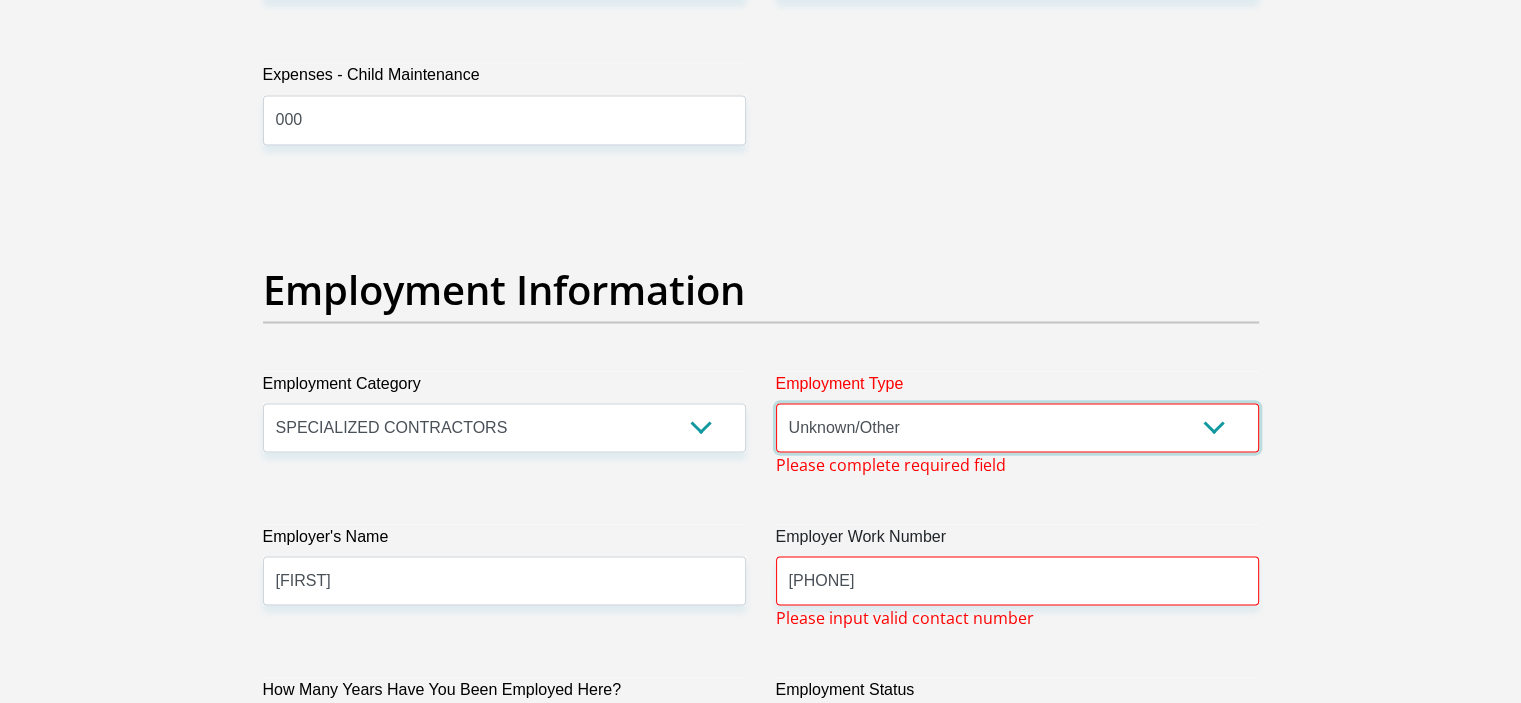 click on "College/Lecturer
Craft Seller
Creative
Driver
Executive
Farmer
Forces - Non Commissioned
Forces - Officer
Hawker
Housewife
Labourer
Licenced Professional
Manager
Miner
Non Licenced Professional
Office Staff/Clerk
Outside Worker
Pensioner
Permanent Teacher
Production/Manufacturing
Sales
Self-Employed
Semi-Professional Worker
Service Industry  Social Worker  Student" at bounding box center [1017, 427] 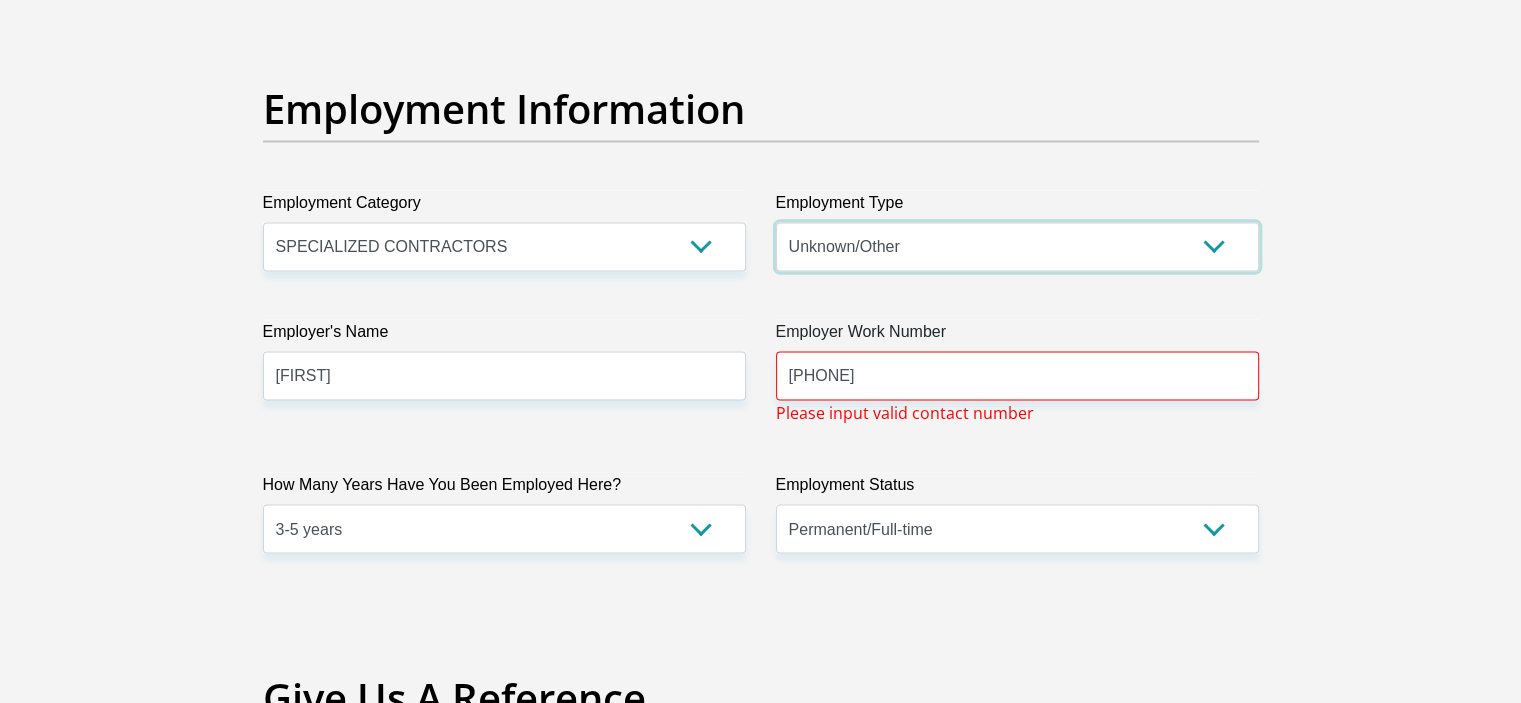 scroll, scrollTop: 3703, scrollLeft: 0, axis: vertical 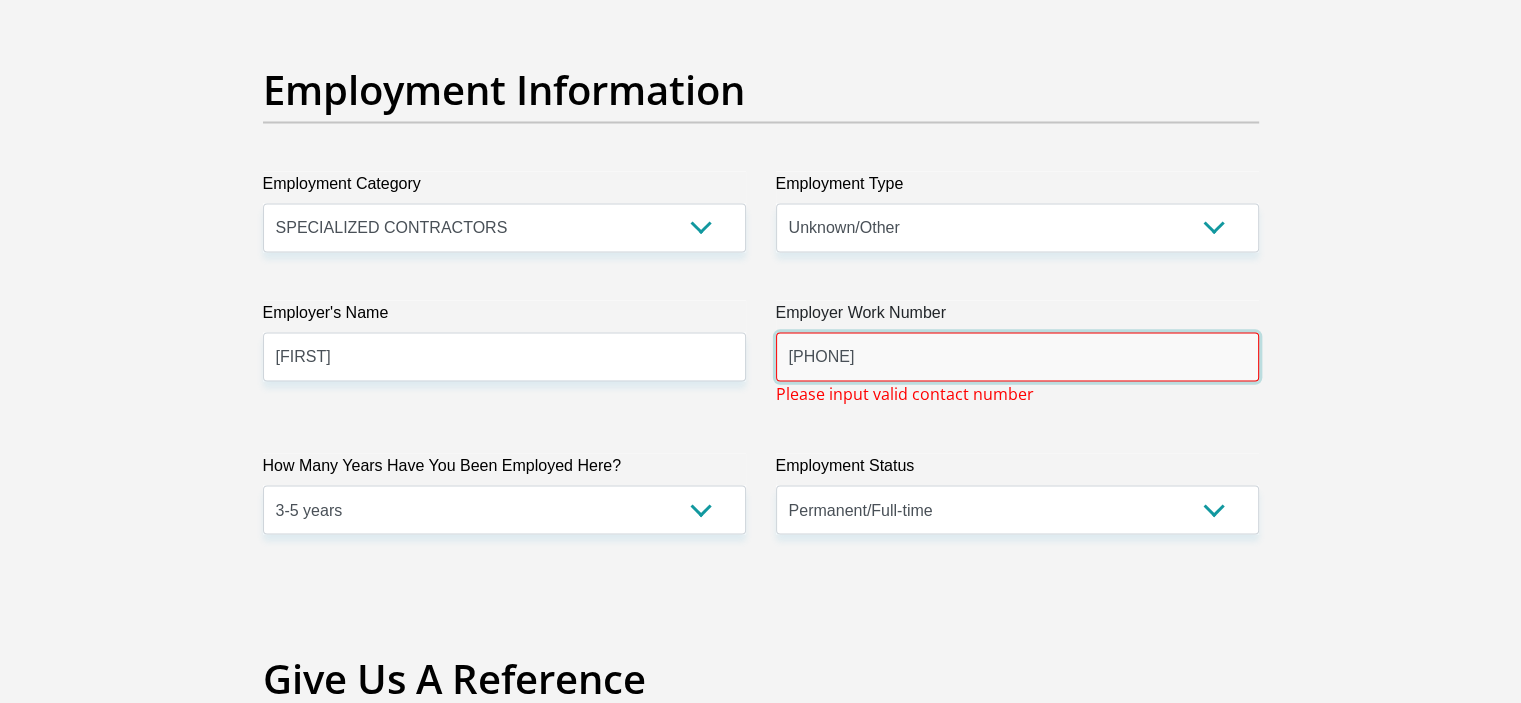click on "[PHONE]" at bounding box center [1017, 356] 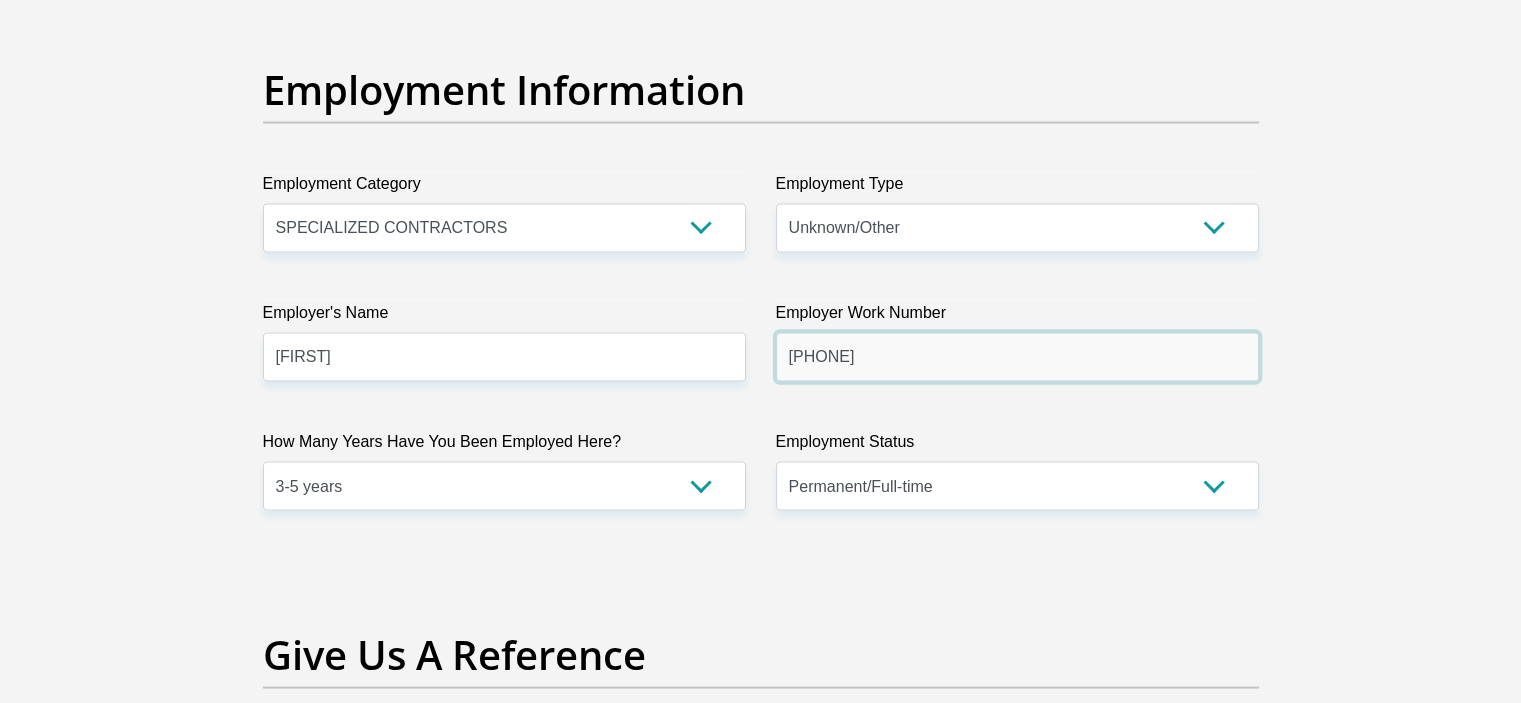 type on "[PHONE]" 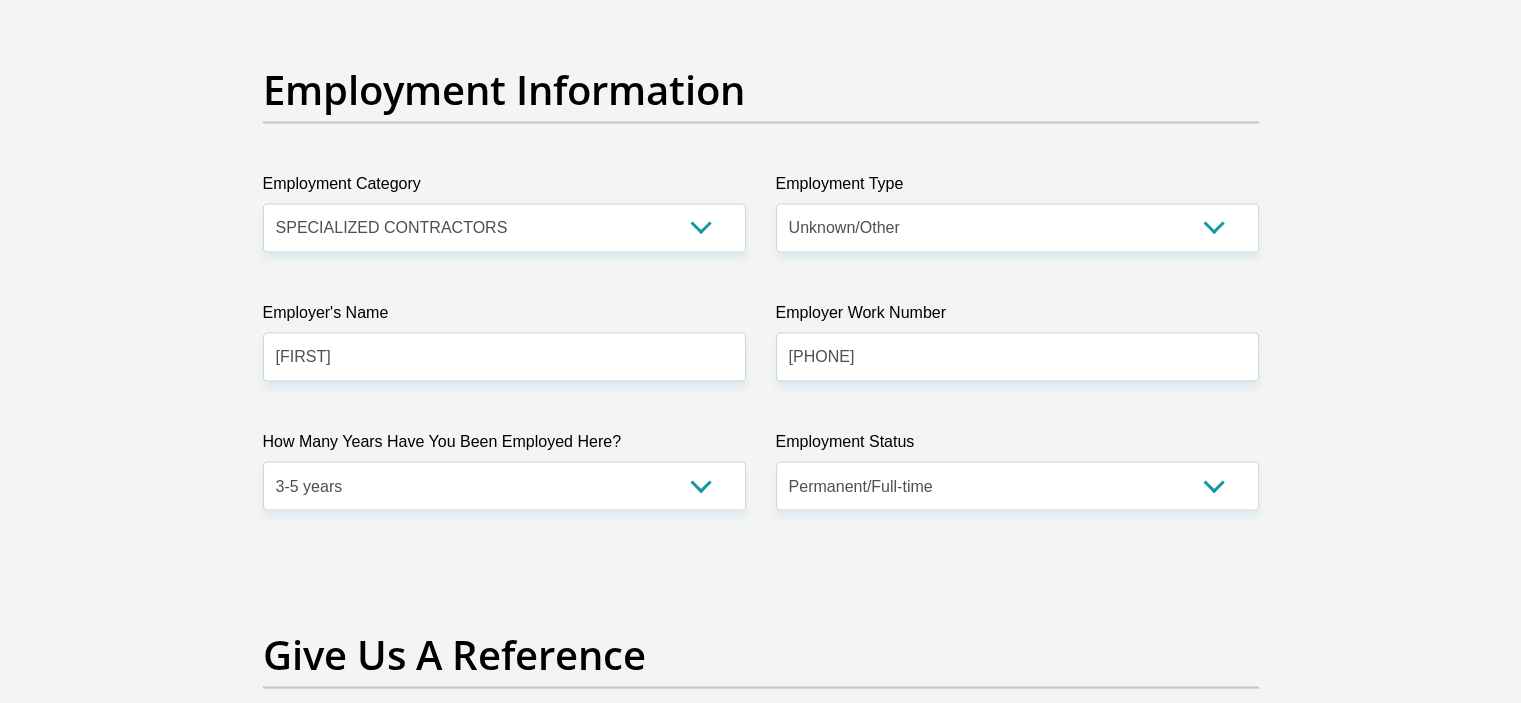click on "Title
Mr
Ms
Mrs
Dr
Other
First Name
[FIRST]
Surname
[LAST]
ID Number
Please input valid ID number
Race
Black
Coloured
Indian
White
Other
Contact Number
[PHONE]
Please input valid contact number
Nationality
South Africa
Afghanistan
Aland Islands
Aruba" at bounding box center [761, -76] 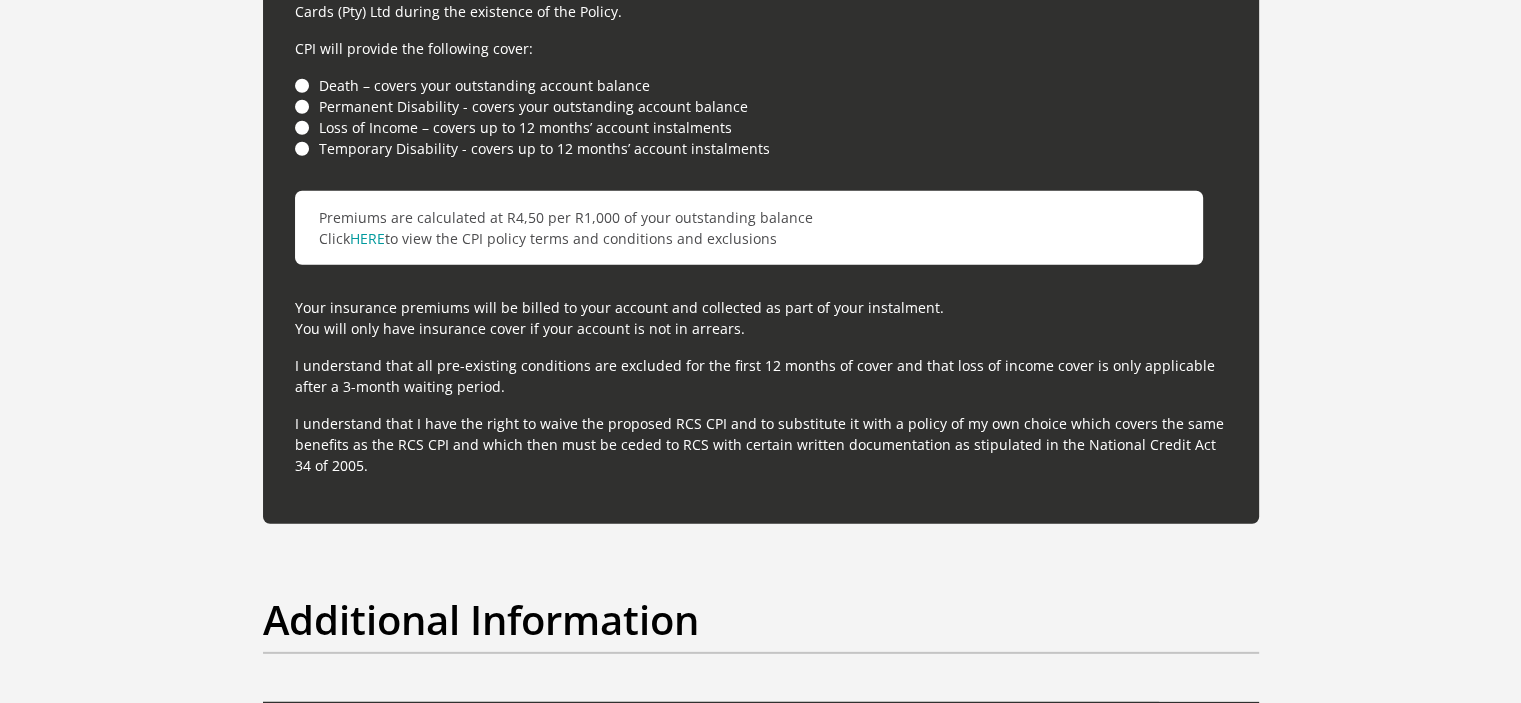 scroll, scrollTop: 6553, scrollLeft: 0, axis: vertical 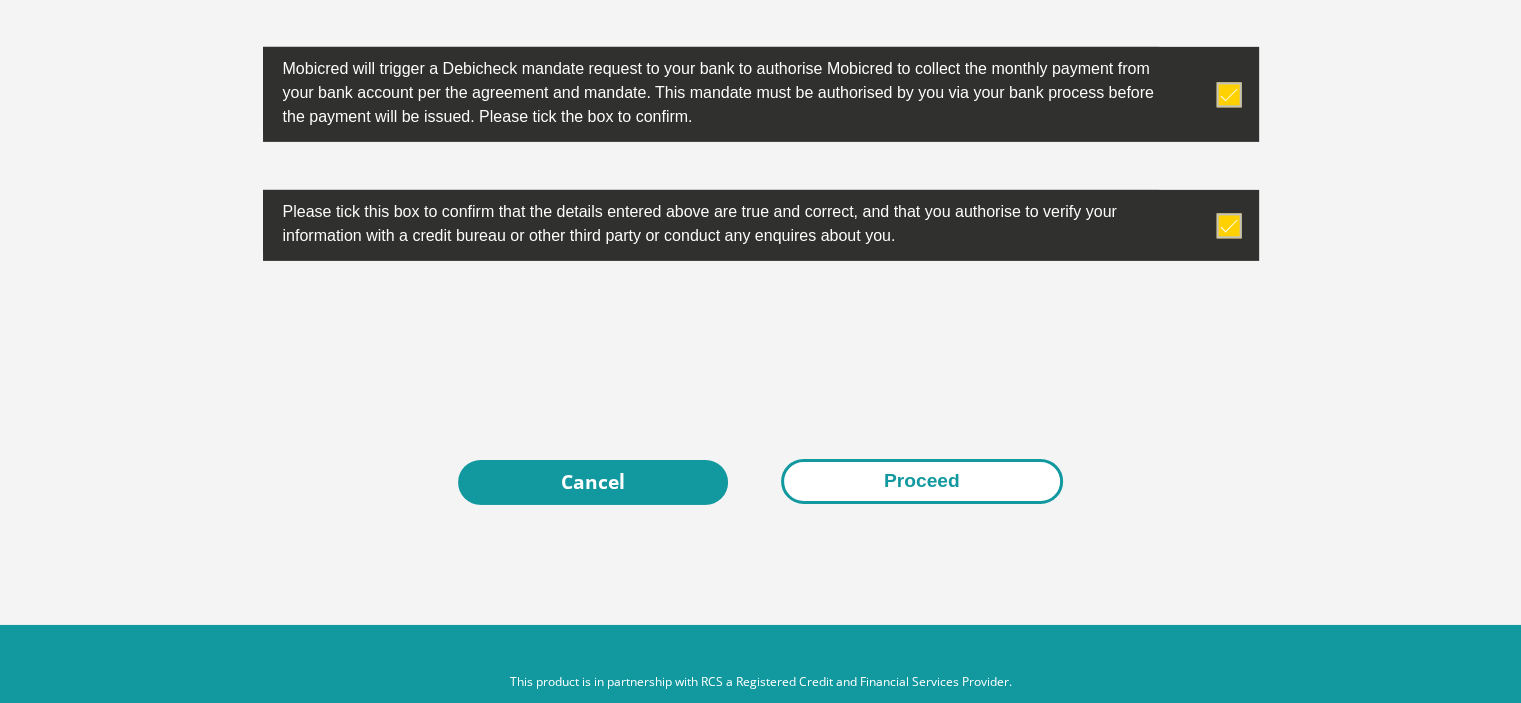 click on "Proceed" at bounding box center (922, 481) 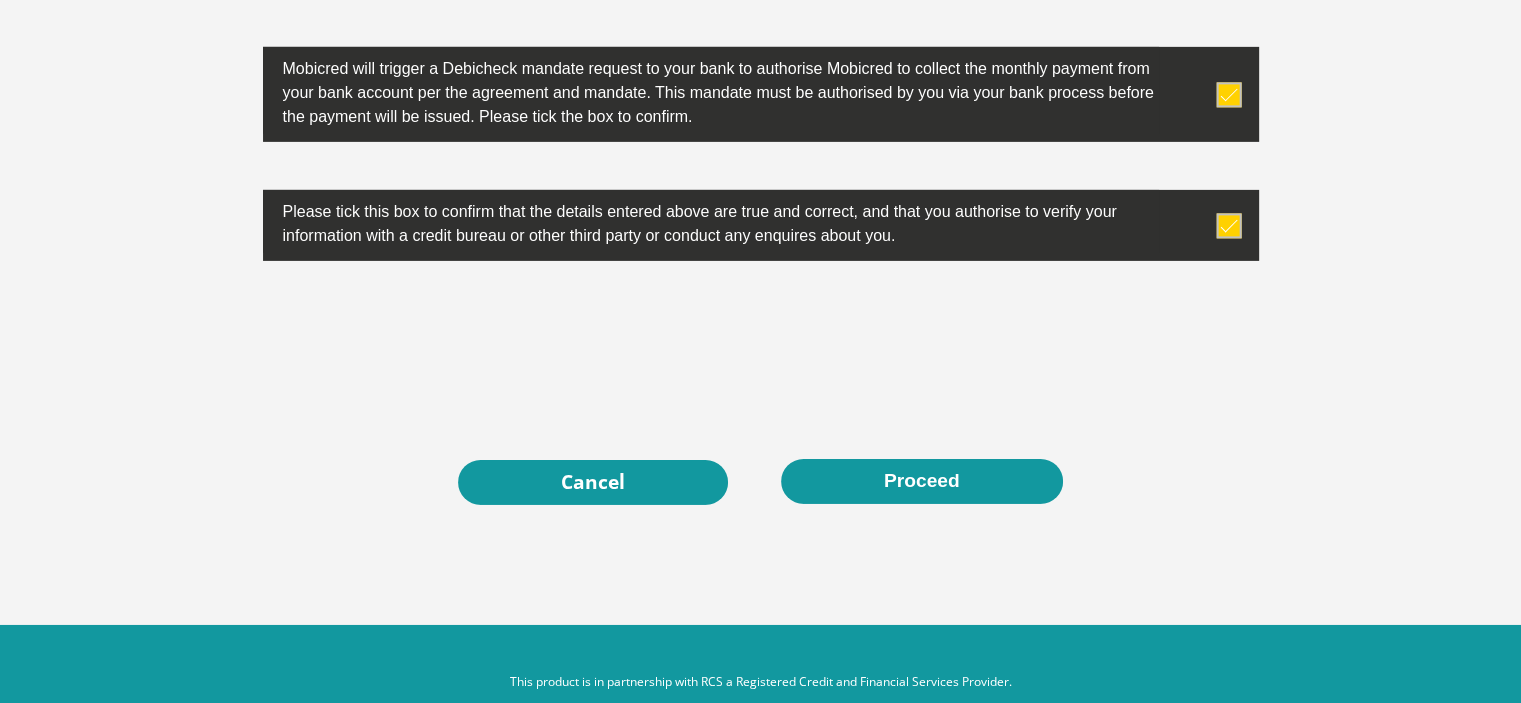 scroll, scrollTop: 0, scrollLeft: 0, axis: both 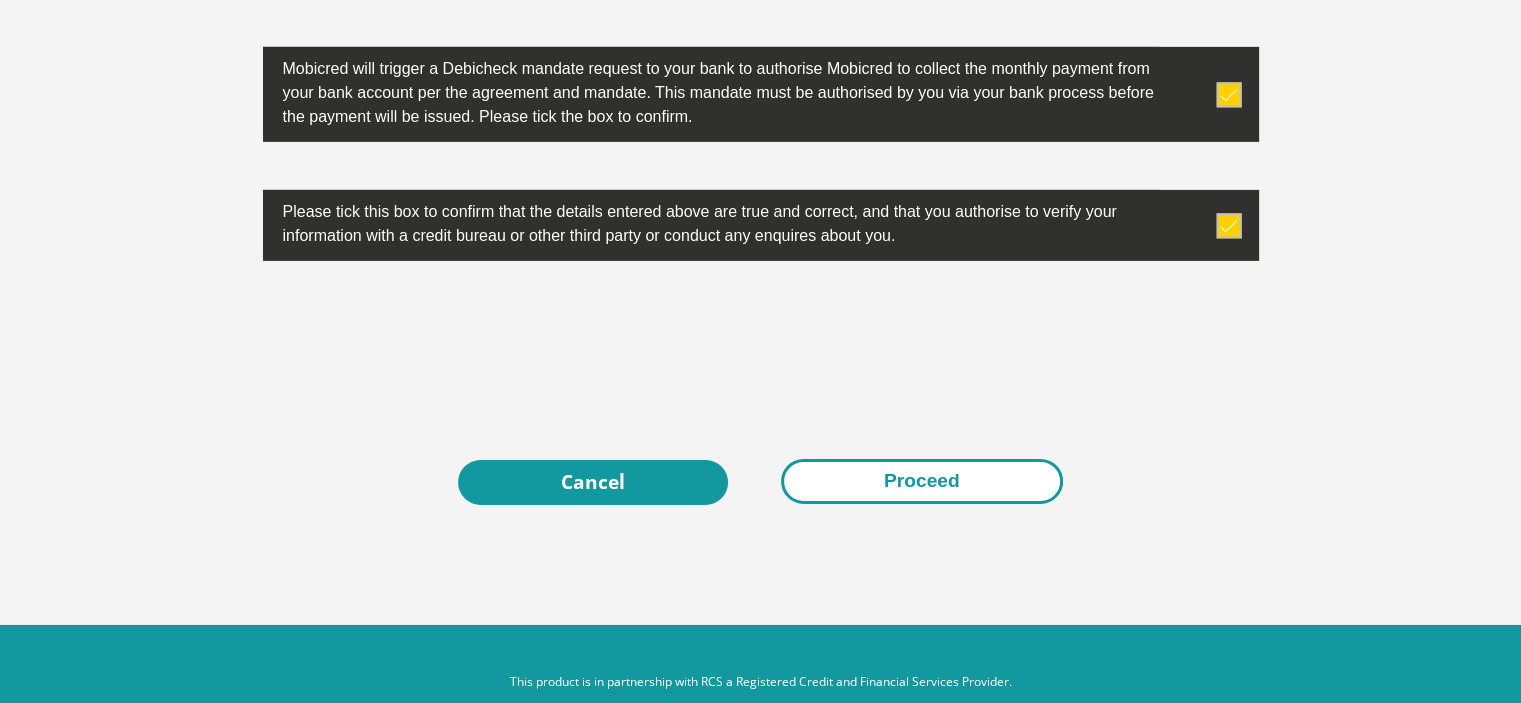 click on "Proceed" at bounding box center [922, 481] 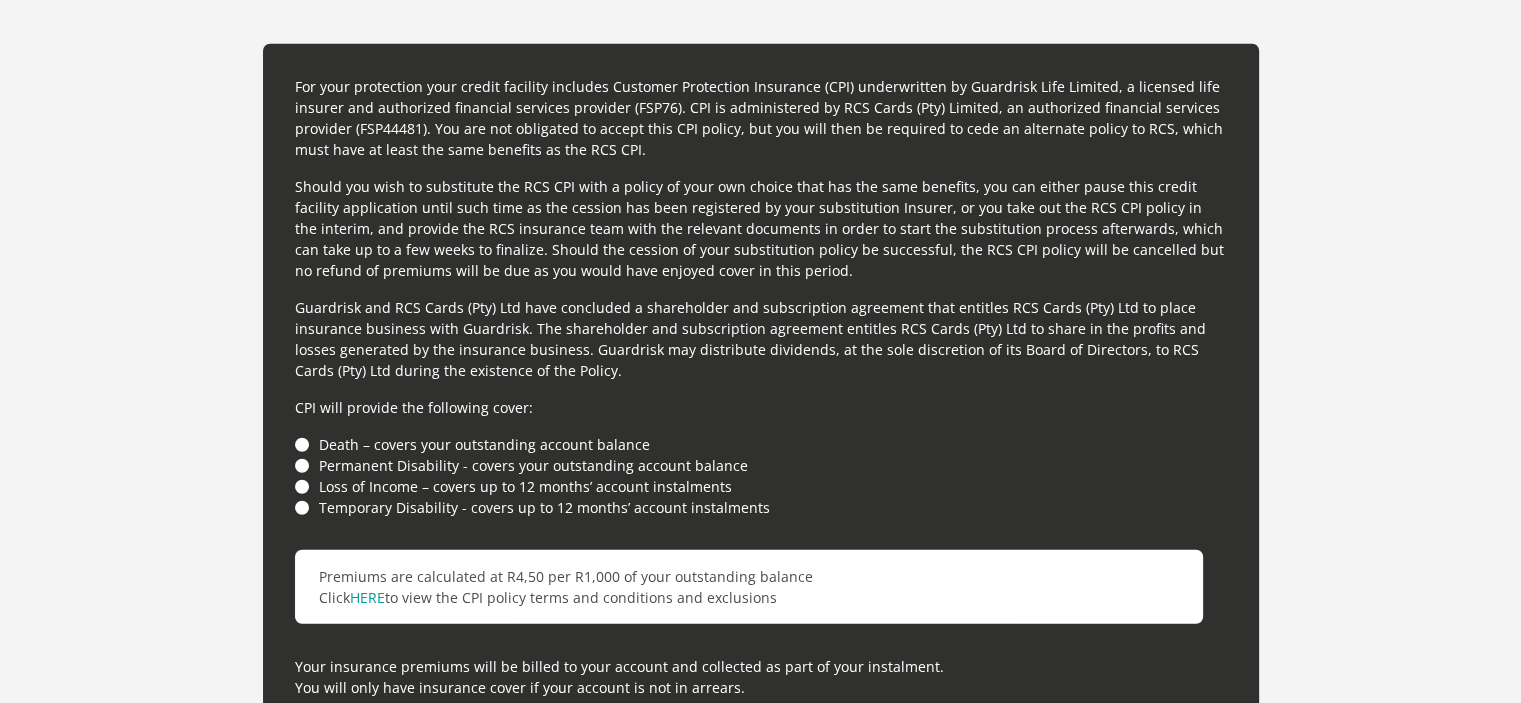scroll, scrollTop: 5553, scrollLeft: 0, axis: vertical 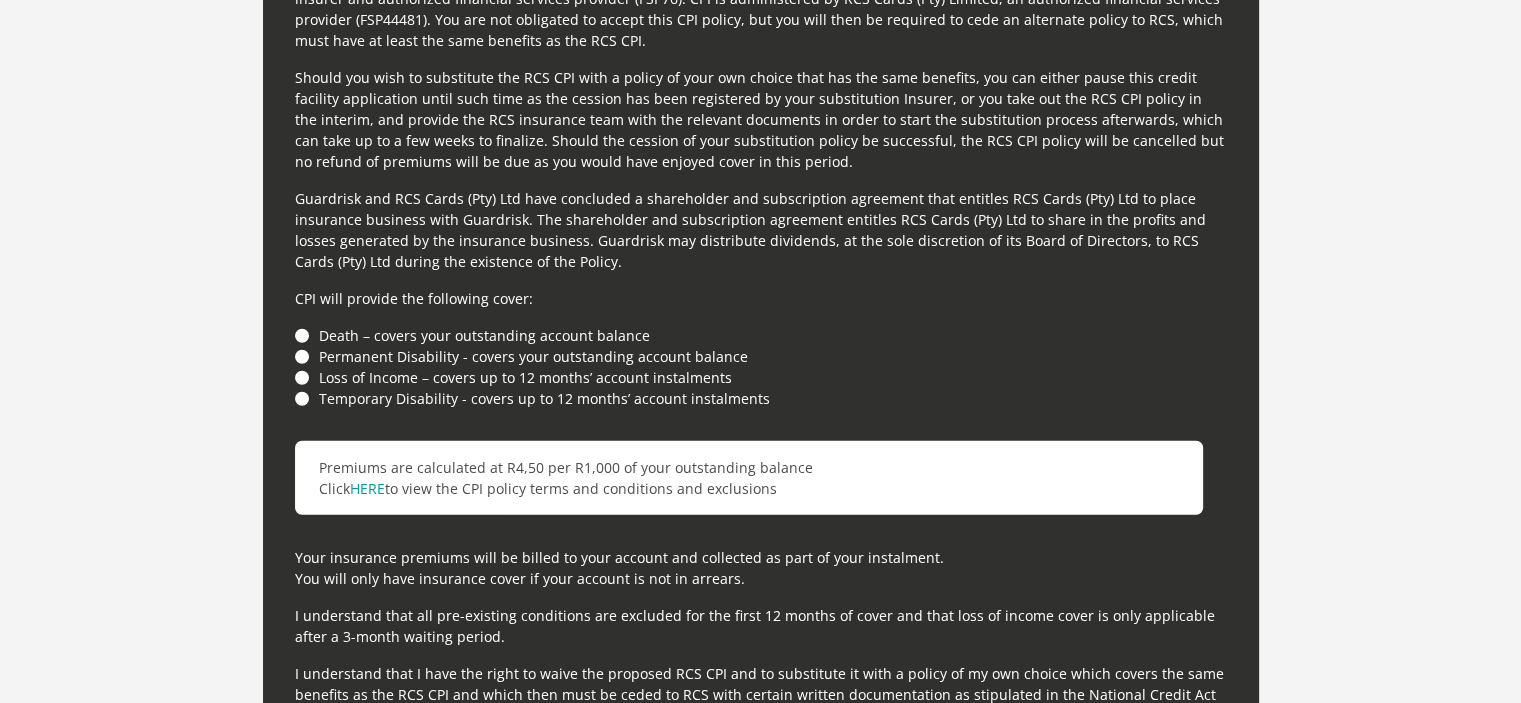click on "Temporary Disability - covers up to 12 months’ account instalments" at bounding box center (761, 398) 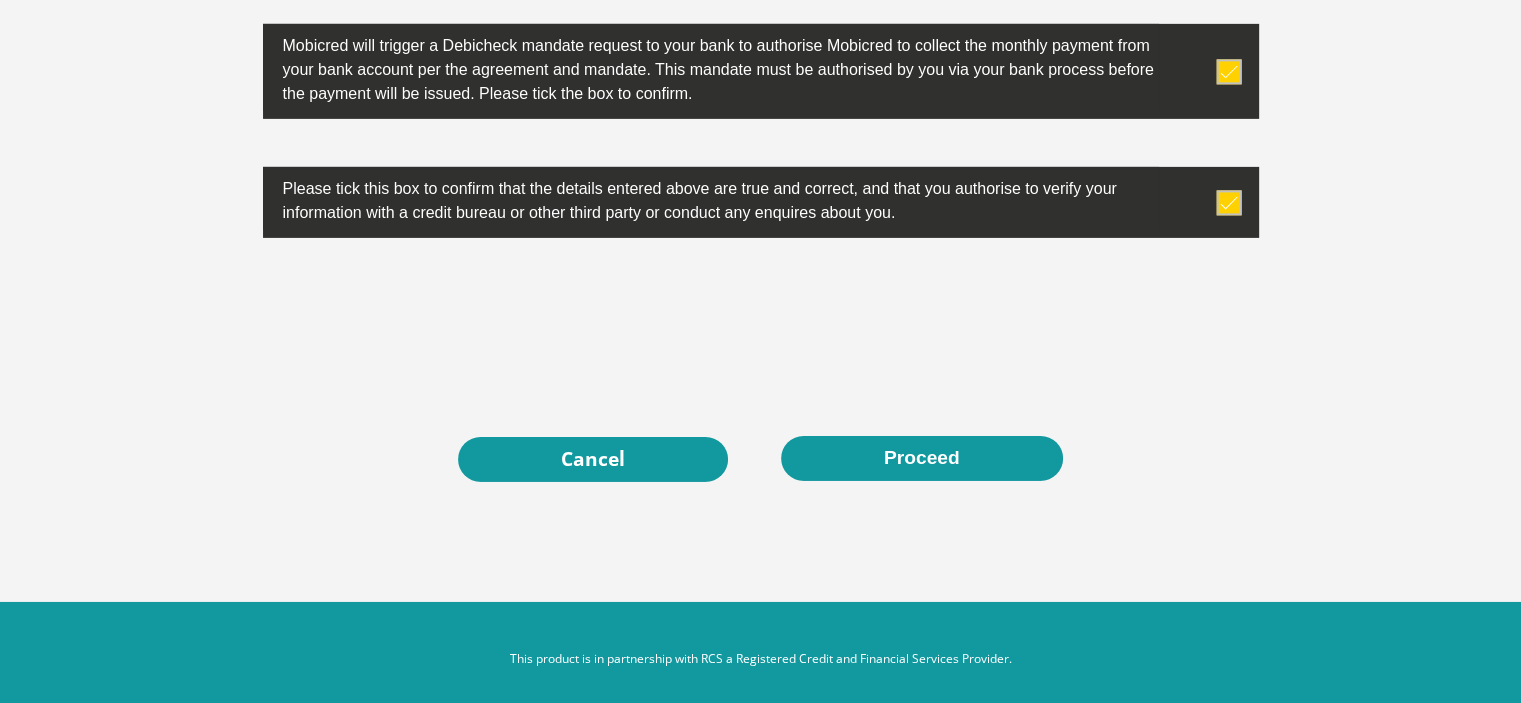 scroll, scrollTop: 6587, scrollLeft: 0, axis: vertical 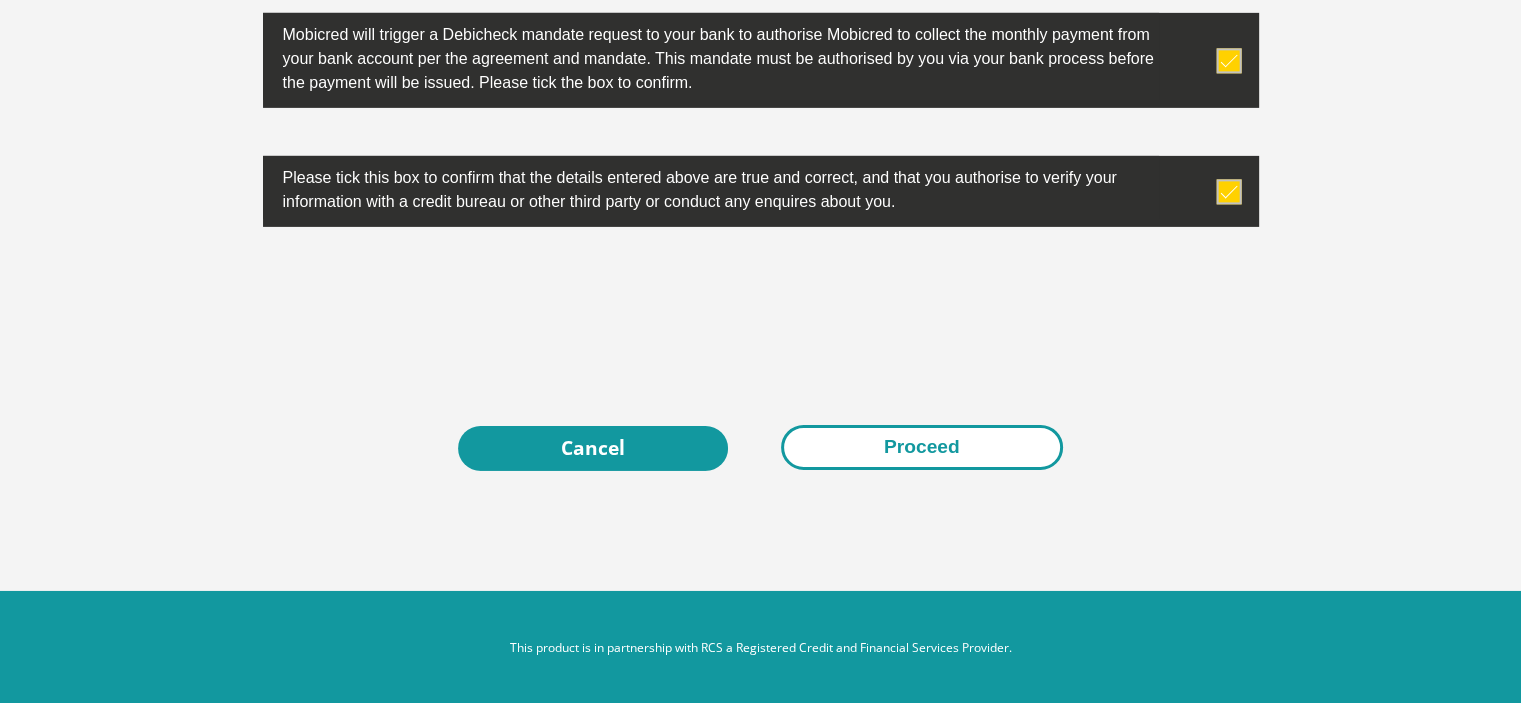 click on "Proceed" at bounding box center (922, 447) 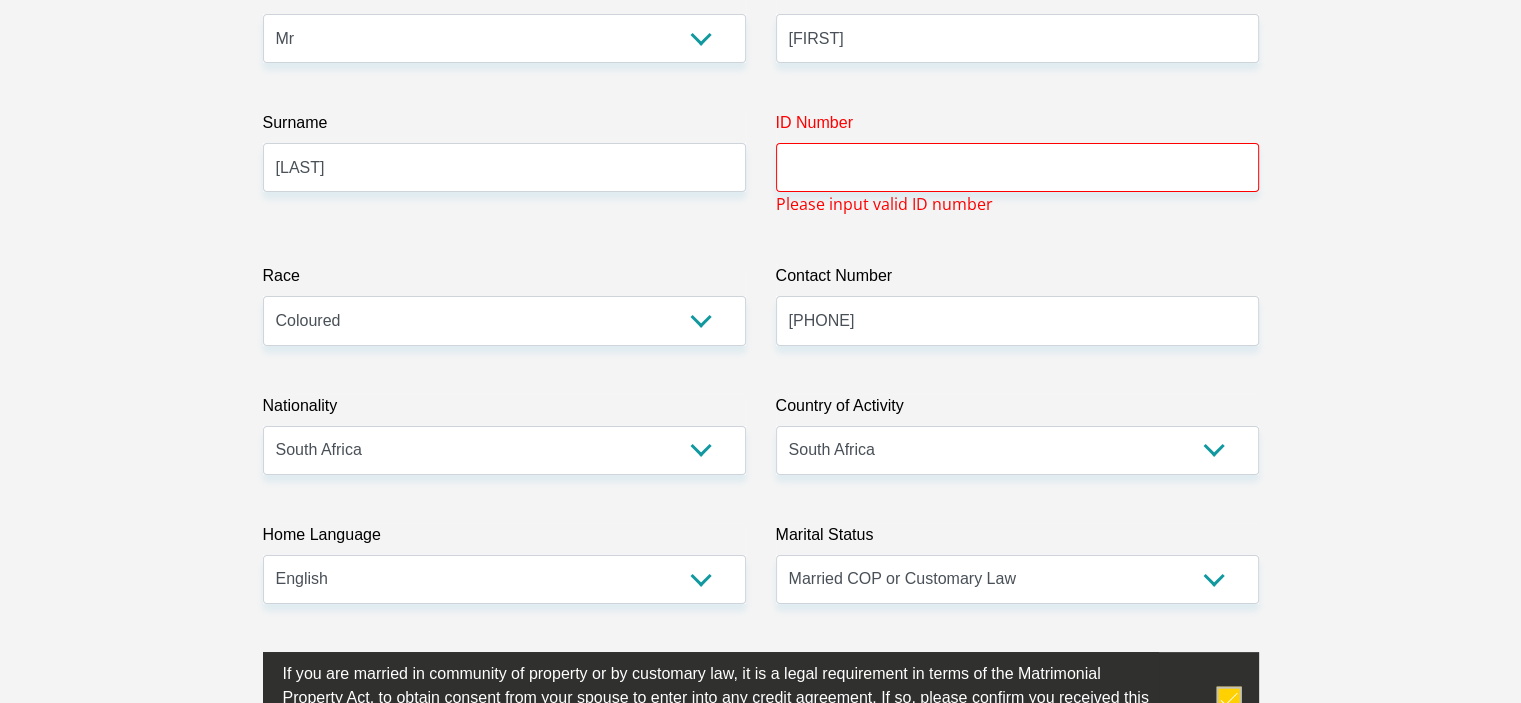 scroll, scrollTop: 287, scrollLeft: 0, axis: vertical 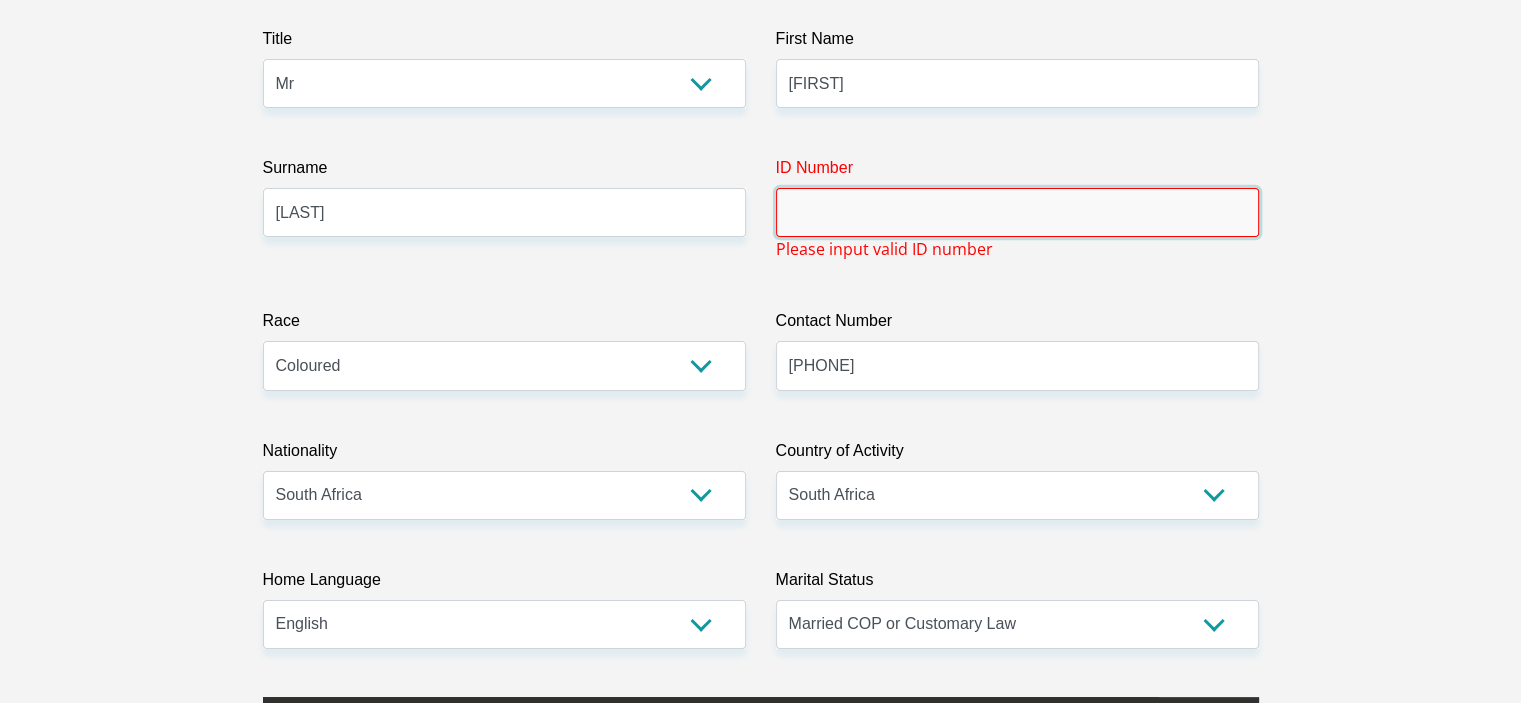 click on "ID Number" at bounding box center (1017, 212) 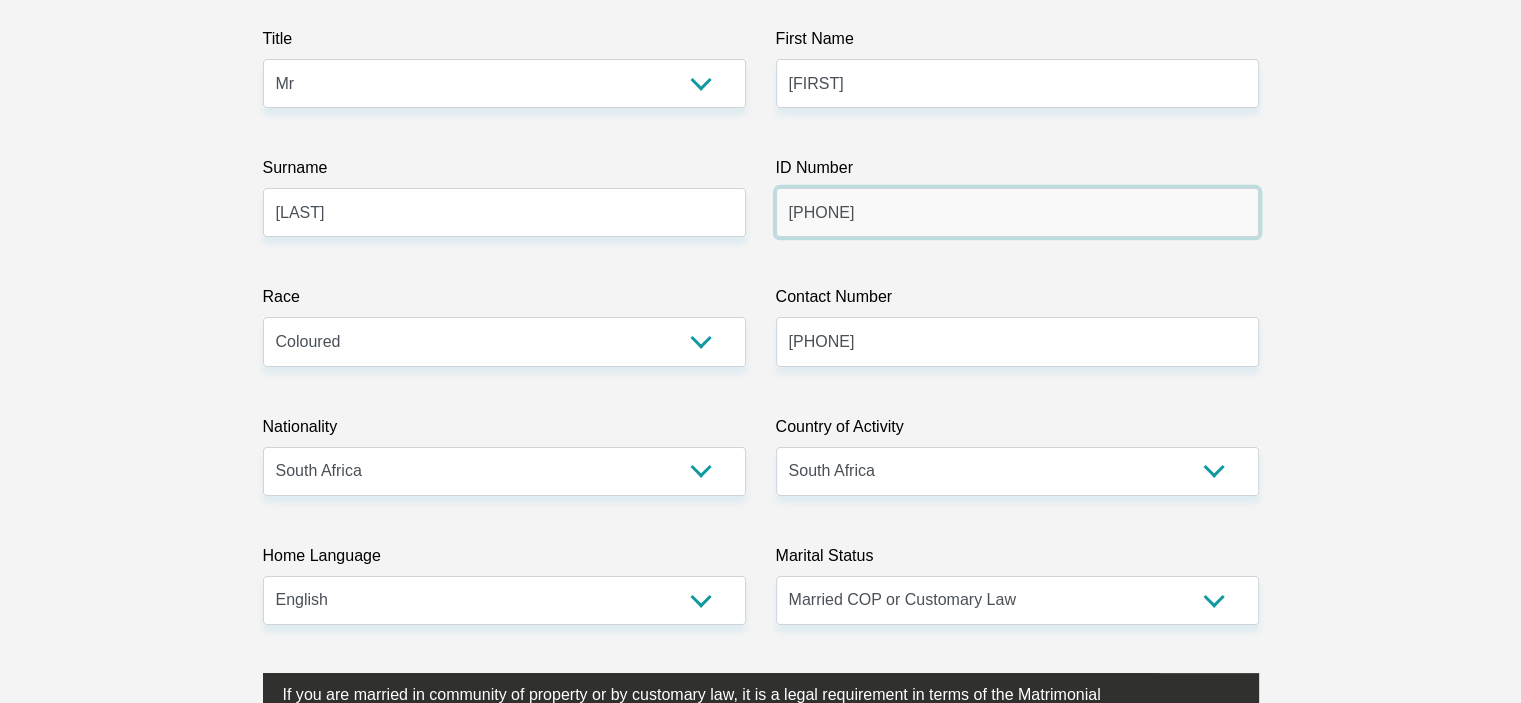 type on "[PHONE]" 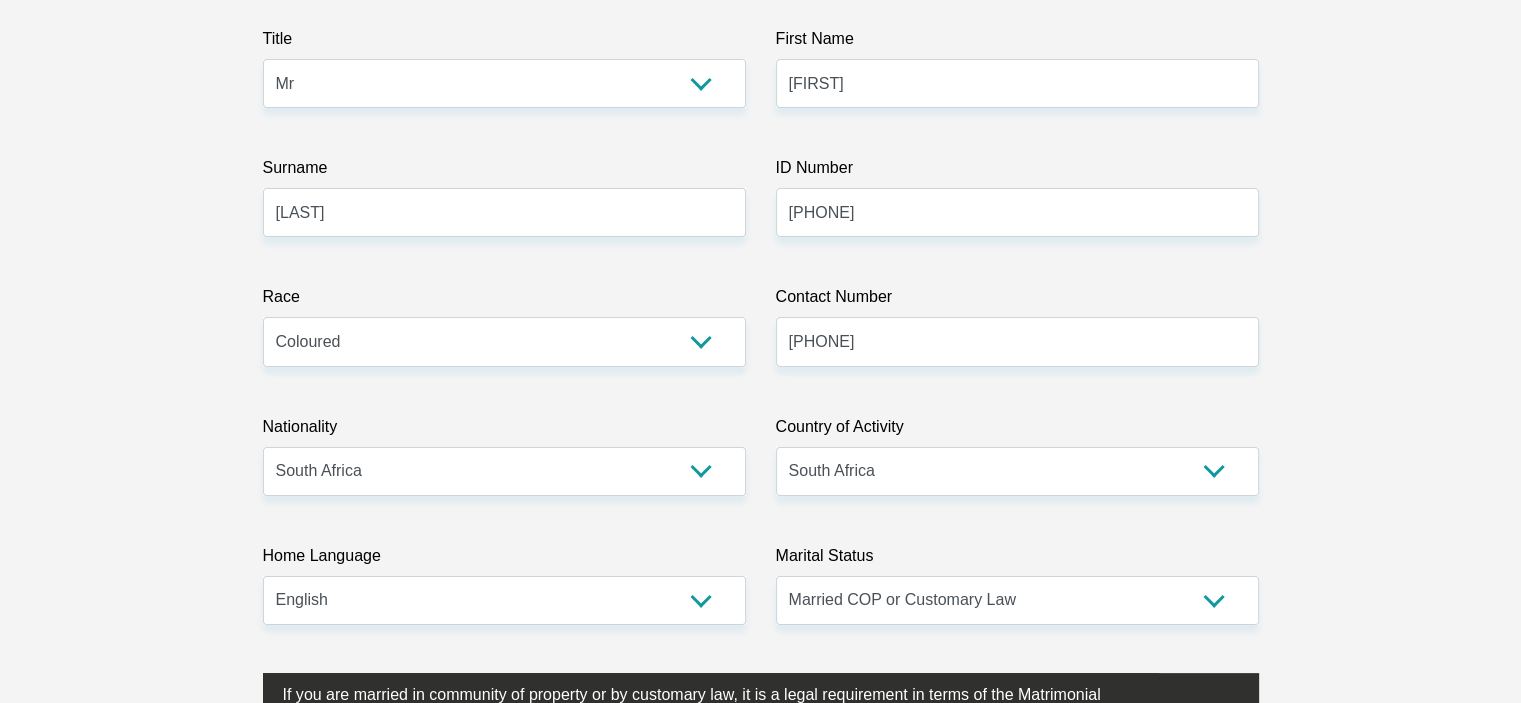 click on "Contact Number" at bounding box center (1017, 301) 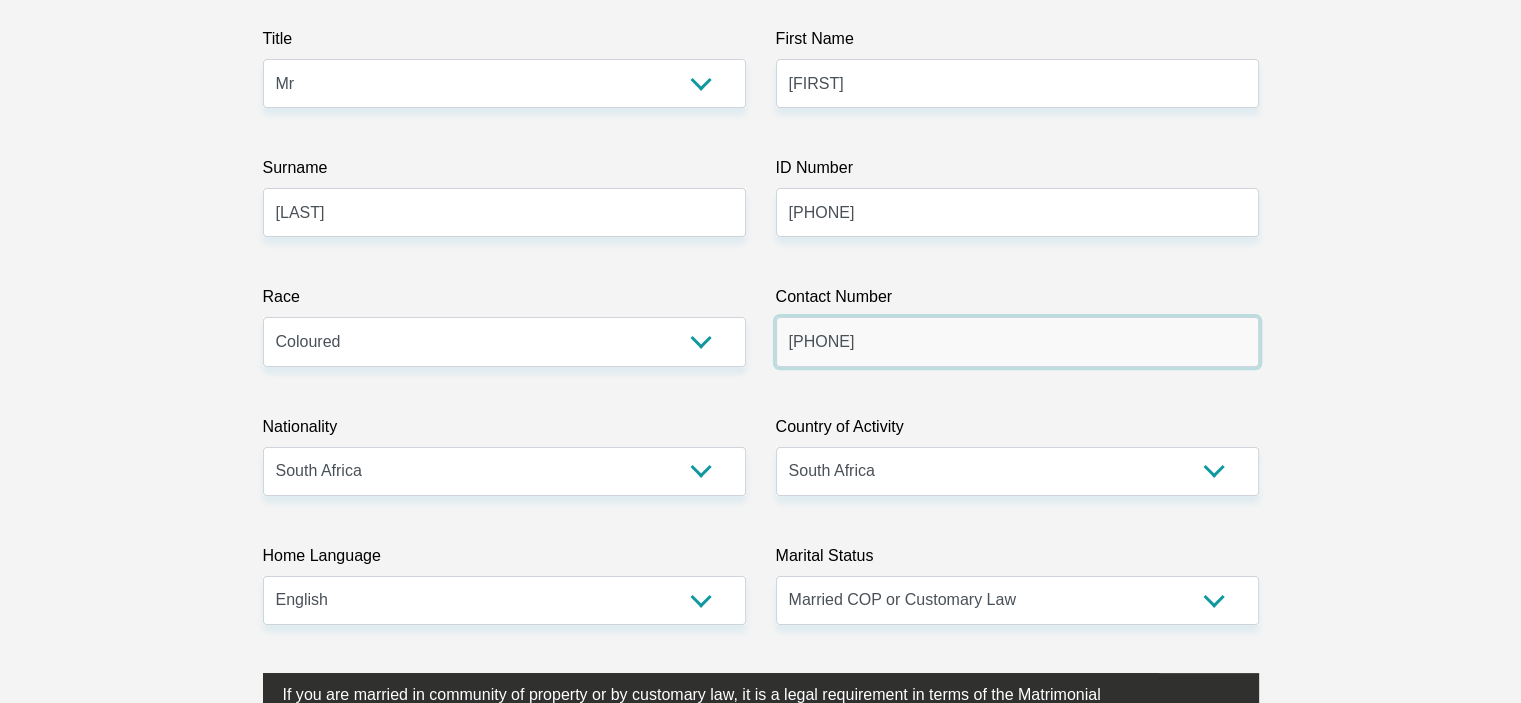 click on "[PHONE]" at bounding box center (1017, 341) 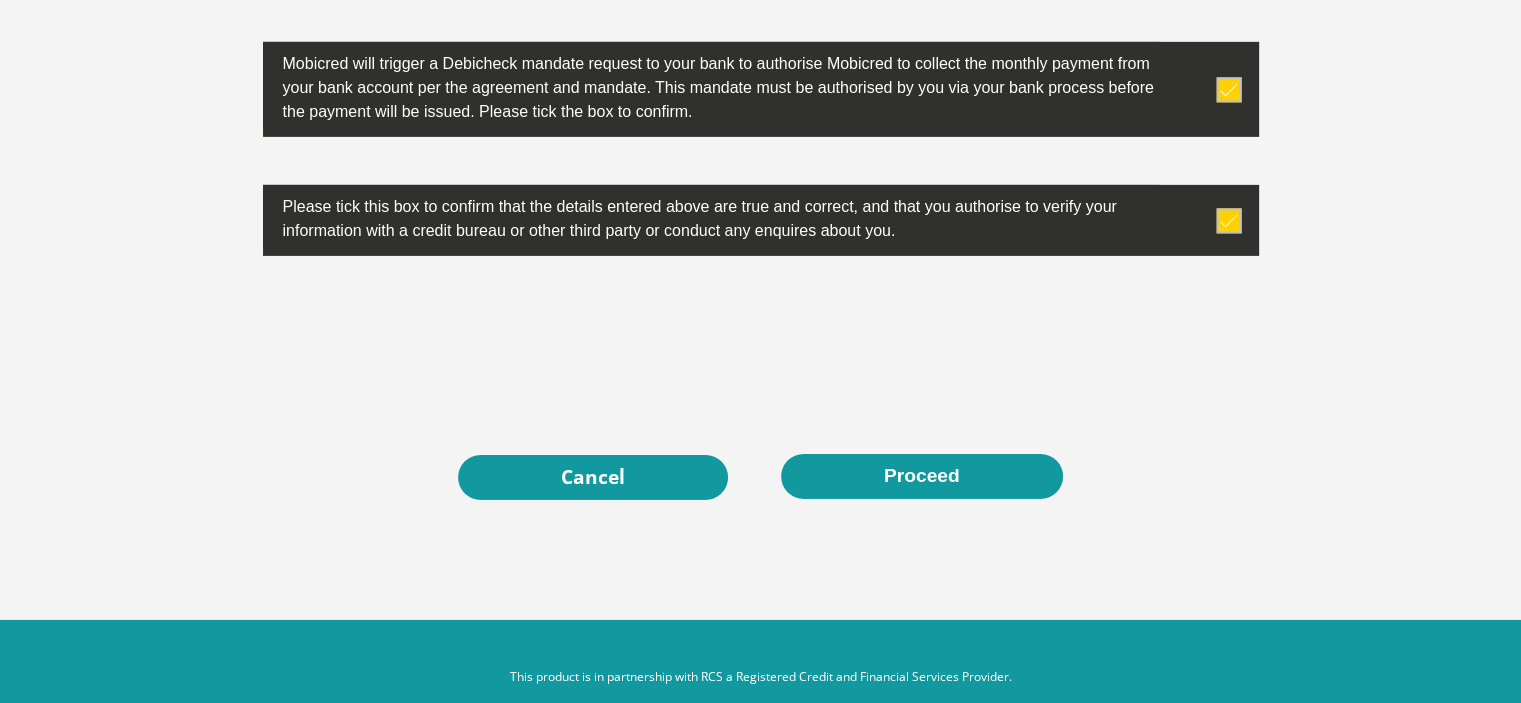 scroll, scrollTop: 6563, scrollLeft: 0, axis: vertical 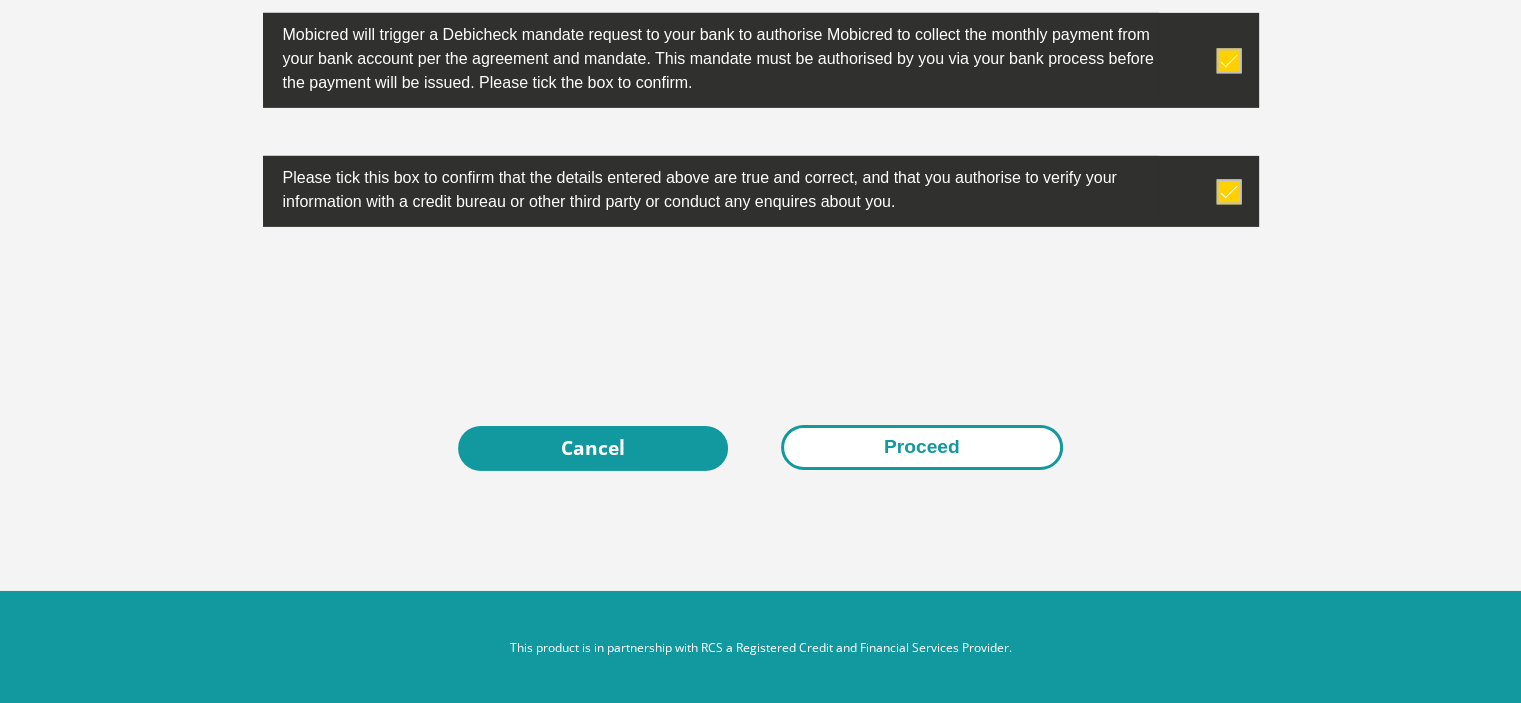 click on "Proceed" at bounding box center (922, 447) 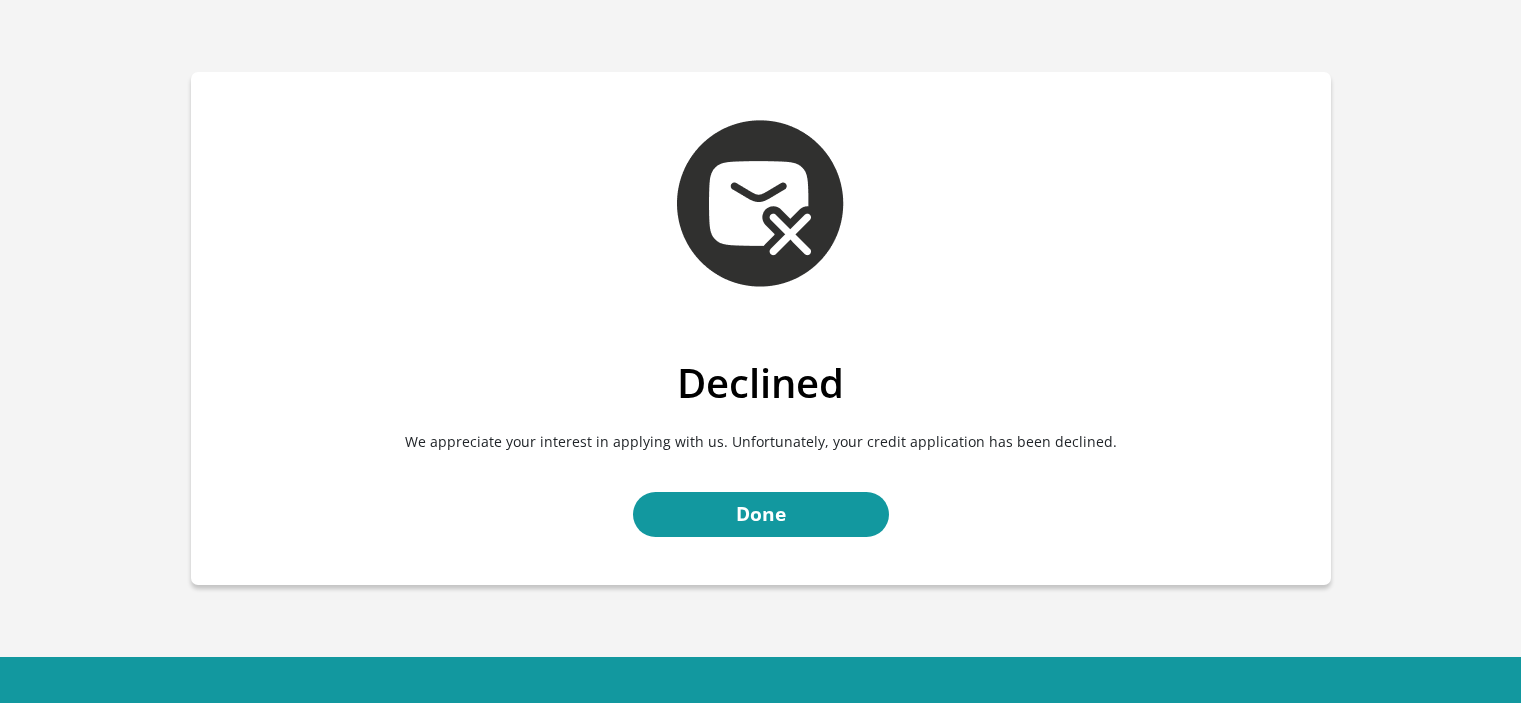 scroll, scrollTop: 0, scrollLeft: 0, axis: both 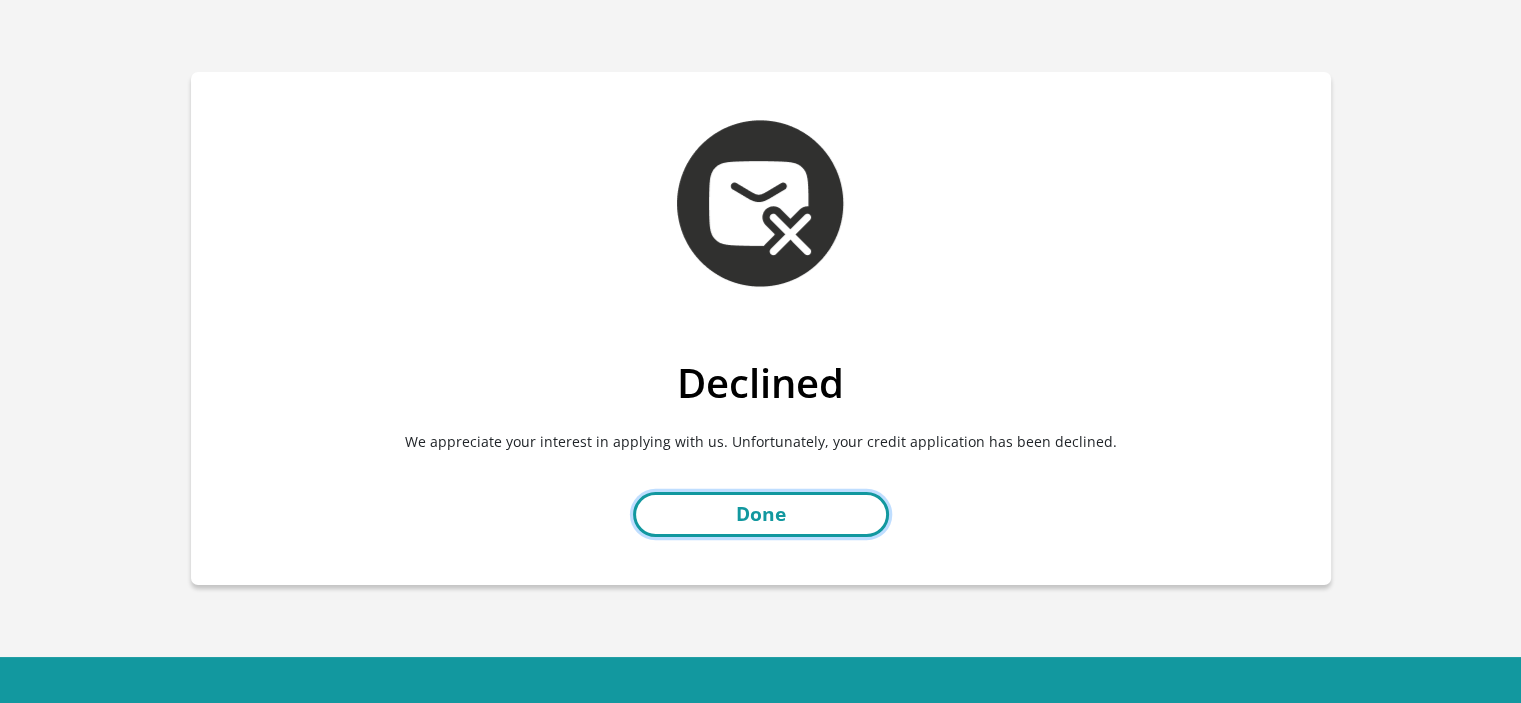 click on "Done" at bounding box center (761, 514) 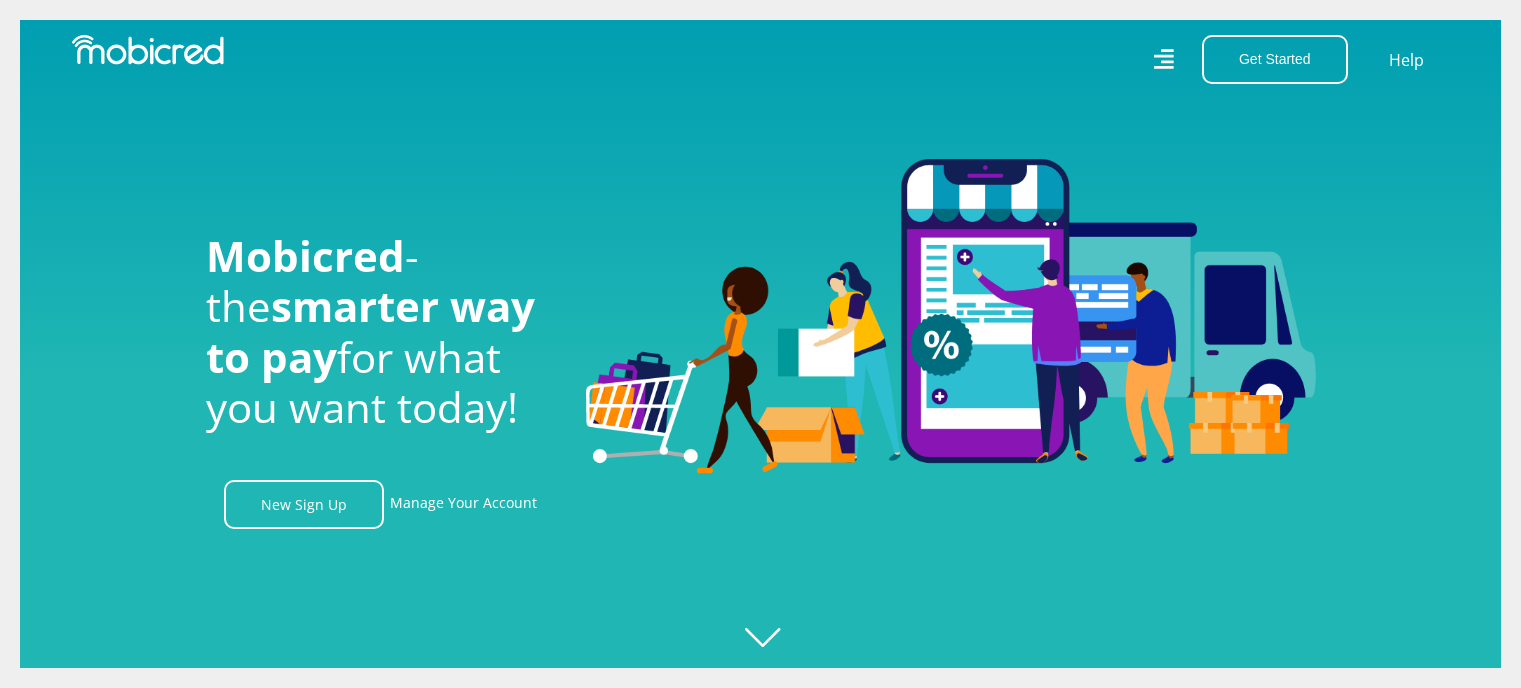 scroll, scrollTop: 0, scrollLeft: 0, axis: both 